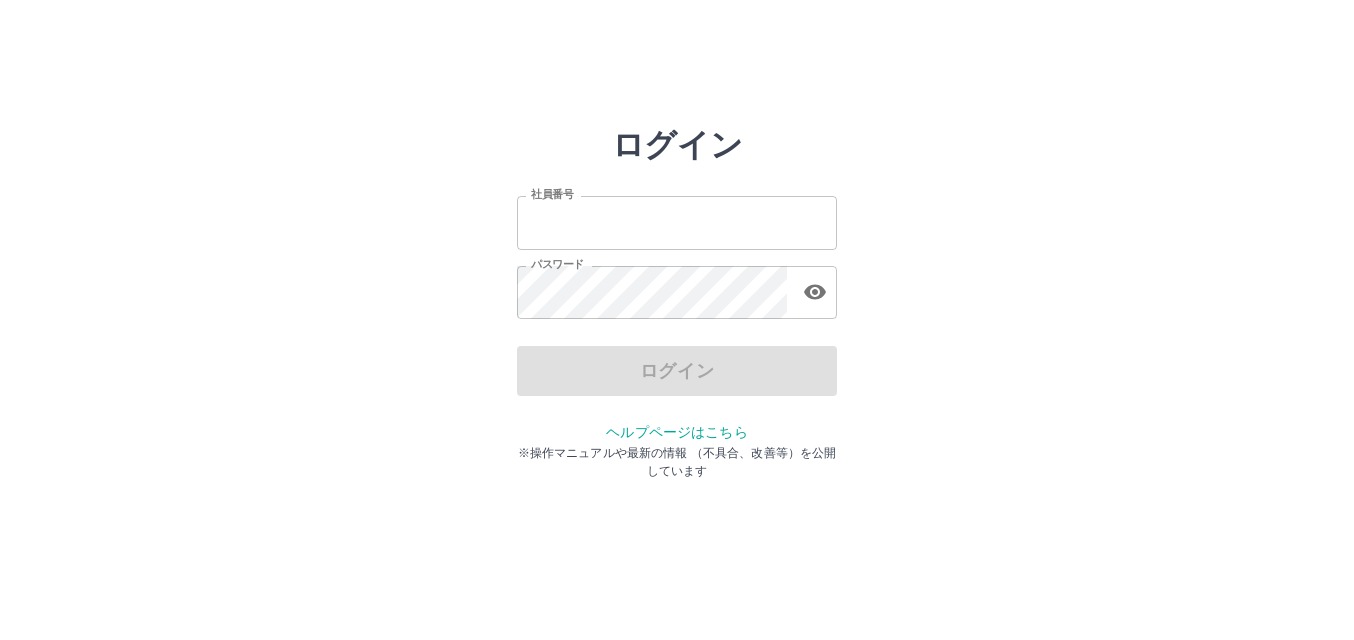 scroll, scrollTop: 0, scrollLeft: 0, axis: both 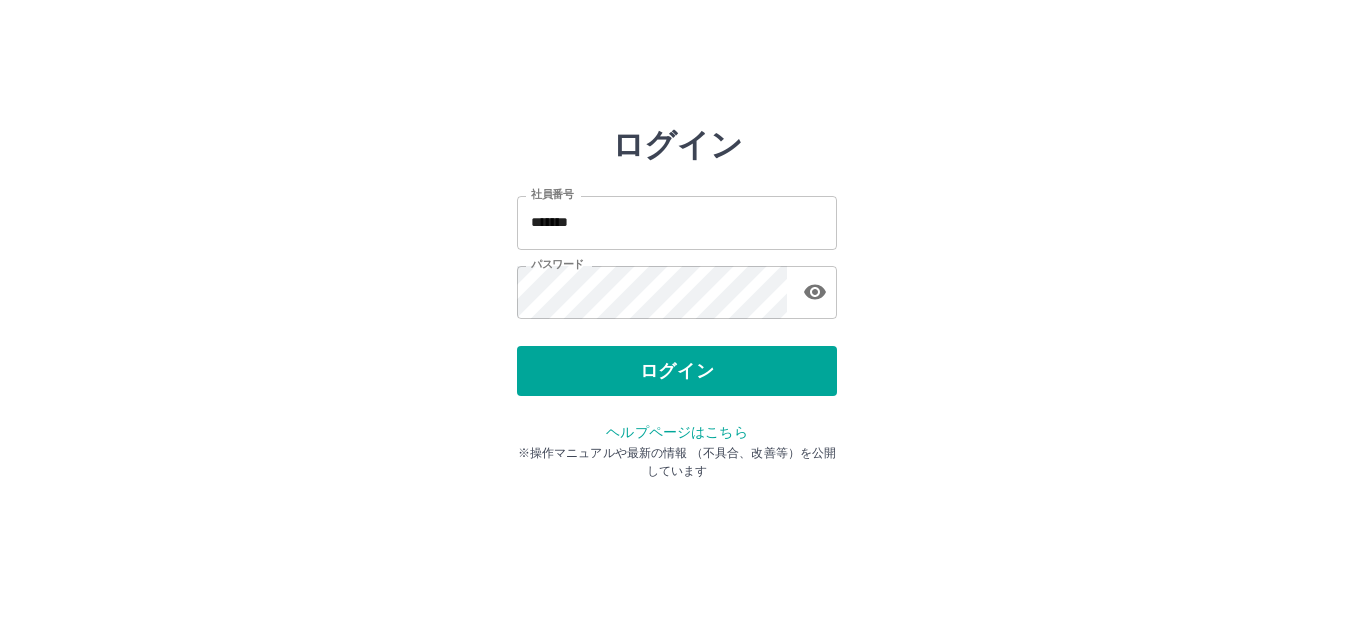 click on "ログイン" at bounding box center (677, 371) 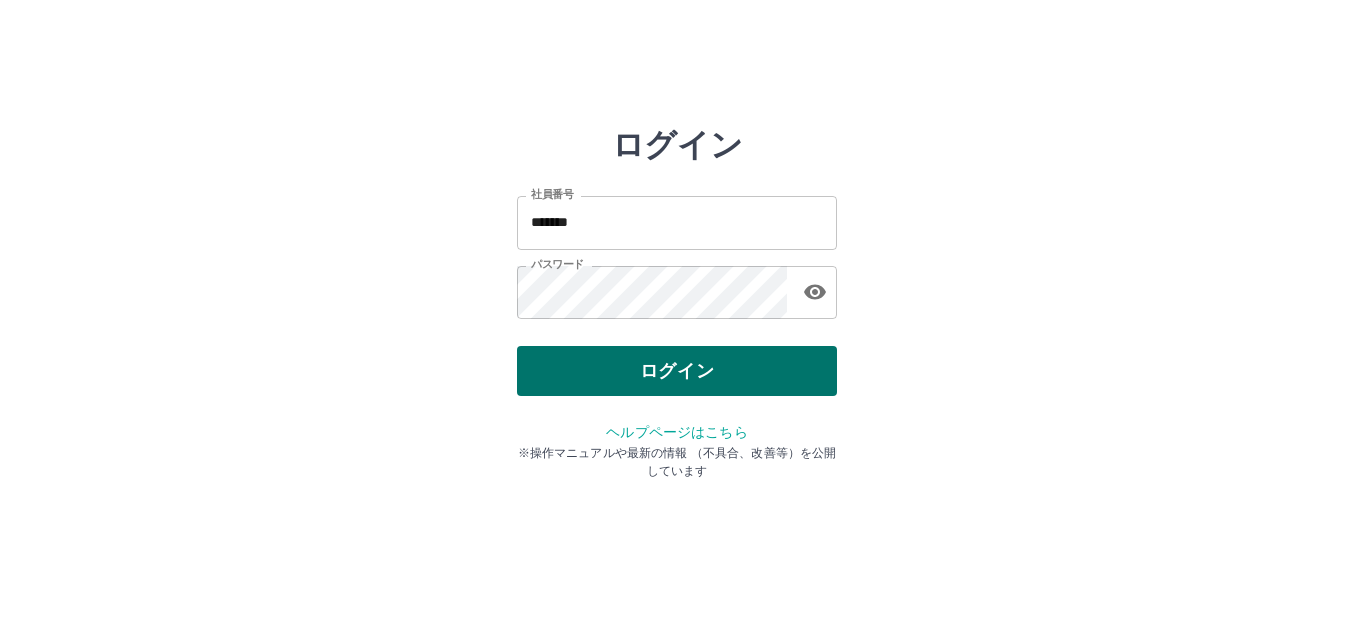 click on "ログイン" at bounding box center (677, 371) 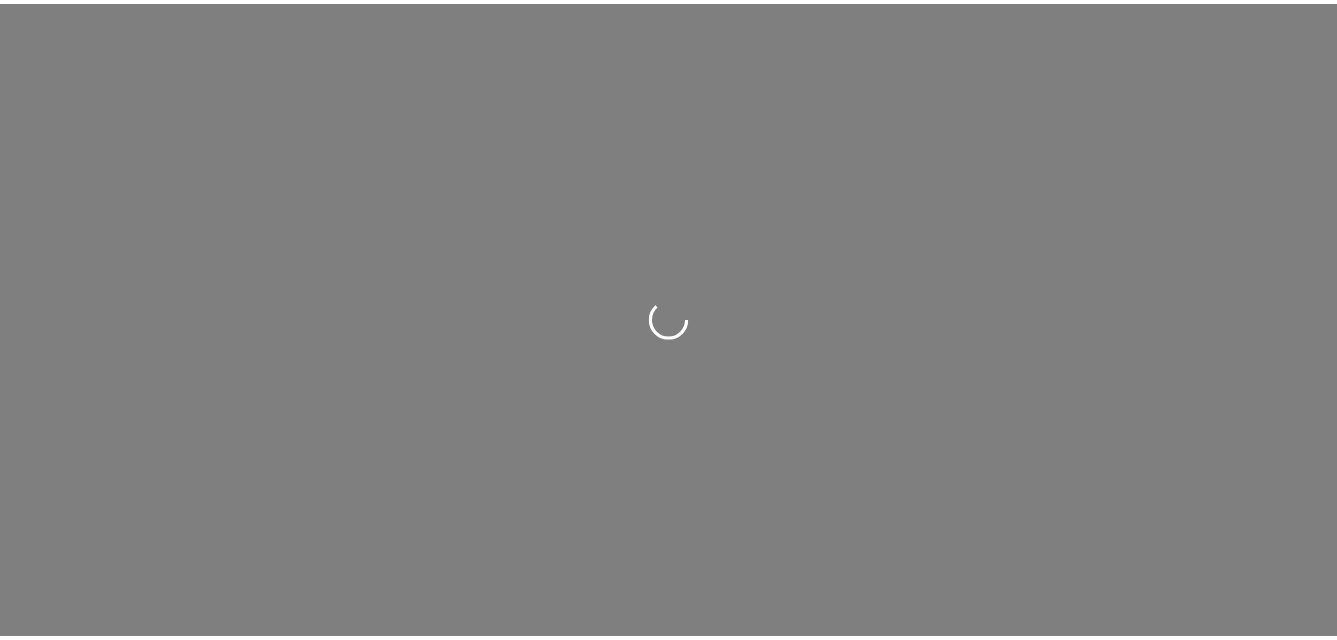 scroll, scrollTop: 0, scrollLeft: 0, axis: both 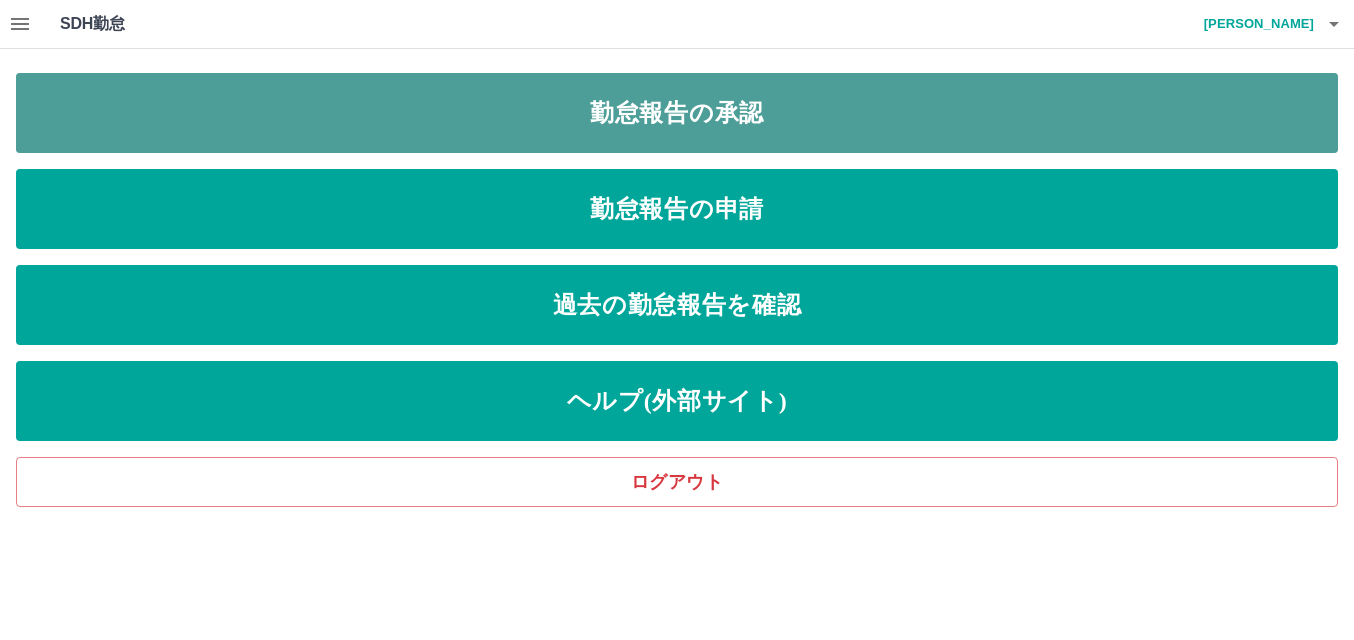 click on "勤怠報告の承認" at bounding box center (677, 113) 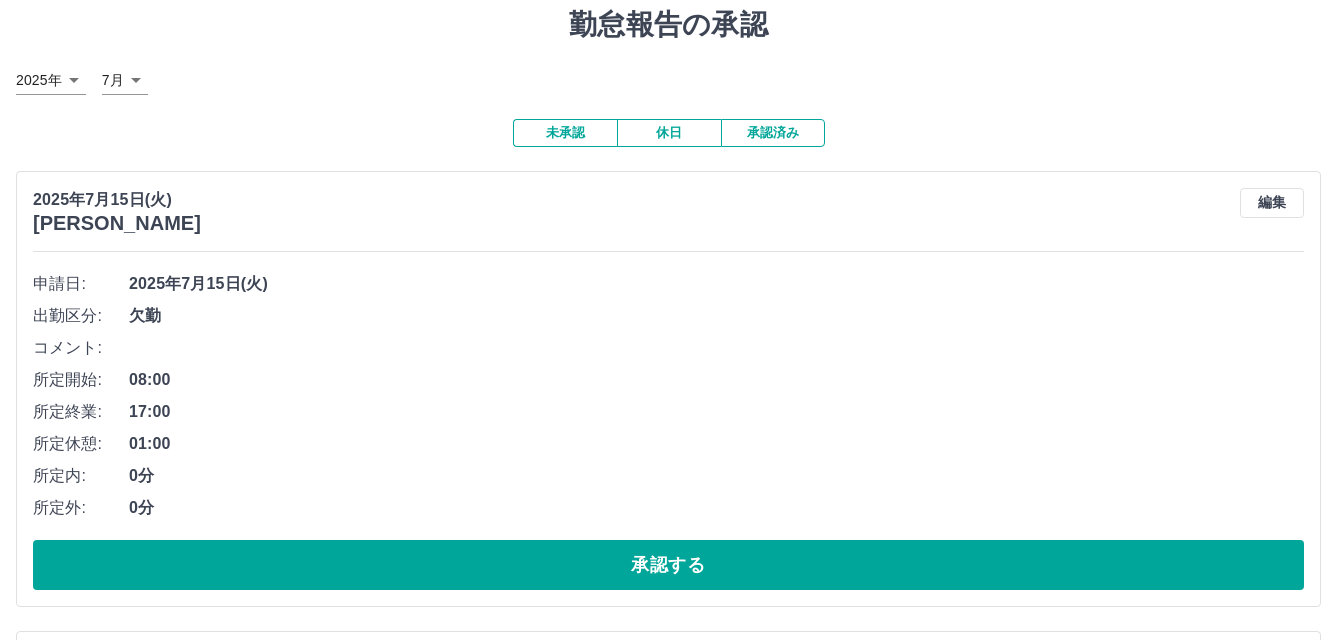 scroll, scrollTop: 100, scrollLeft: 0, axis: vertical 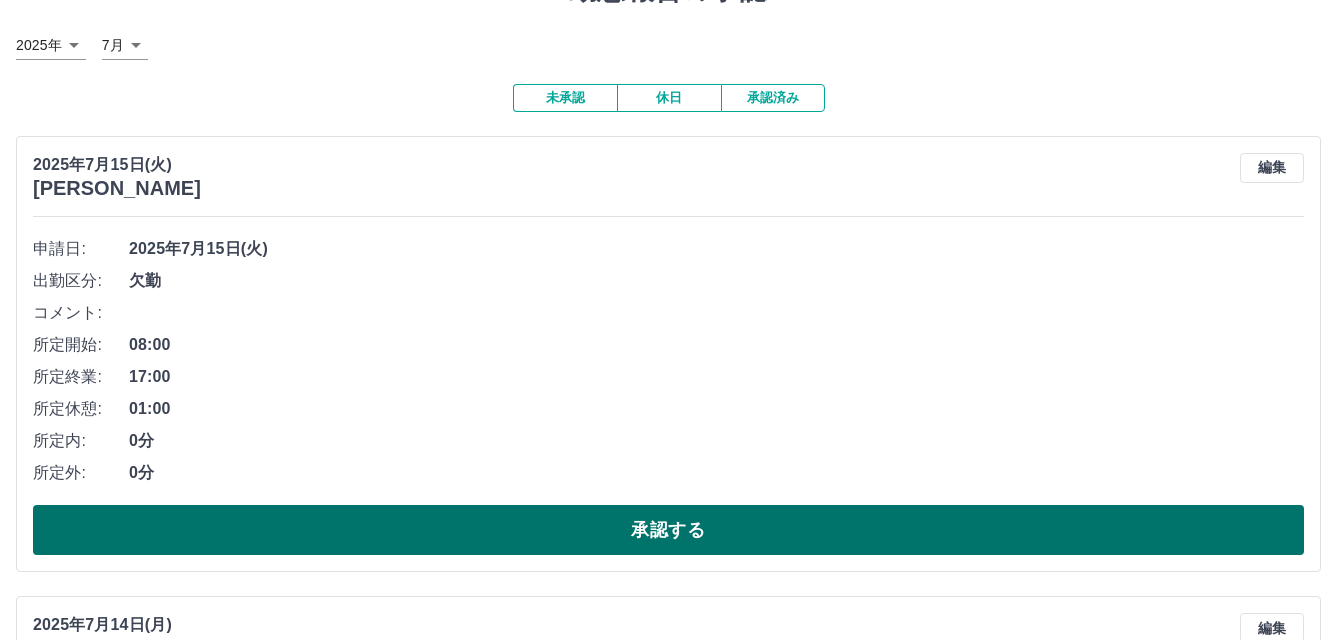 click on "承認する" at bounding box center (668, 530) 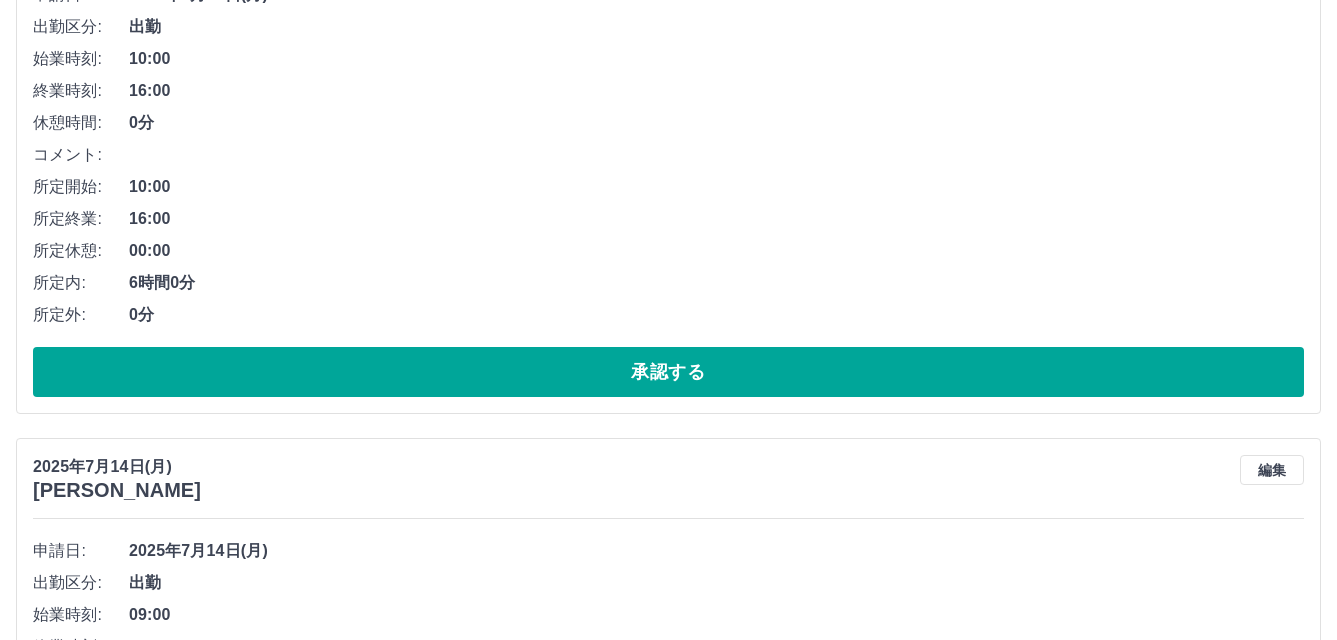 scroll, scrollTop: 200, scrollLeft: 0, axis: vertical 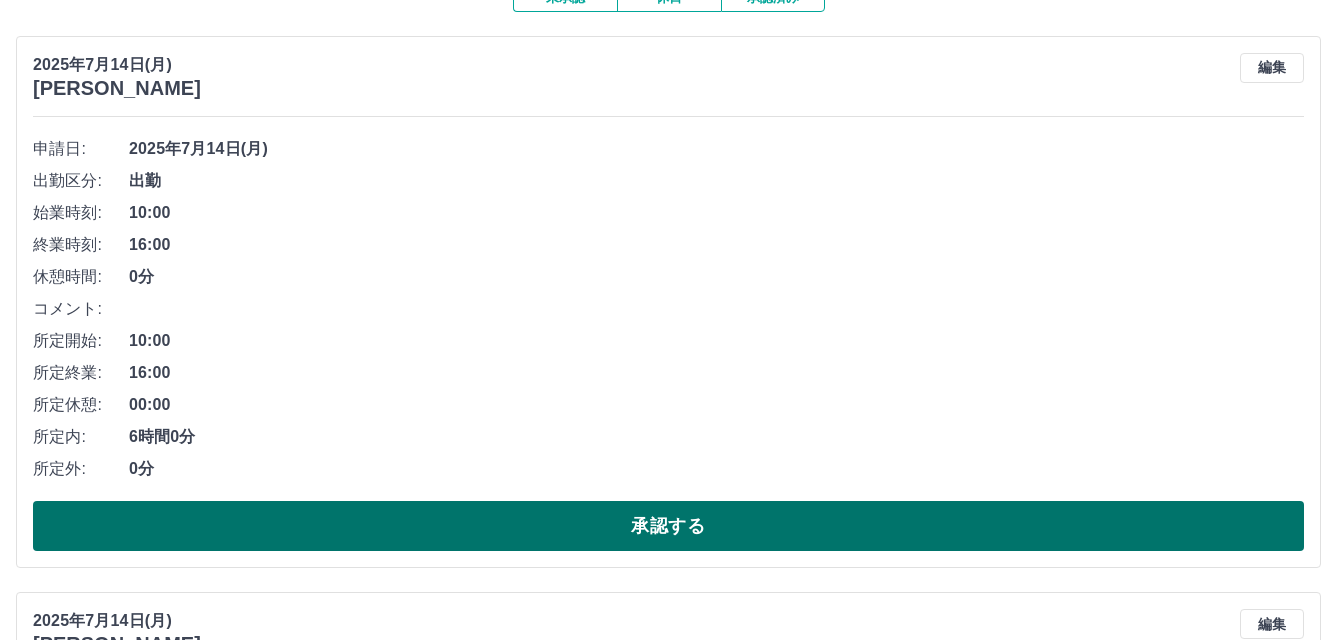 click on "承認する" at bounding box center [668, 526] 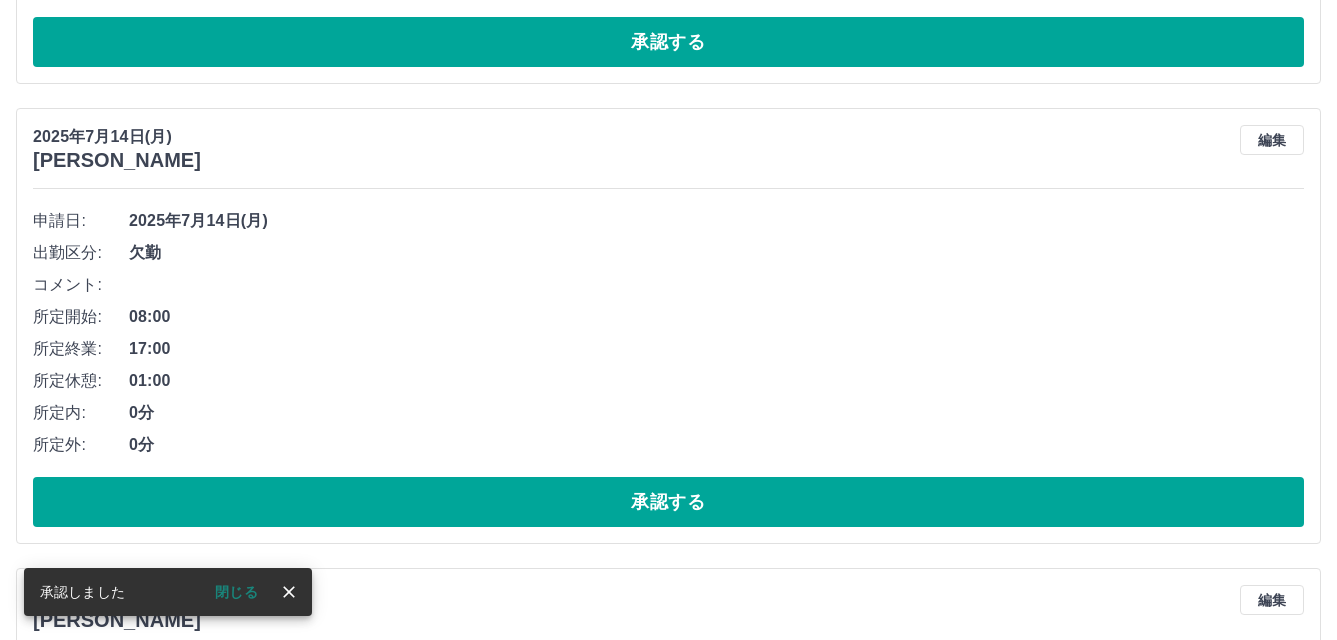 scroll, scrollTop: 2344, scrollLeft: 0, axis: vertical 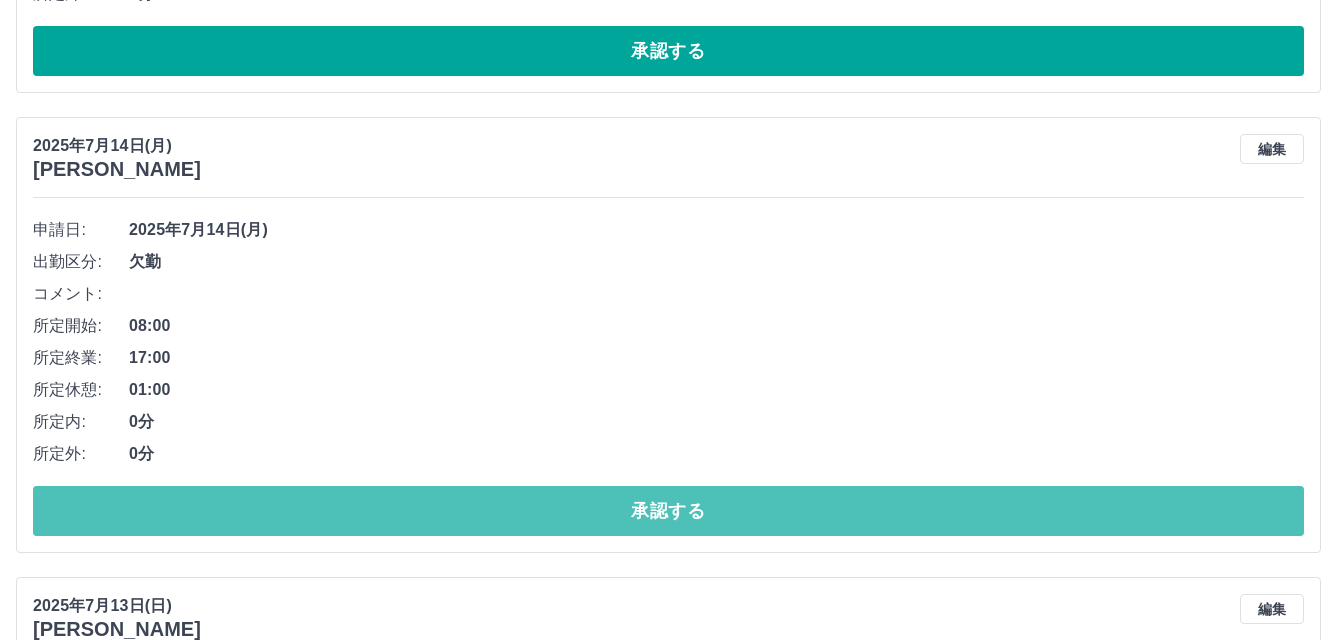 click on "承認する" at bounding box center [668, 511] 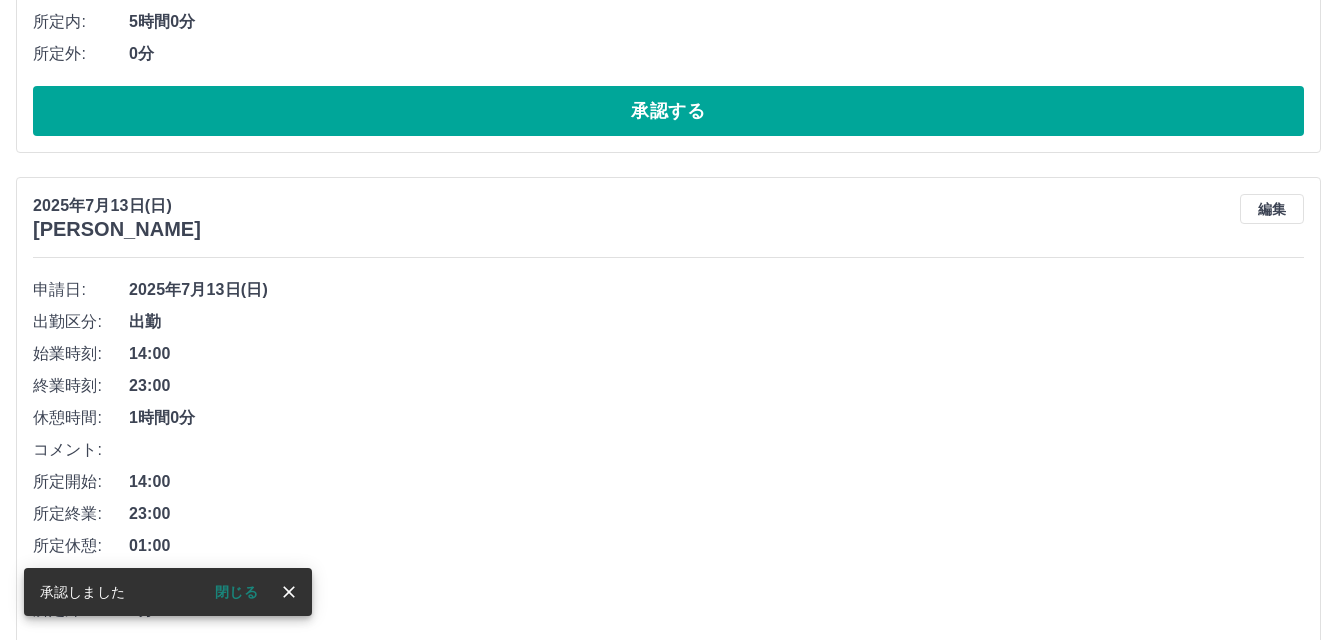 scroll, scrollTop: 2384, scrollLeft: 0, axis: vertical 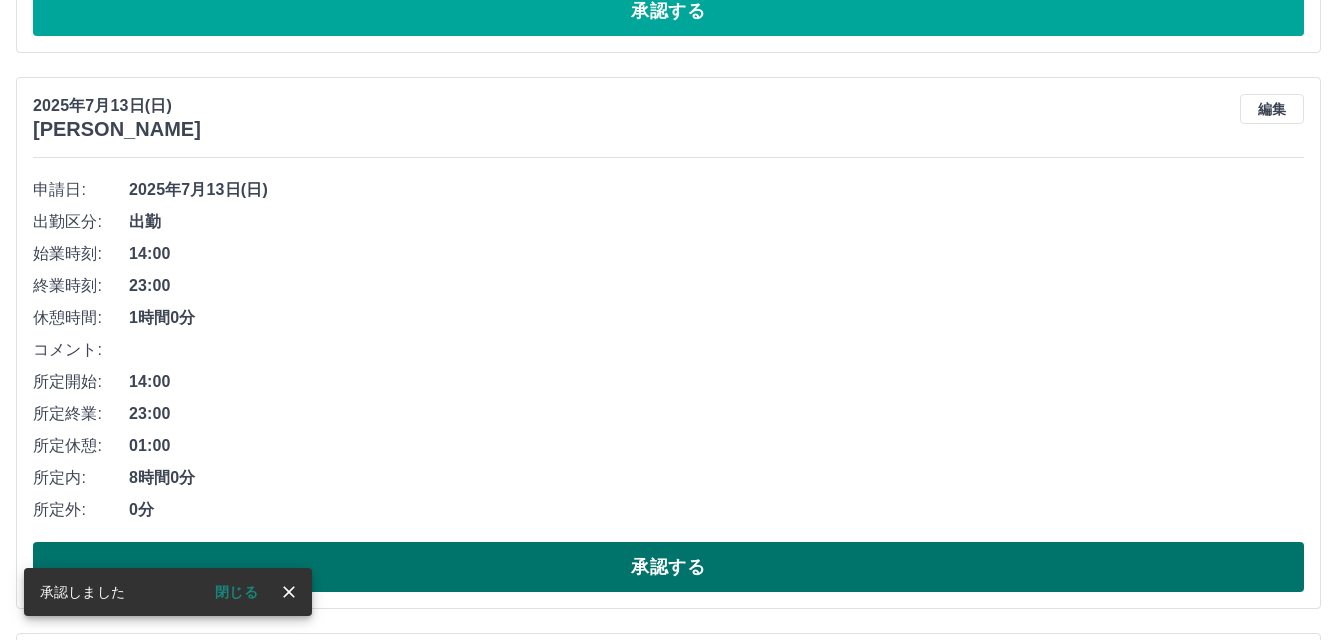 click on "承認する" at bounding box center [668, 567] 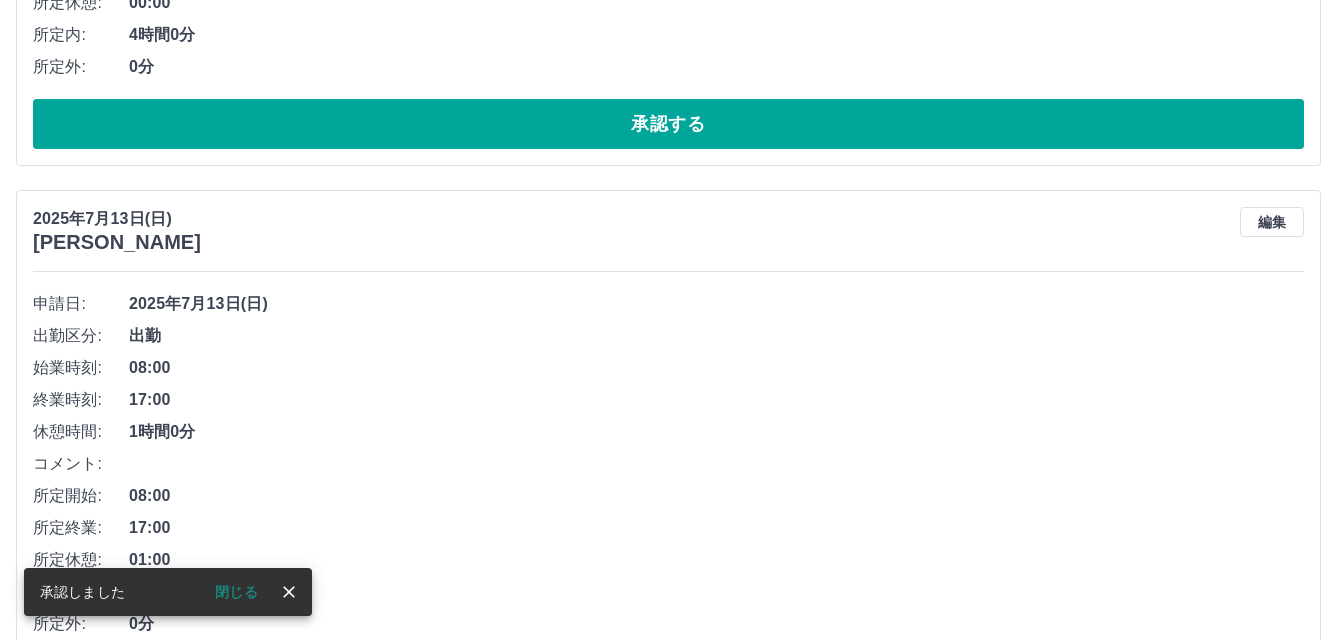 scroll, scrollTop: 2927, scrollLeft: 0, axis: vertical 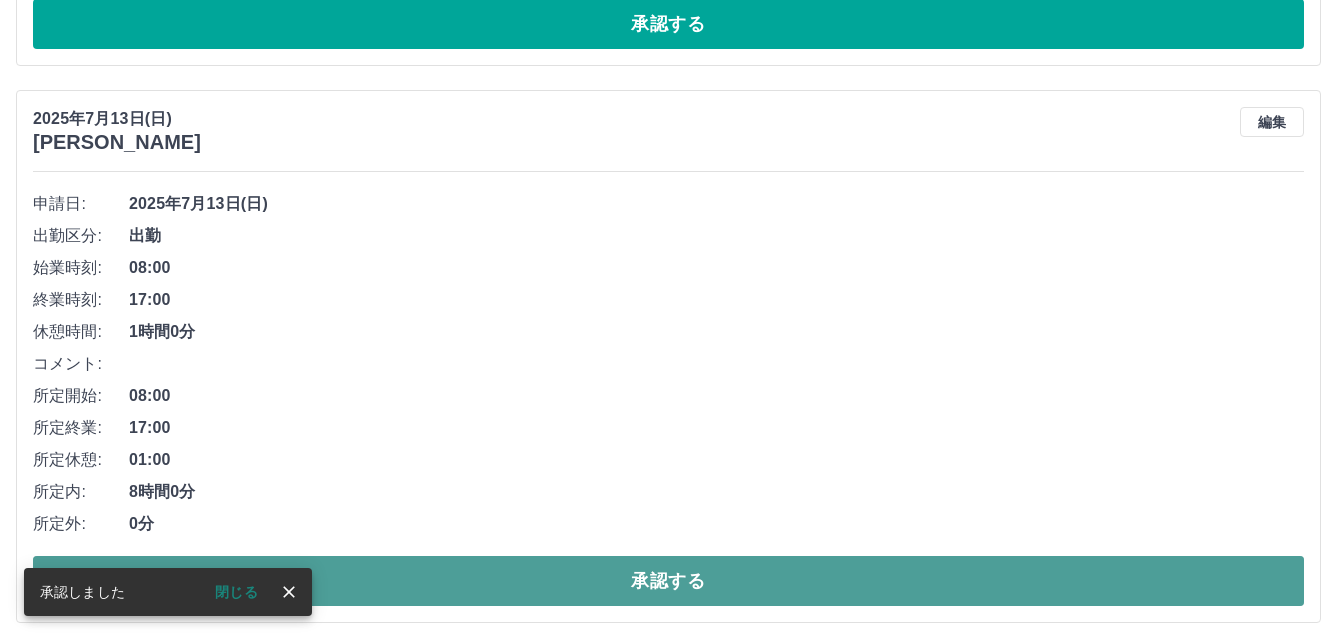 click on "承認する" at bounding box center (668, 581) 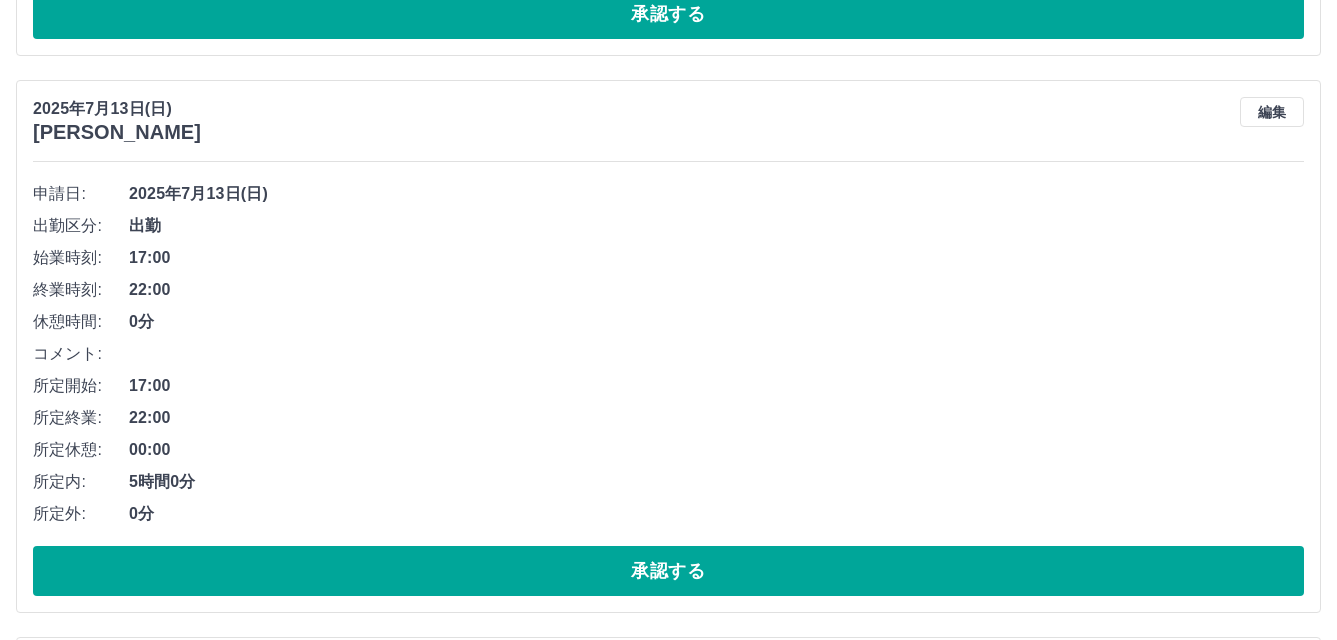 scroll, scrollTop: 2970, scrollLeft: 0, axis: vertical 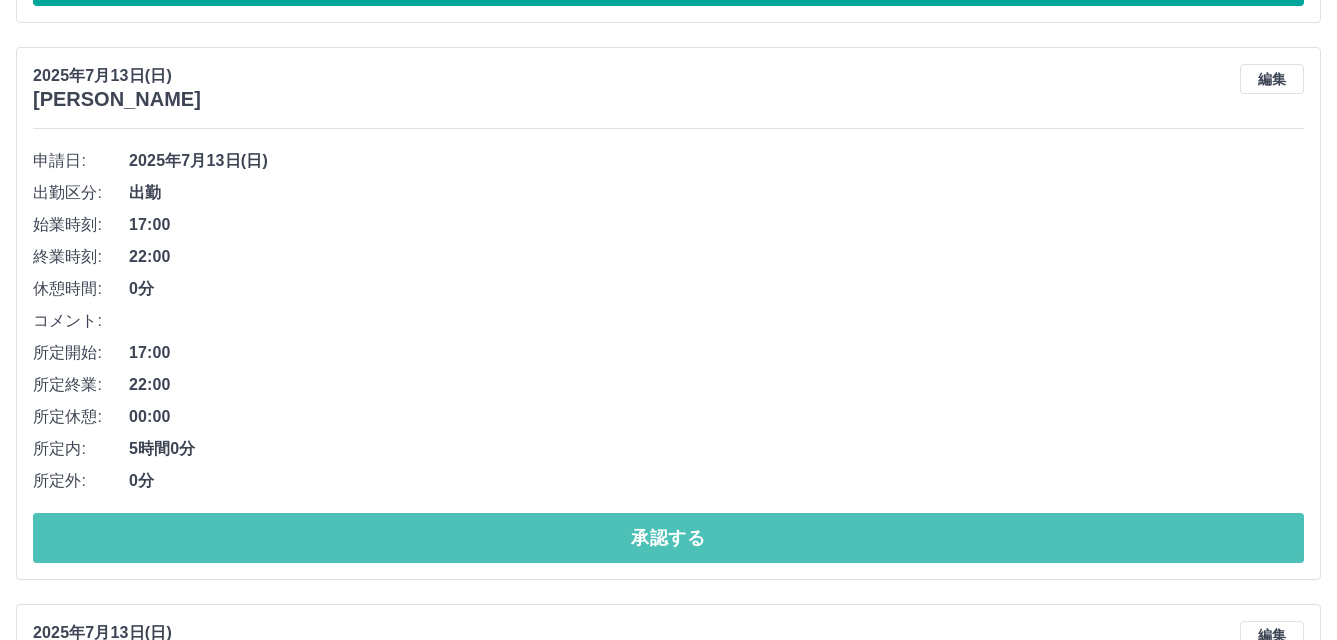 click on "承認する" at bounding box center [668, 538] 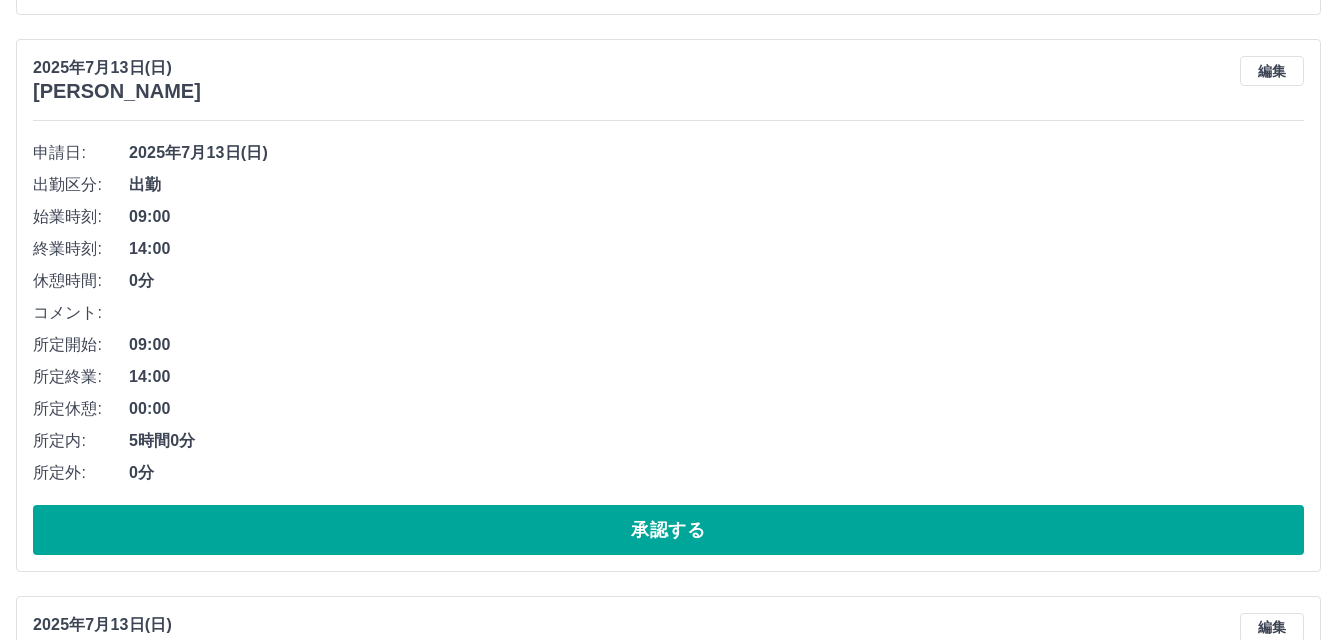 scroll, scrollTop: 3013, scrollLeft: 0, axis: vertical 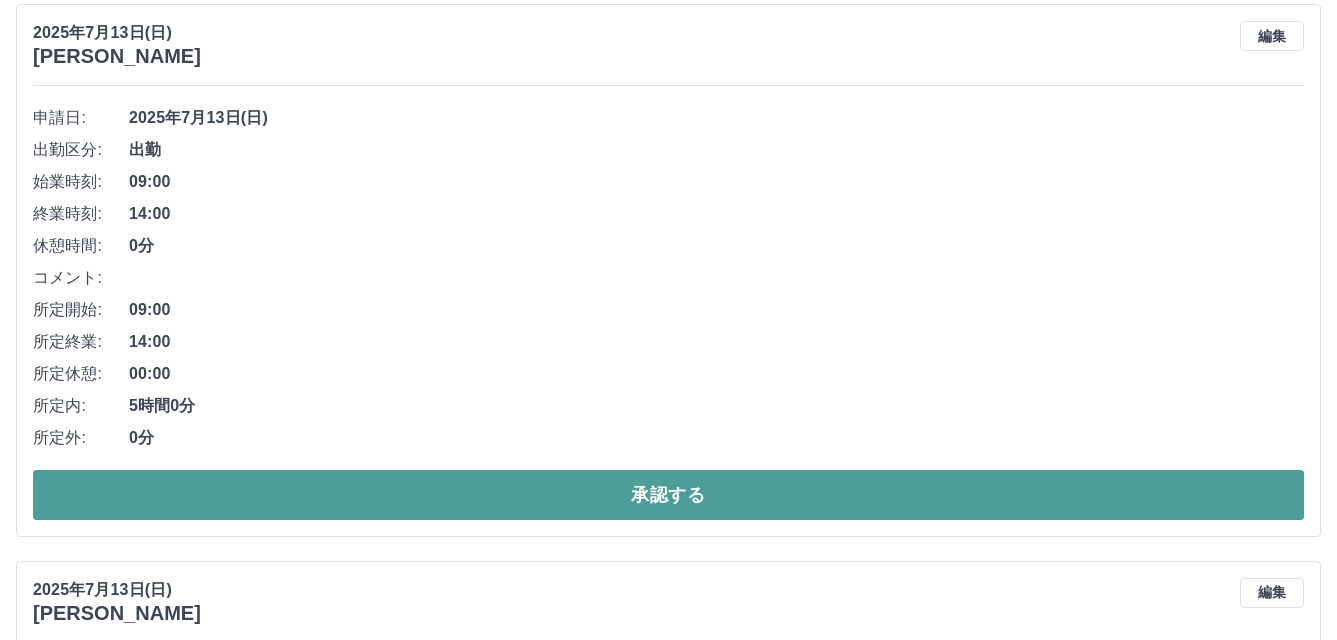 click on "承認する" at bounding box center [668, 495] 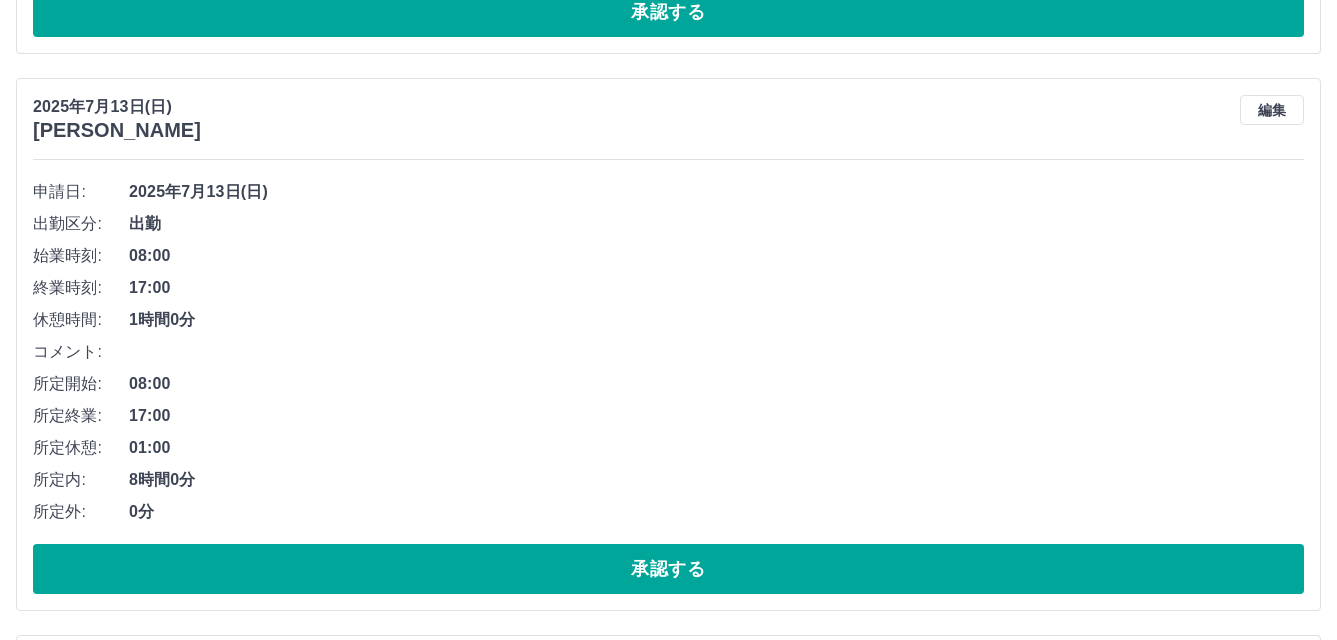 scroll, scrollTop: 3056, scrollLeft: 0, axis: vertical 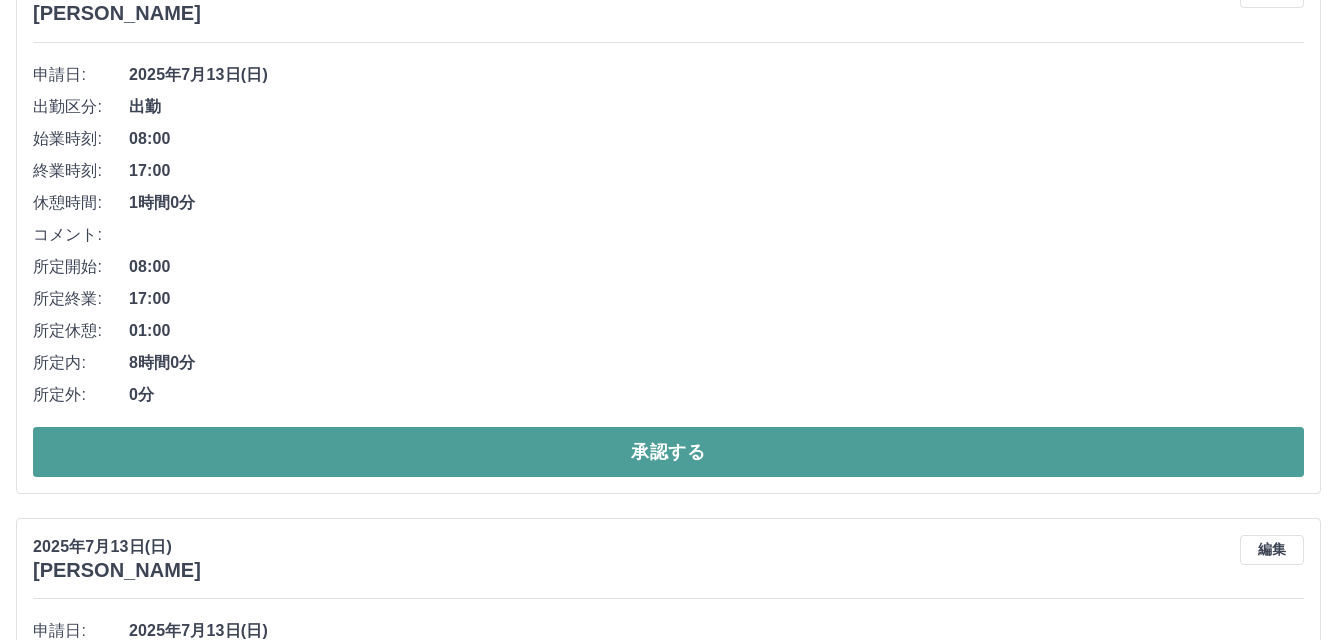 click on "承認する" at bounding box center (668, 452) 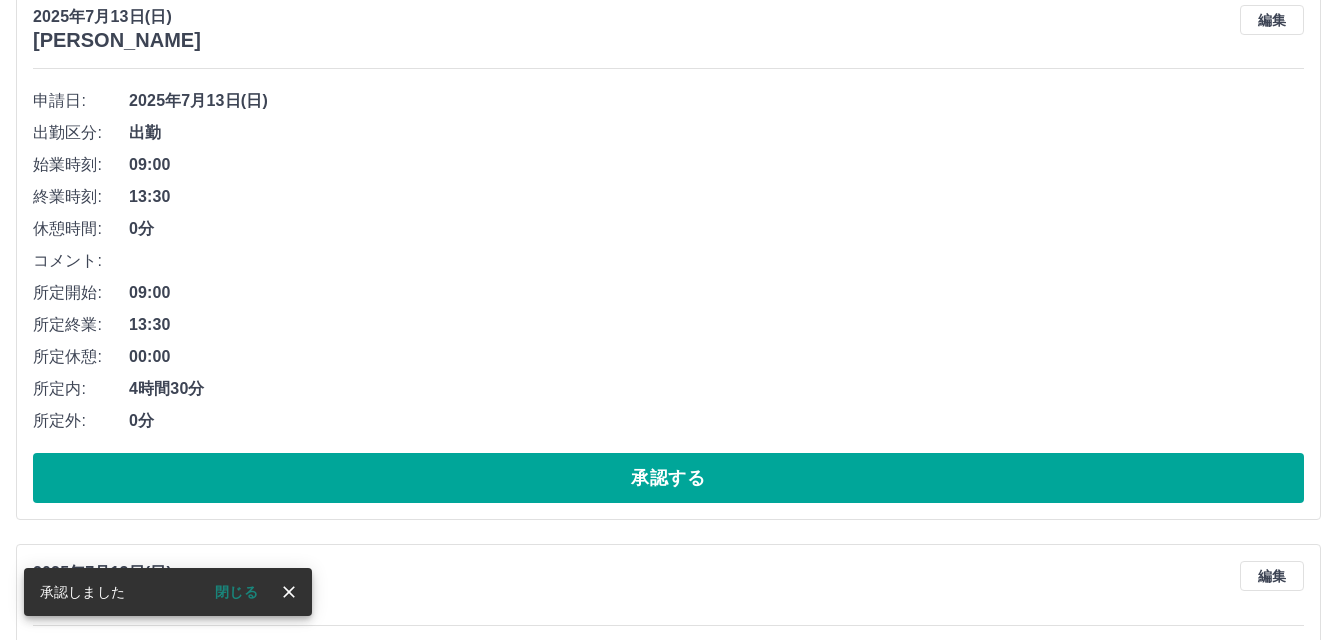 scroll, scrollTop: 4100, scrollLeft: 0, axis: vertical 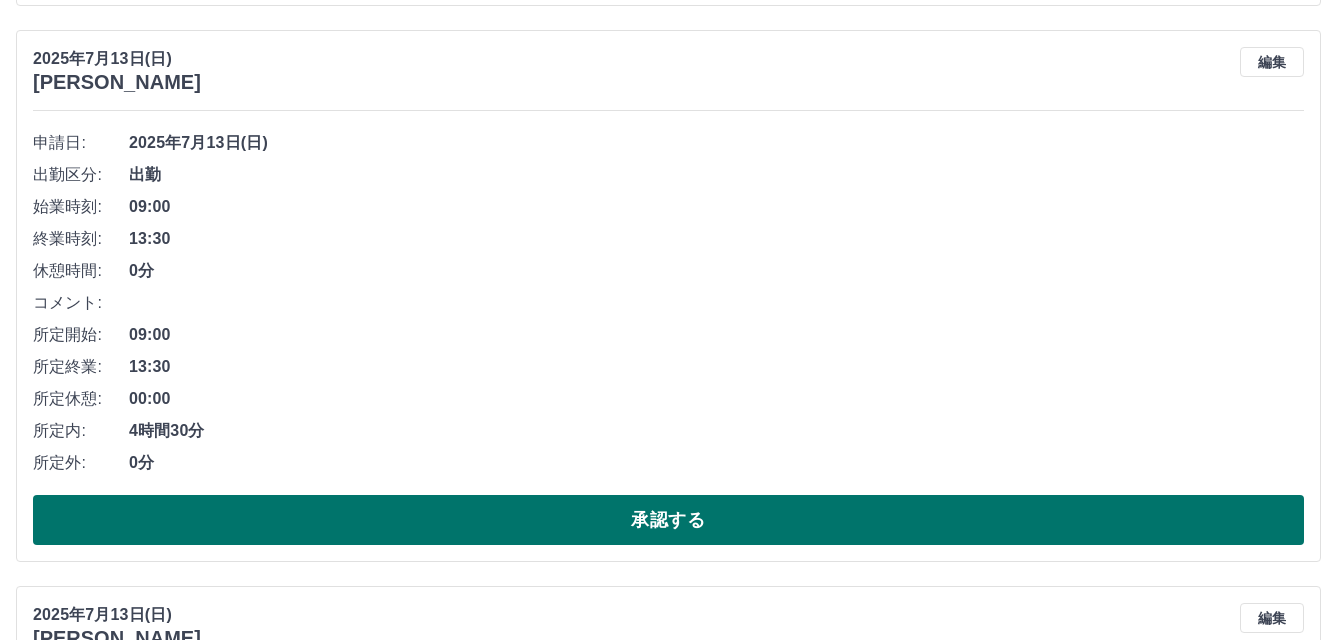 click on "承認する" at bounding box center (668, 520) 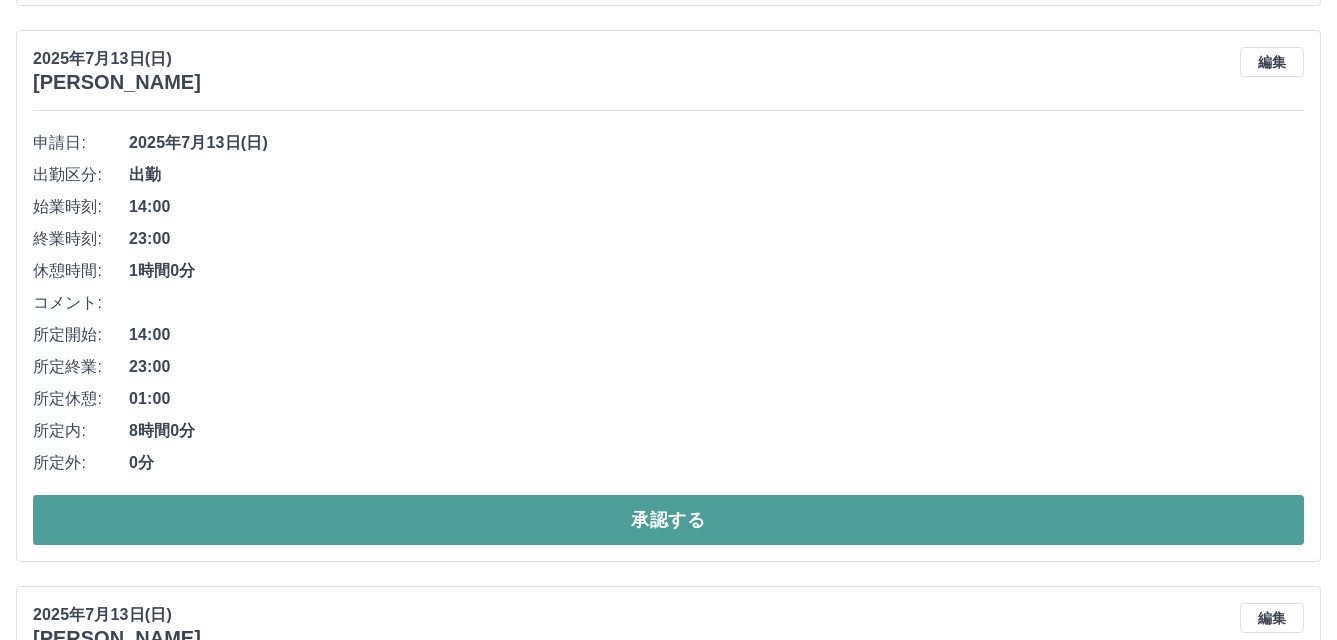 click on "承認する" at bounding box center (668, 520) 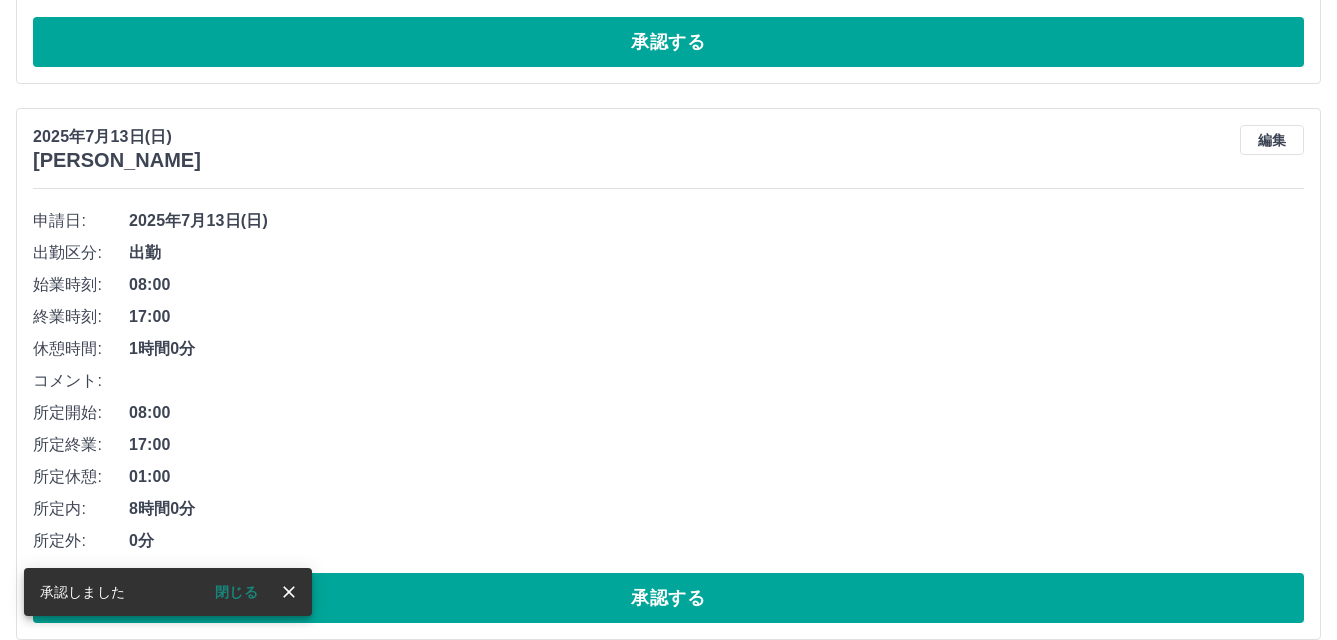 scroll, scrollTop: 4144, scrollLeft: 0, axis: vertical 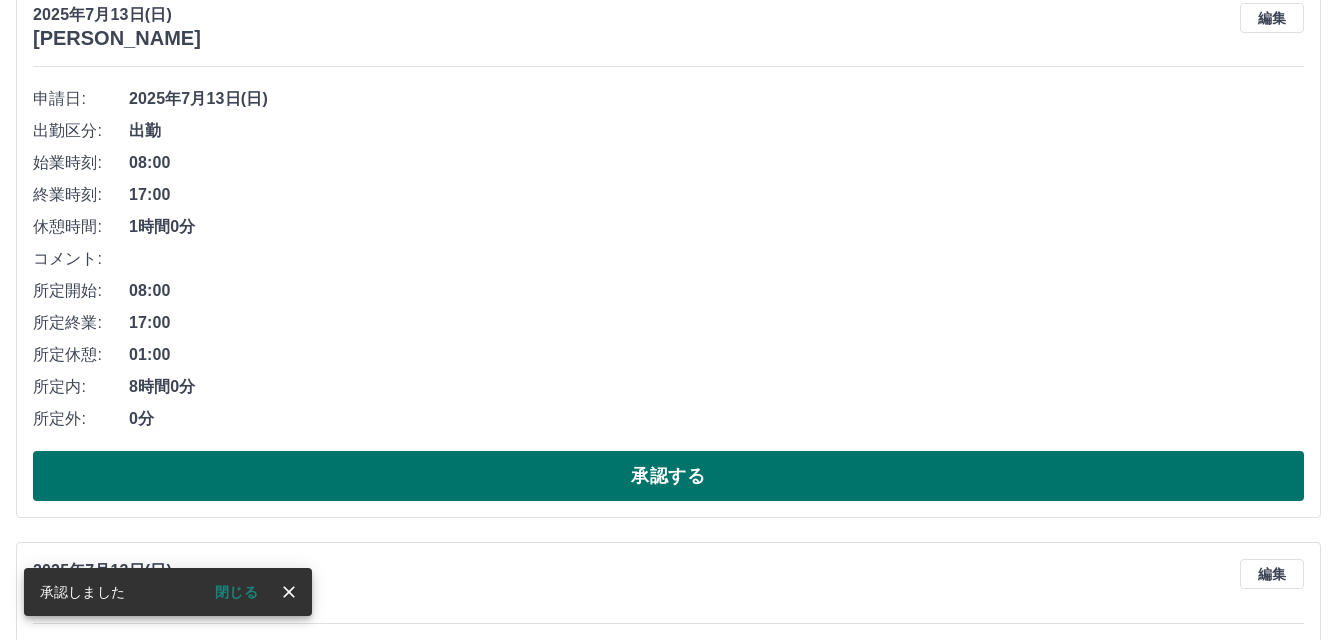click on "承認する" at bounding box center (668, 476) 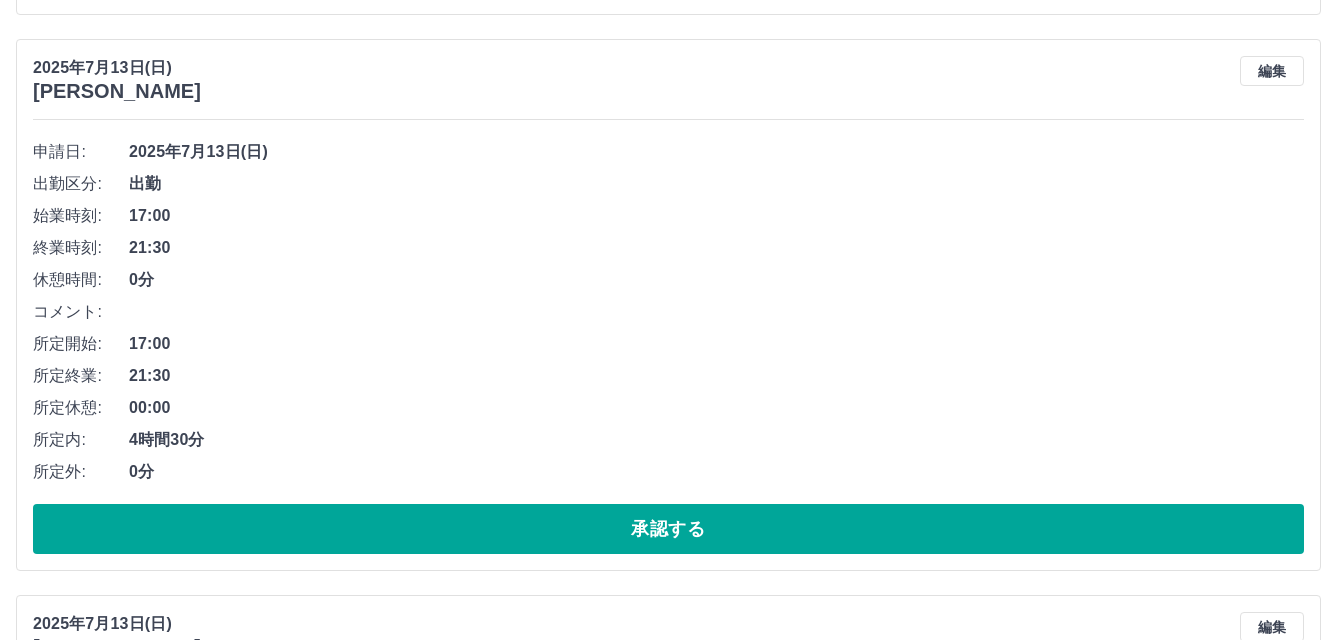 scroll, scrollTop: 4188, scrollLeft: 0, axis: vertical 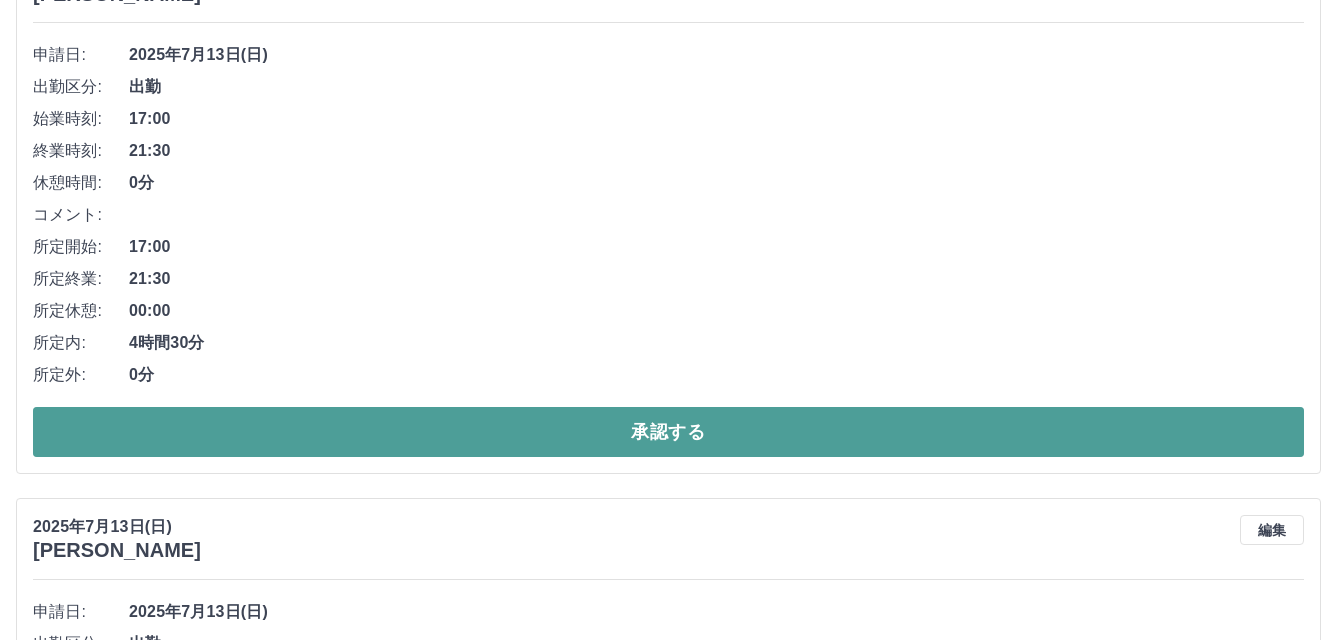 click on "承認する" at bounding box center [668, 432] 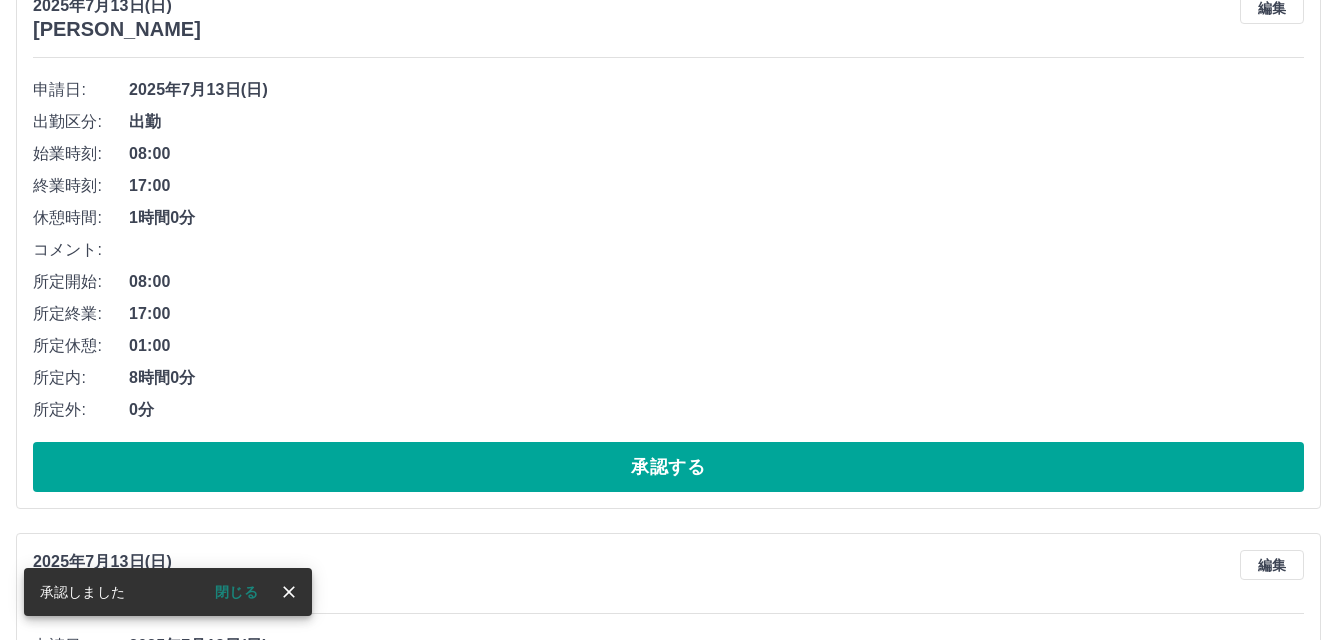 scroll, scrollTop: 5232, scrollLeft: 0, axis: vertical 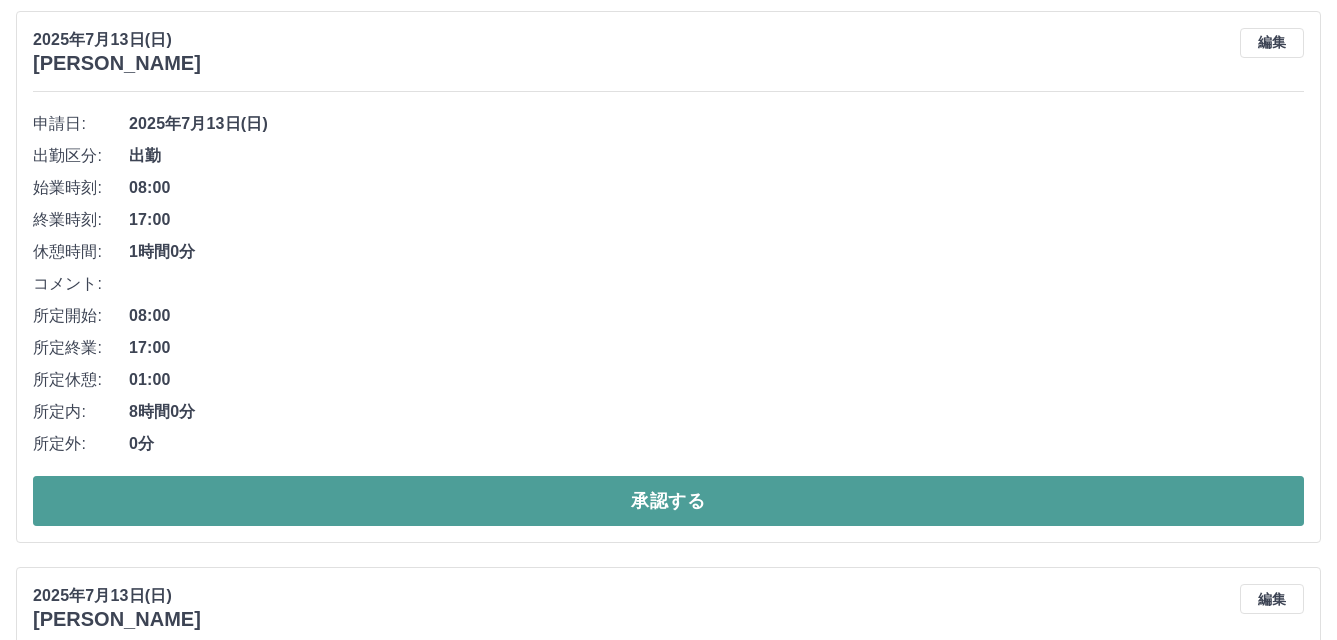 click on "承認する" at bounding box center [668, 501] 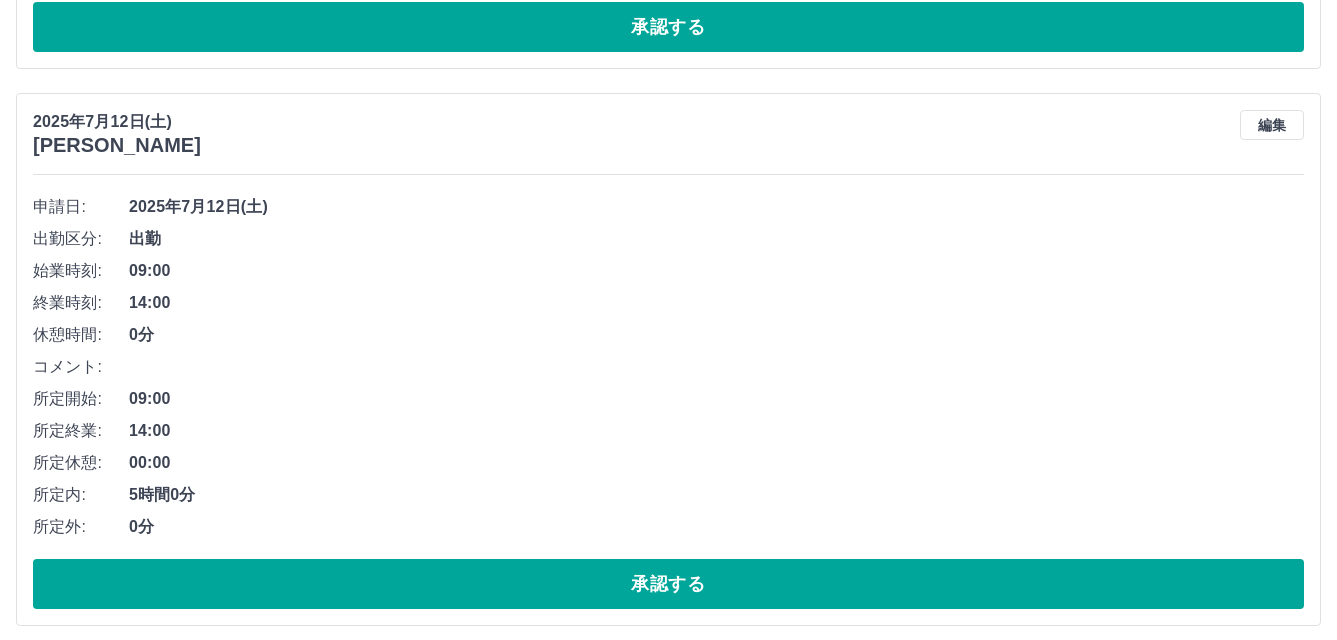 scroll, scrollTop: 6375, scrollLeft: 0, axis: vertical 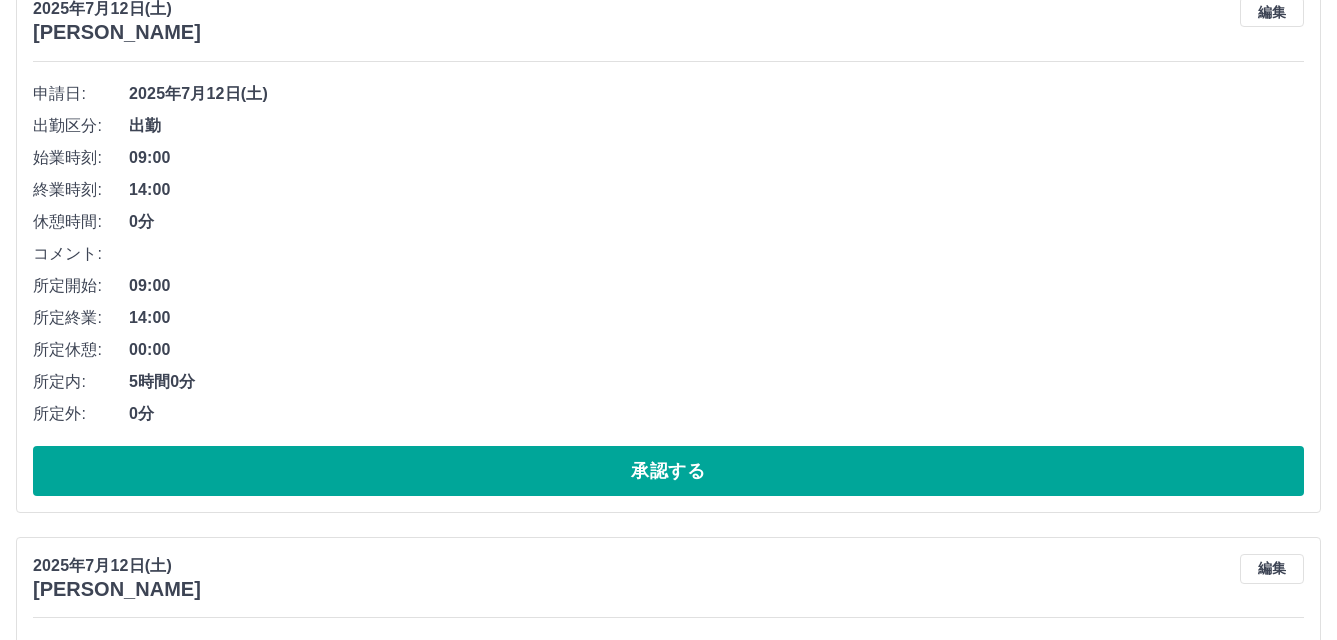 click on "承認する" at bounding box center [668, 471] 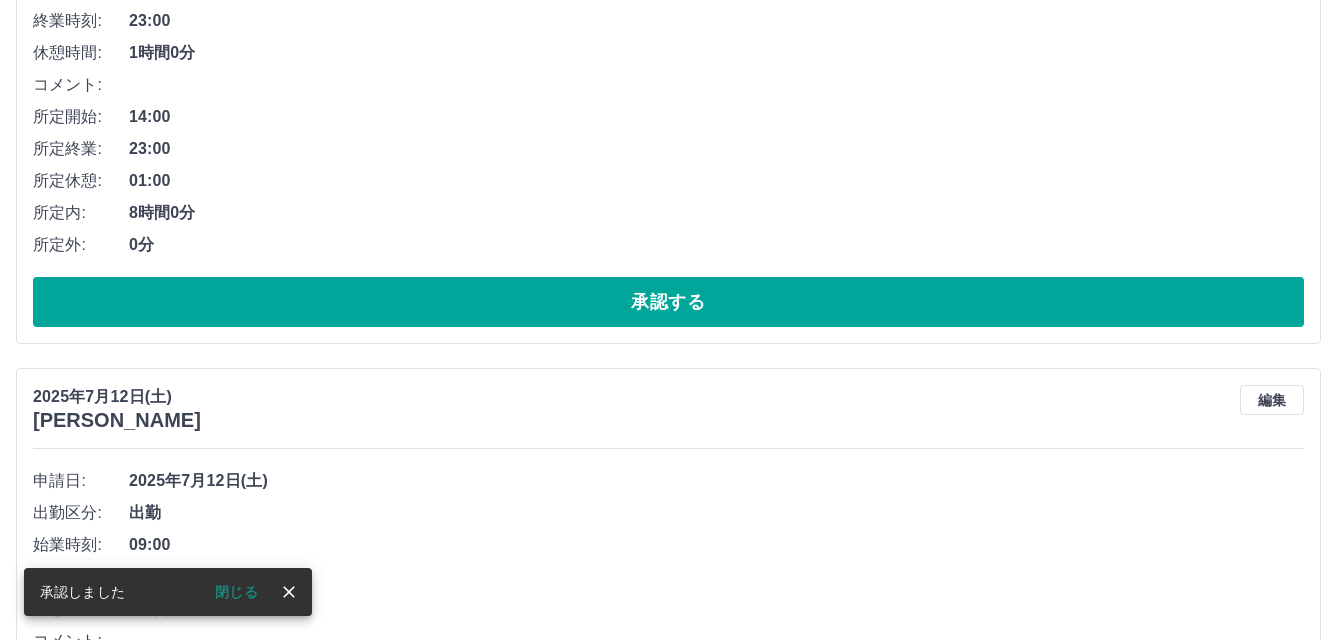 scroll, scrollTop: 7119, scrollLeft: 0, axis: vertical 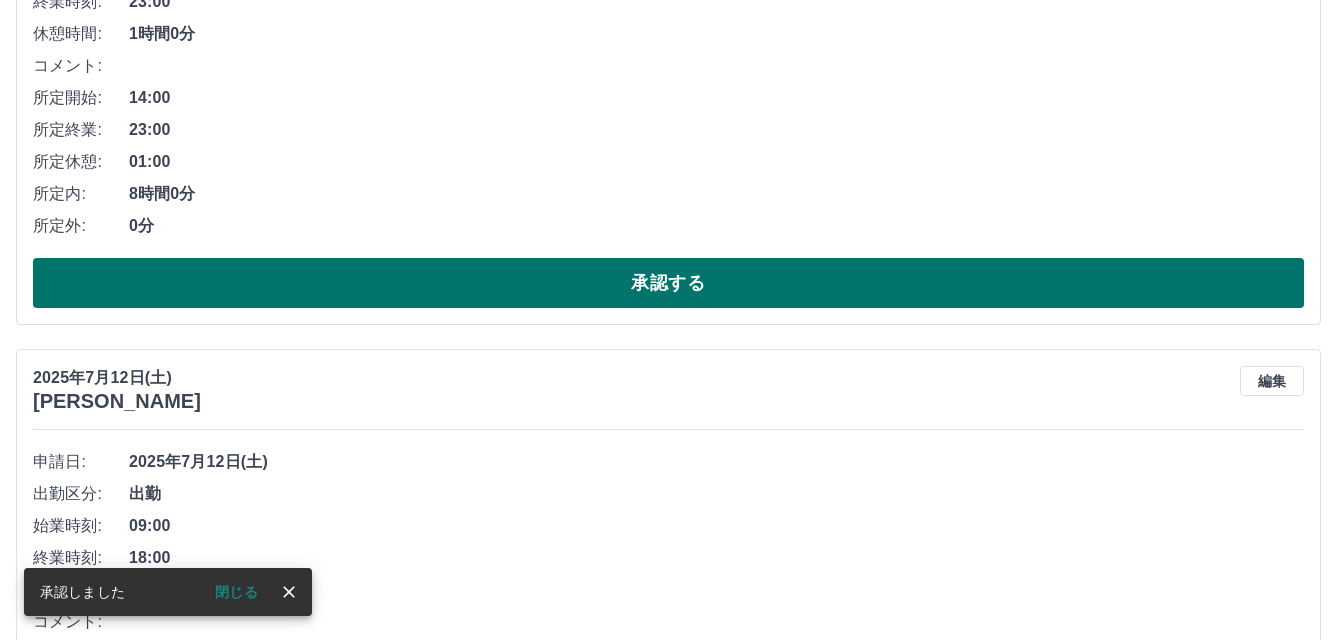 click on "承認する" at bounding box center [668, 283] 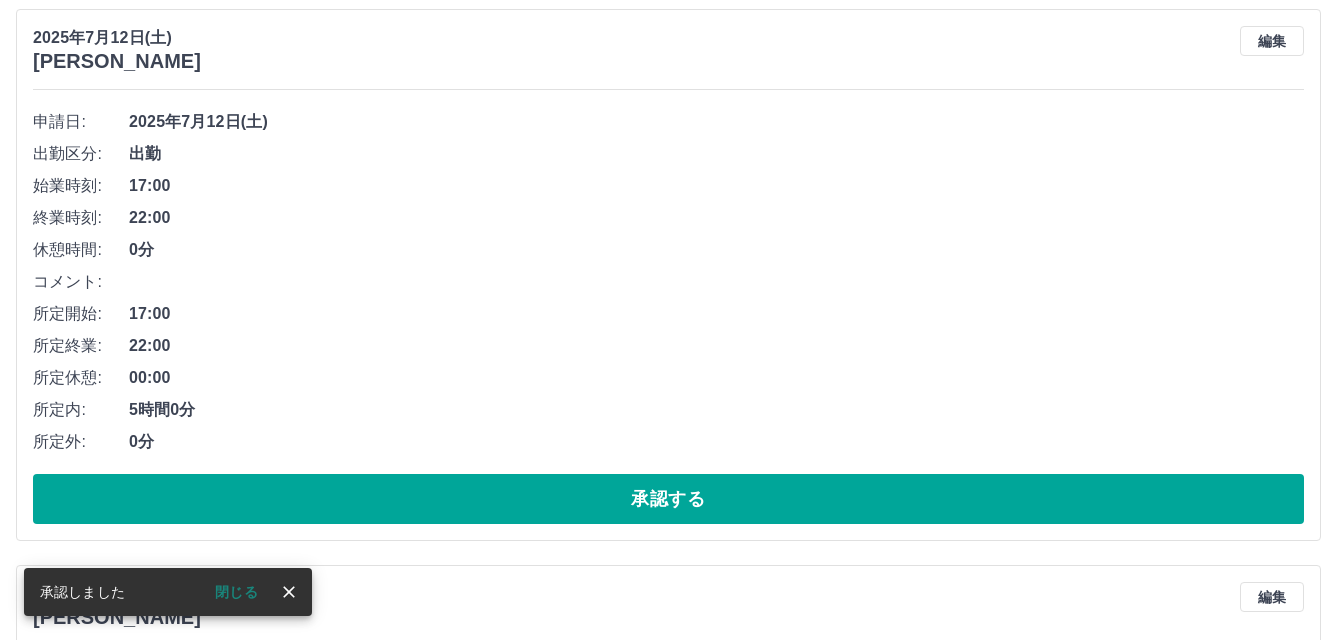 scroll, scrollTop: 7463, scrollLeft: 0, axis: vertical 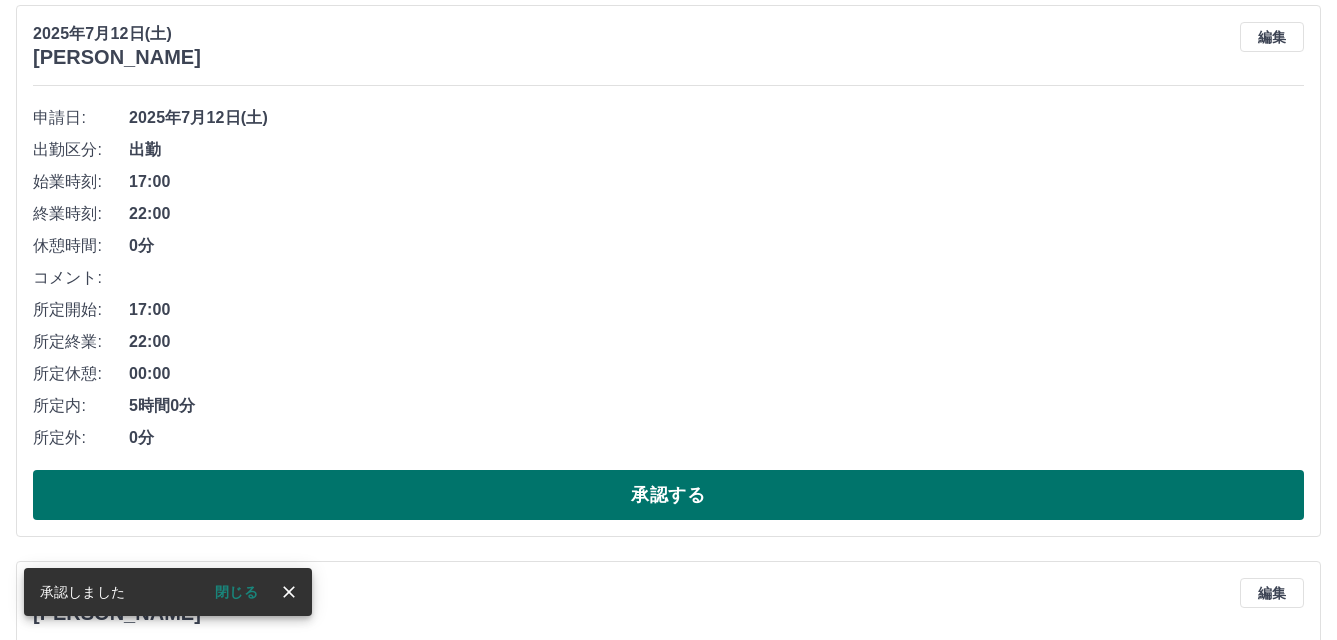 click on "承認する" at bounding box center (668, 495) 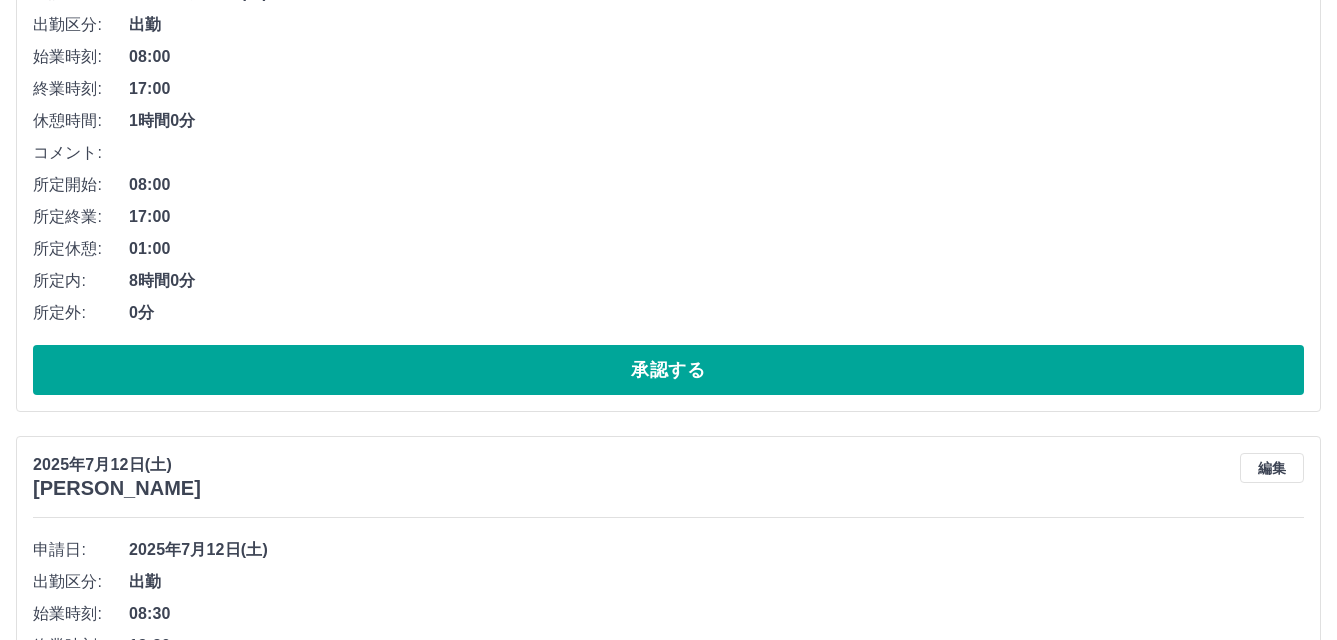 scroll, scrollTop: 7607, scrollLeft: 0, axis: vertical 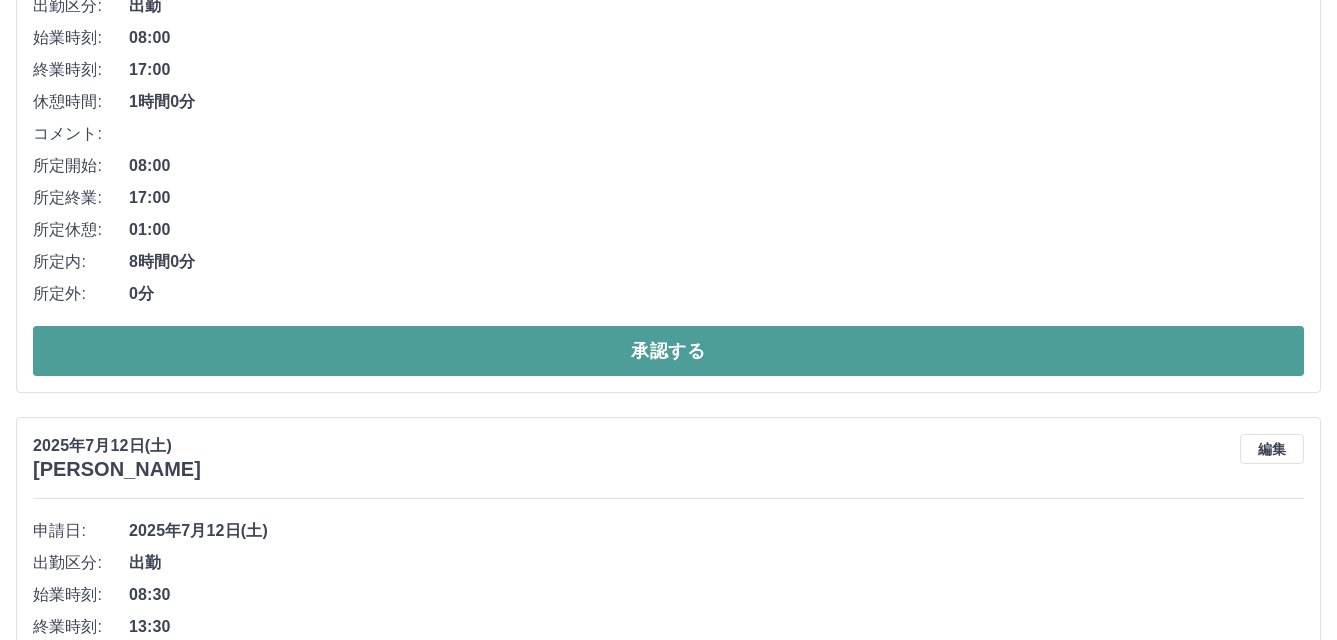 click on "承認する" at bounding box center (668, 351) 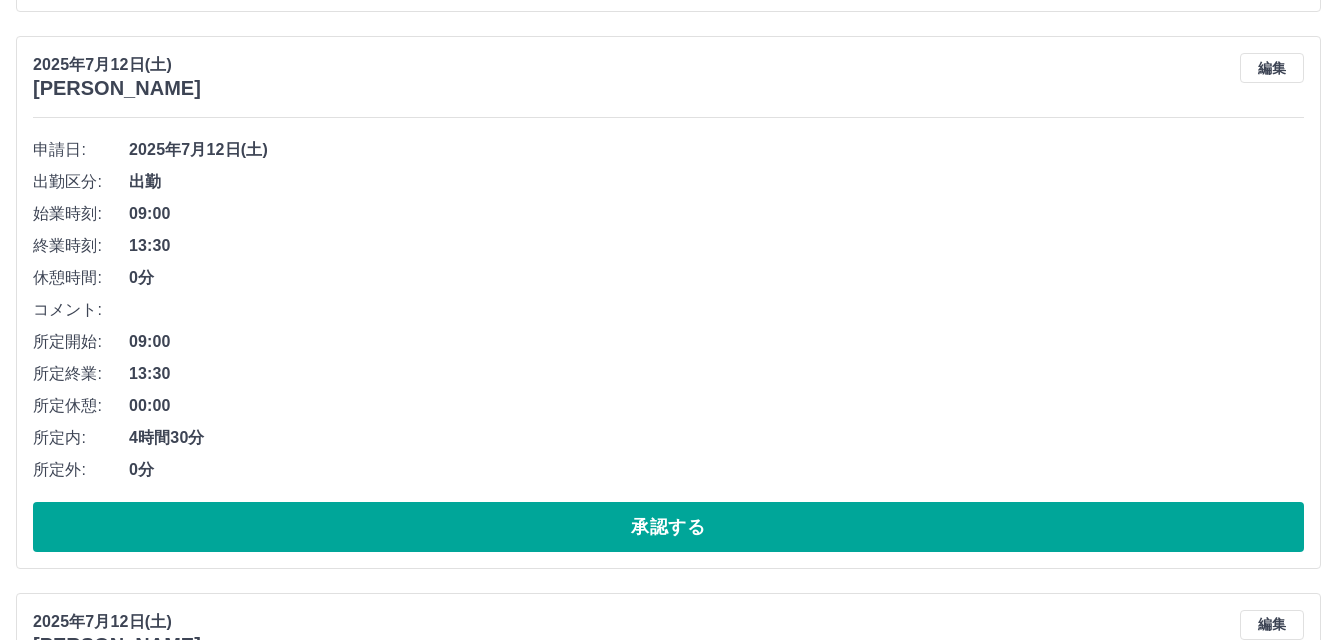 scroll, scrollTop: 8151, scrollLeft: 0, axis: vertical 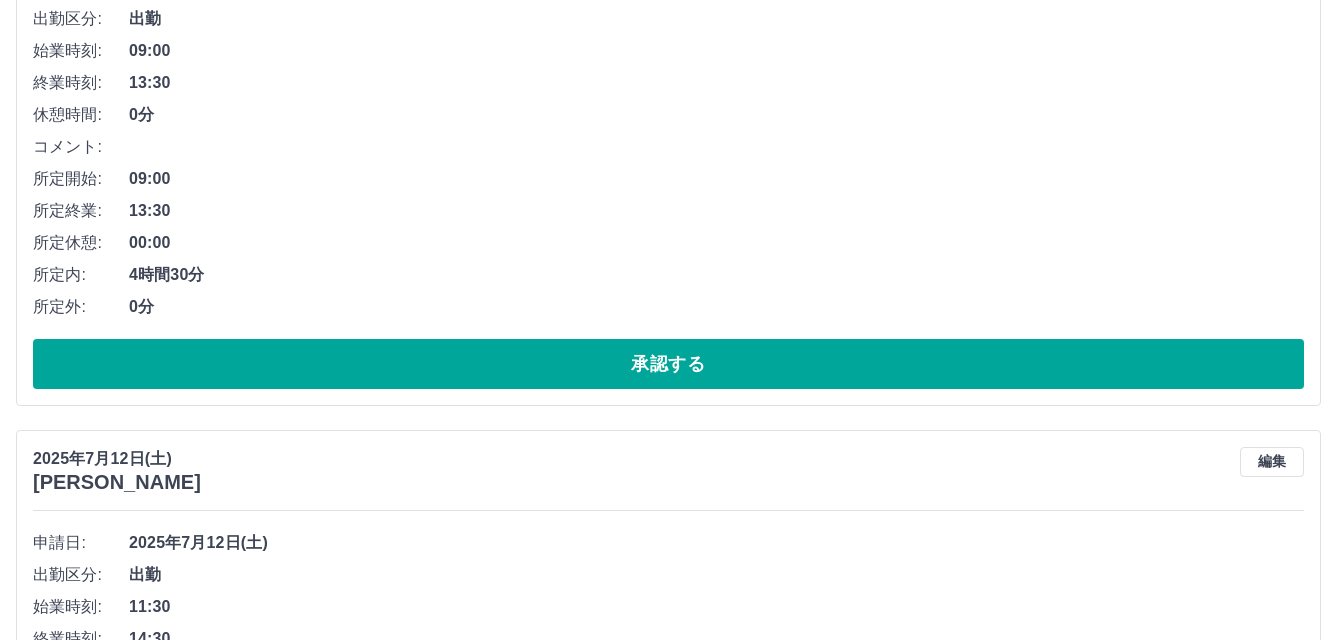 click on "承認する" at bounding box center [668, 364] 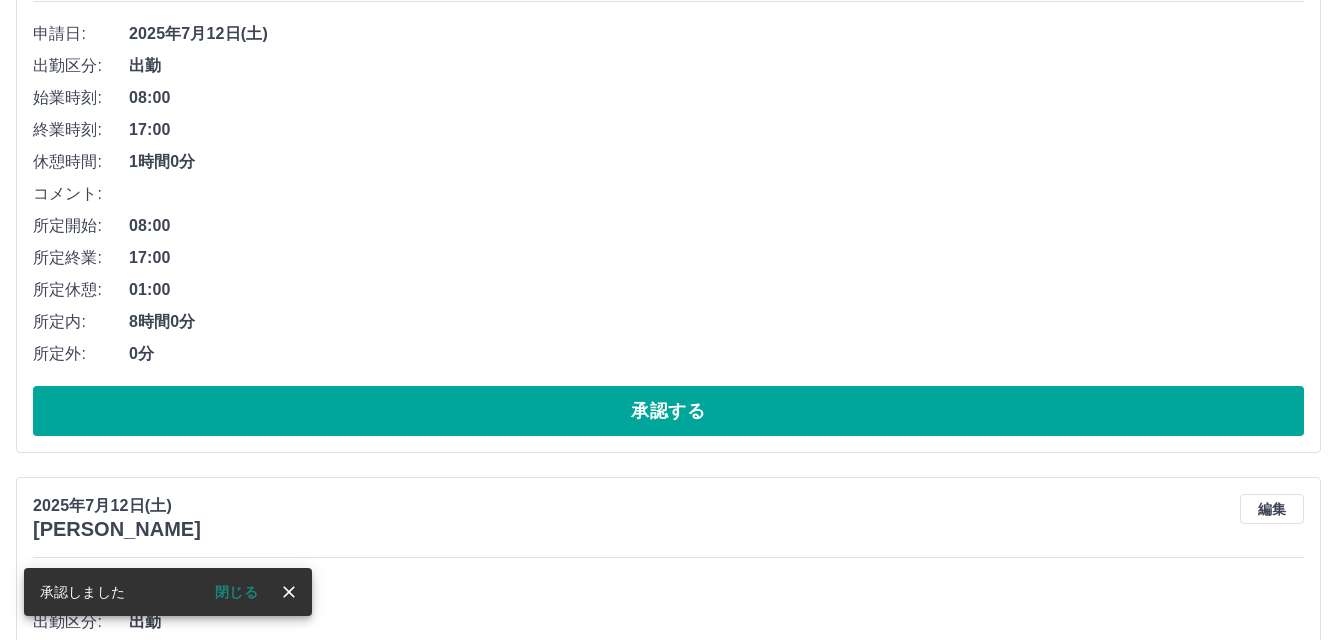 scroll, scrollTop: 8695, scrollLeft: 0, axis: vertical 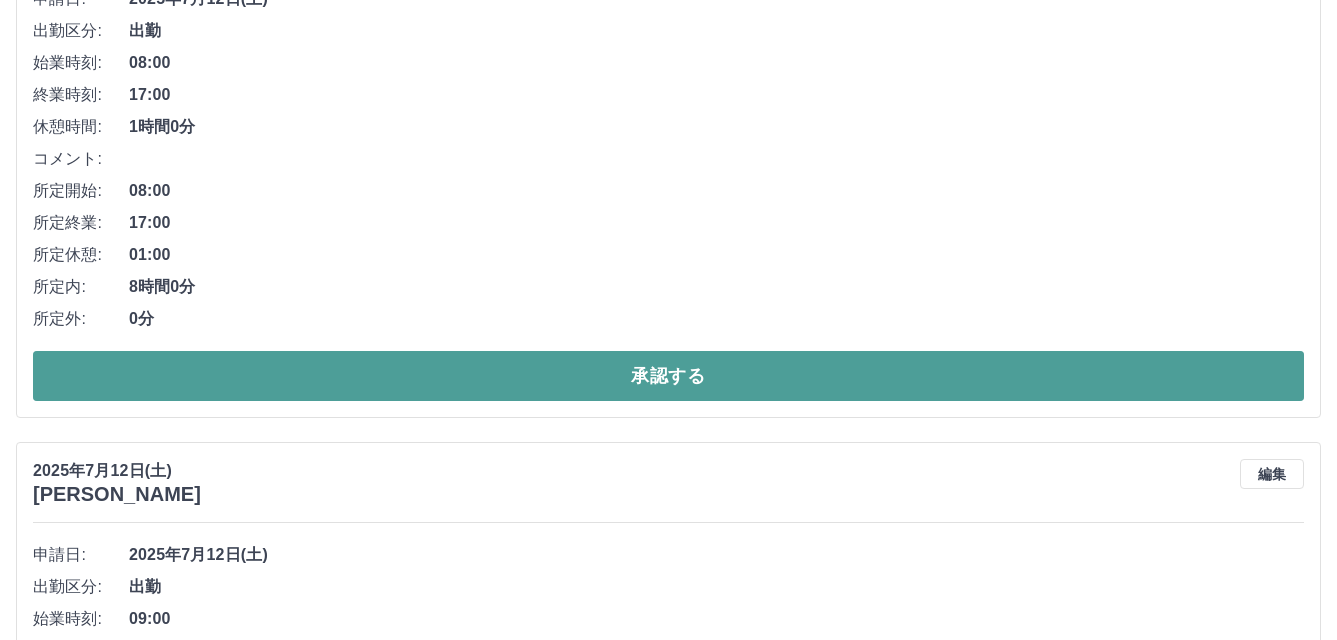 click on "承認する" at bounding box center [668, 376] 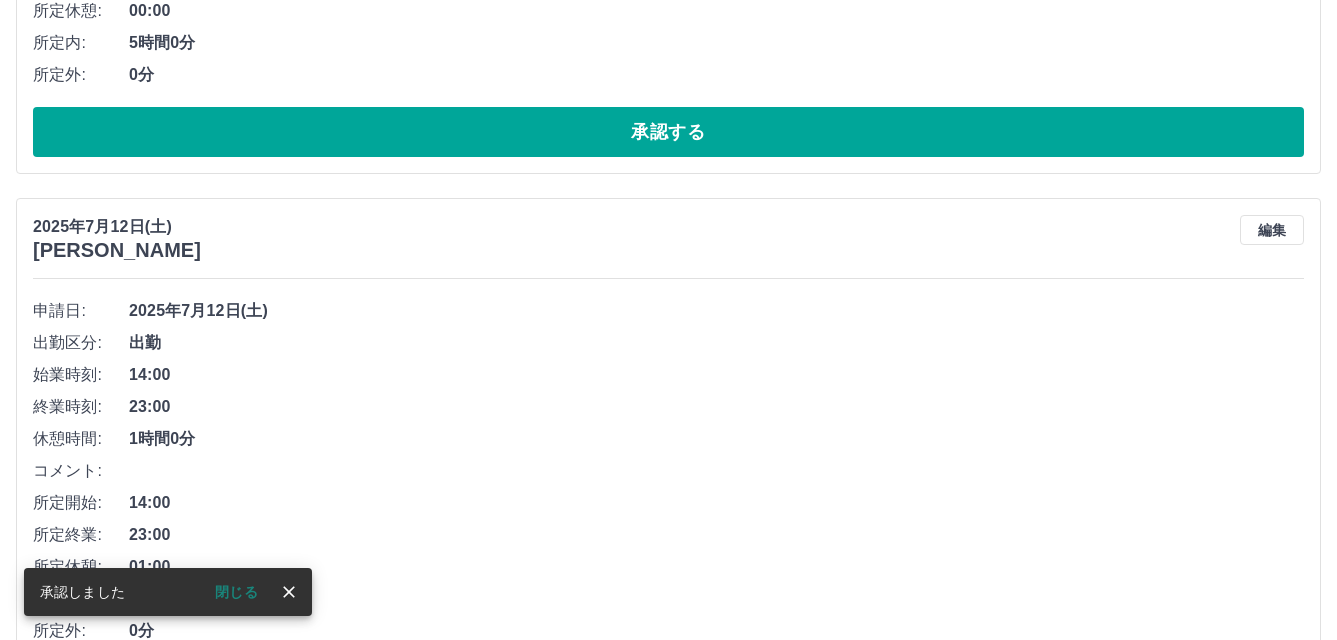 scroll, scrollTop: 9339, scrollLeft: 0, axis: vertical 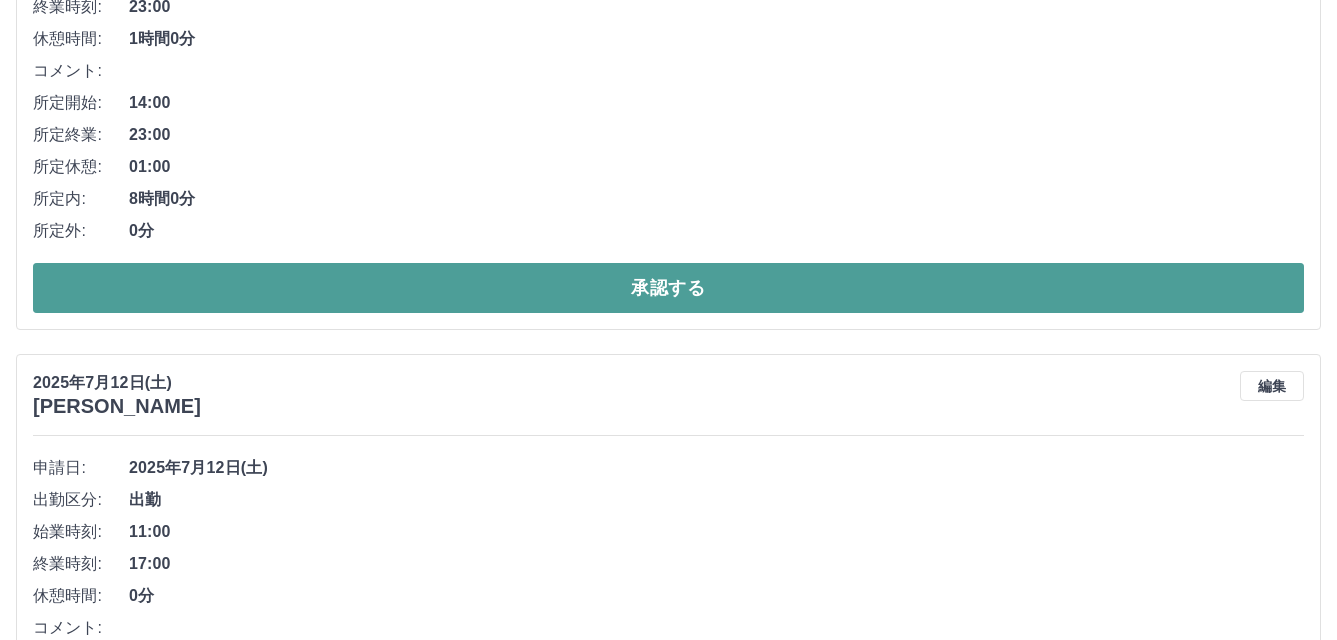 click on "承認する" at bounding box center (668, 288) 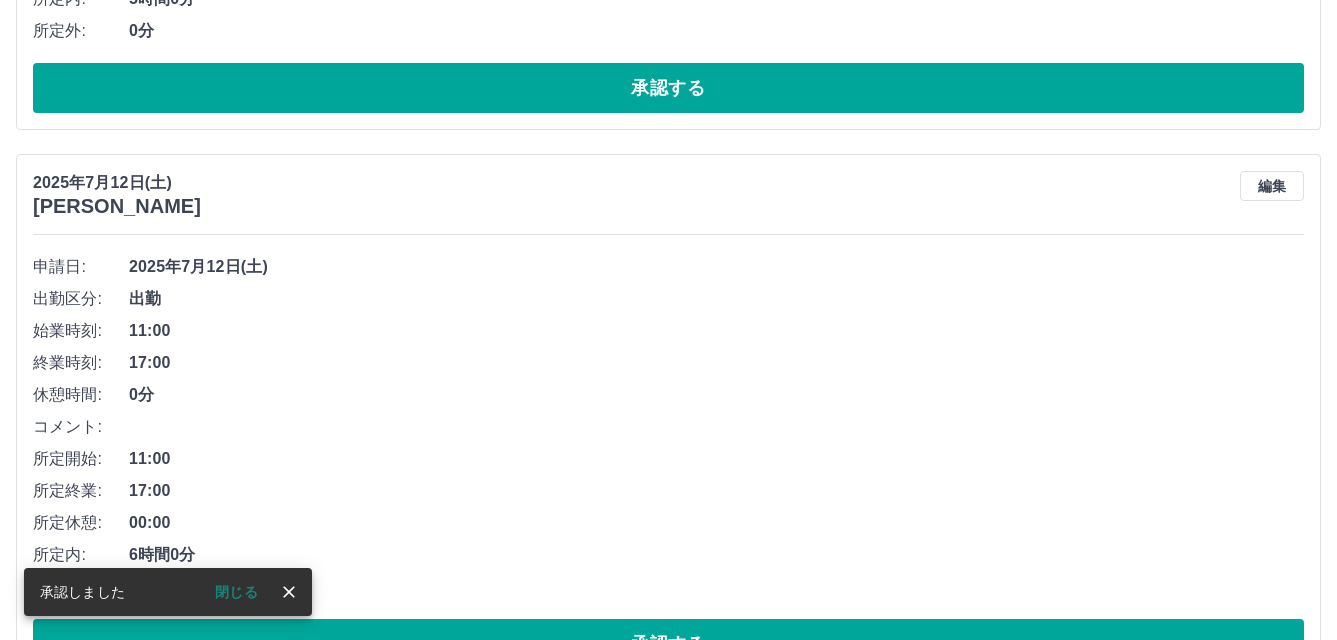 scroll, scrollTop: 9183, scrollLeft: 0, axis: vertical 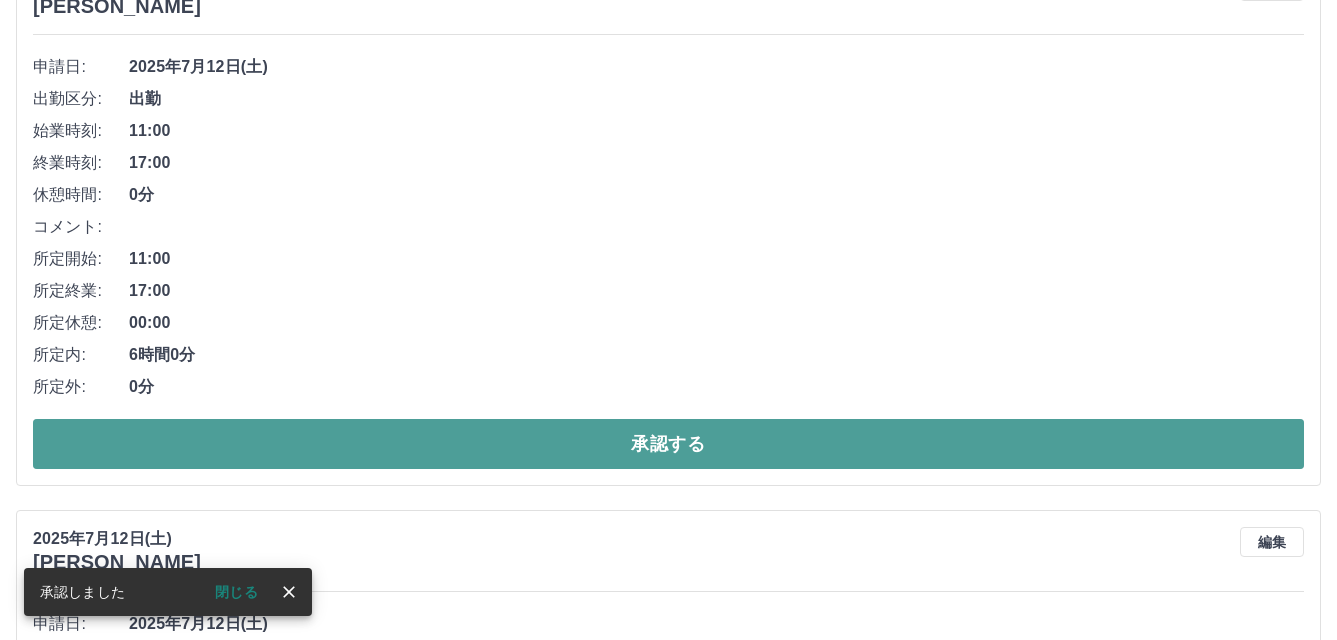 click on "承認する" at bounding box center (668, 444) 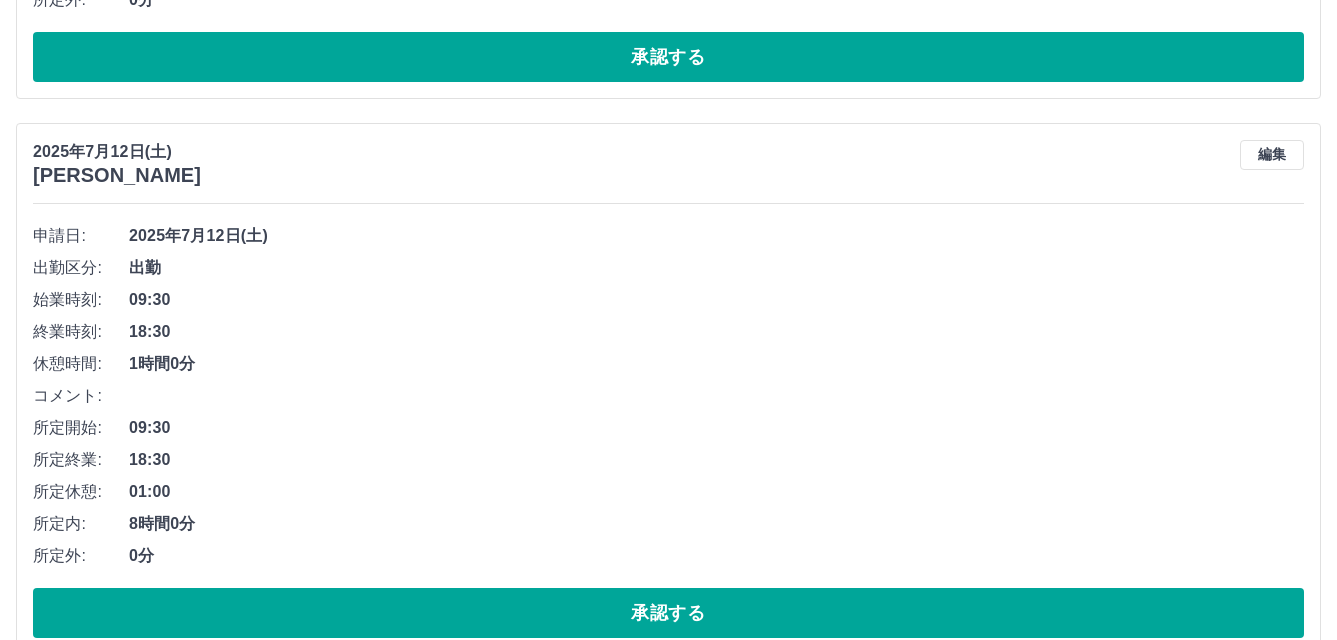 scroll, scrollTop: 10227, scrollLeft: 0, axis: vertical 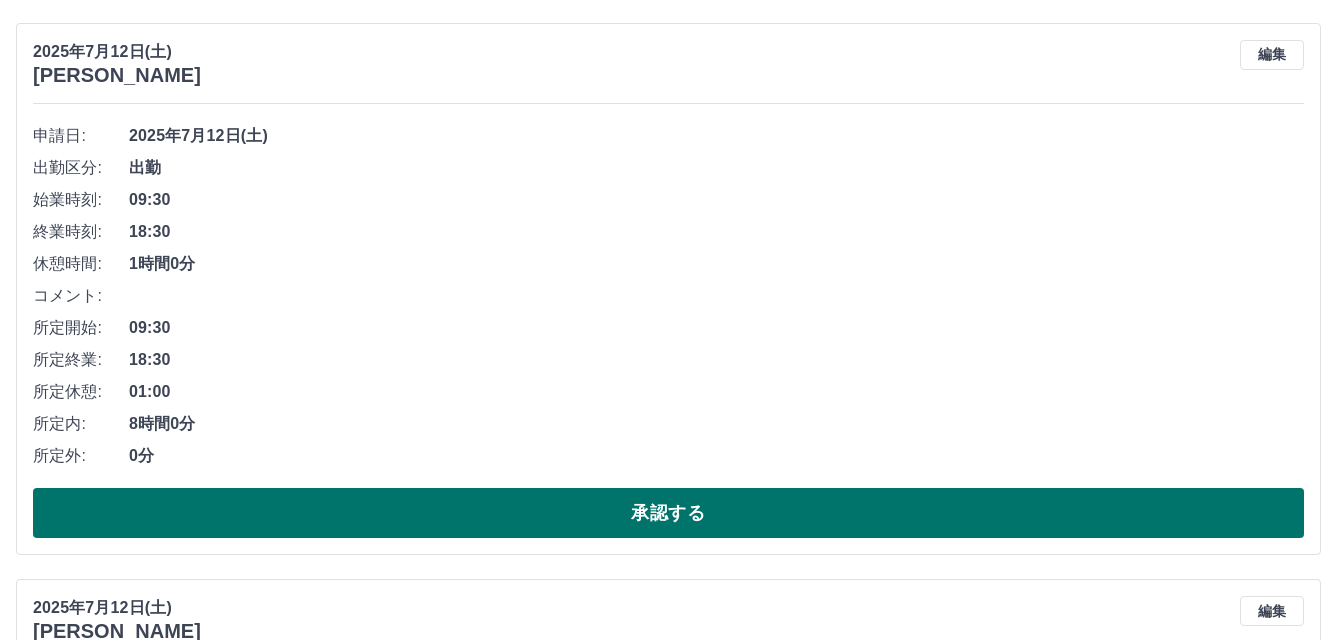 click on "承認する" at bounding box center (668, 513) 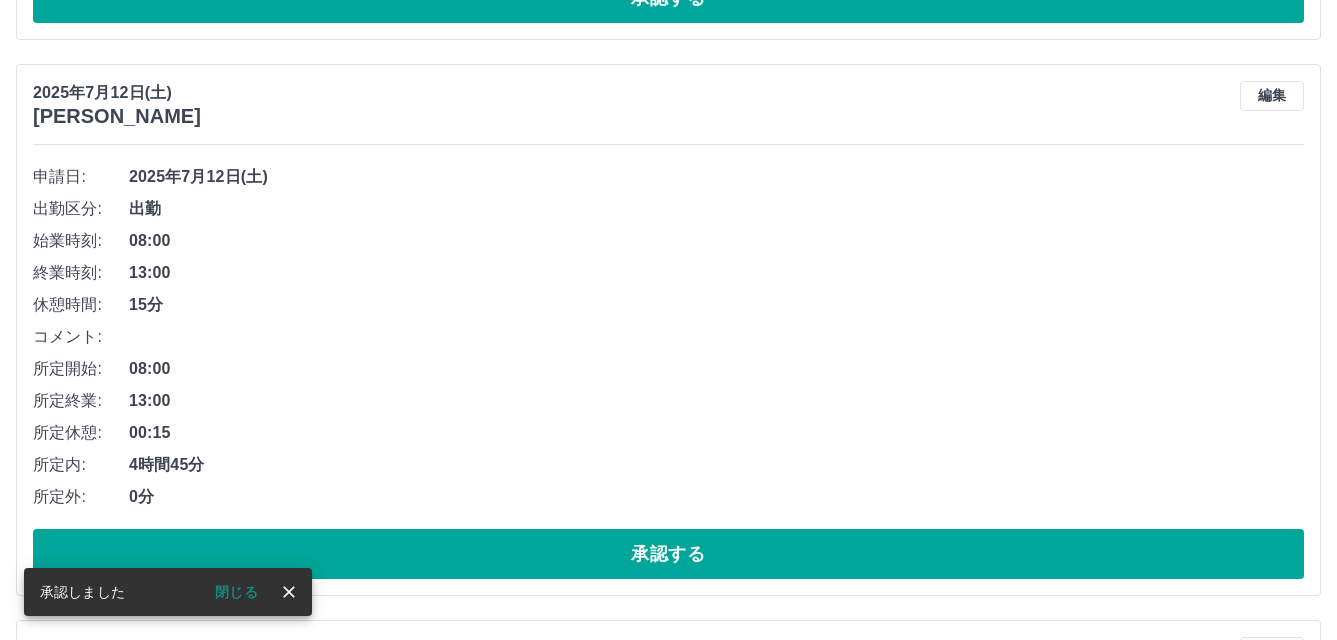 scroll, scrollTop: 10371, scrollLeft: 0, axis: vertical 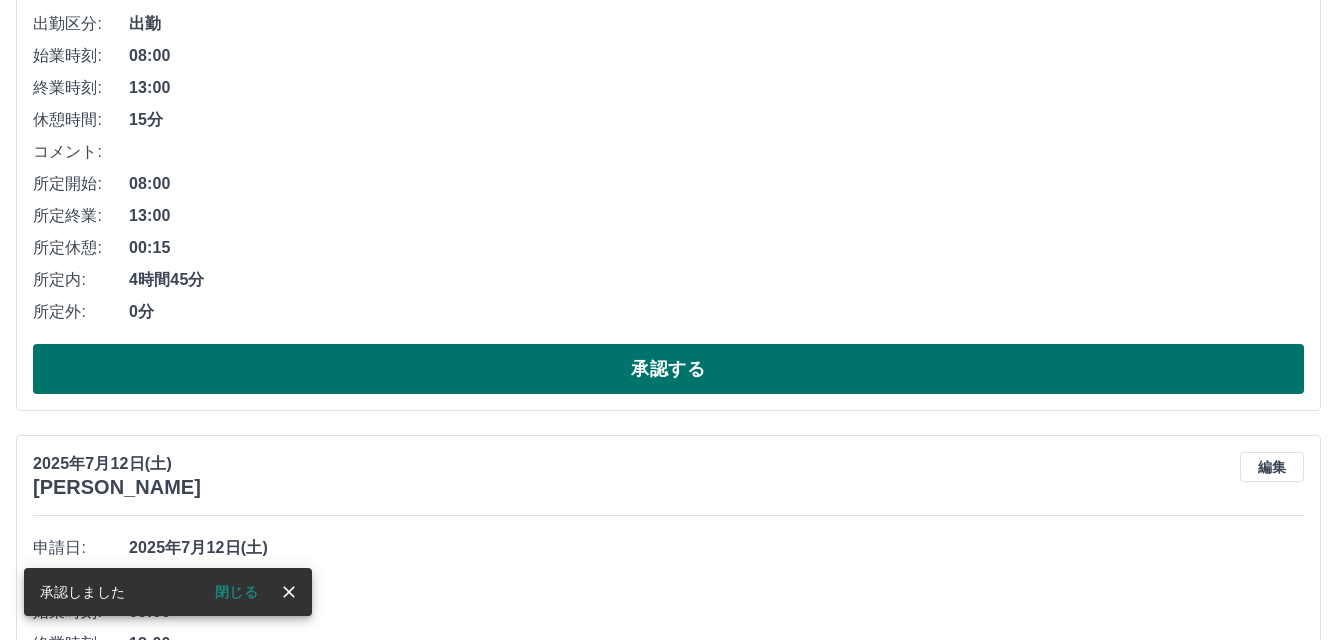 click on "承認する" at bounding box center [668, 369] 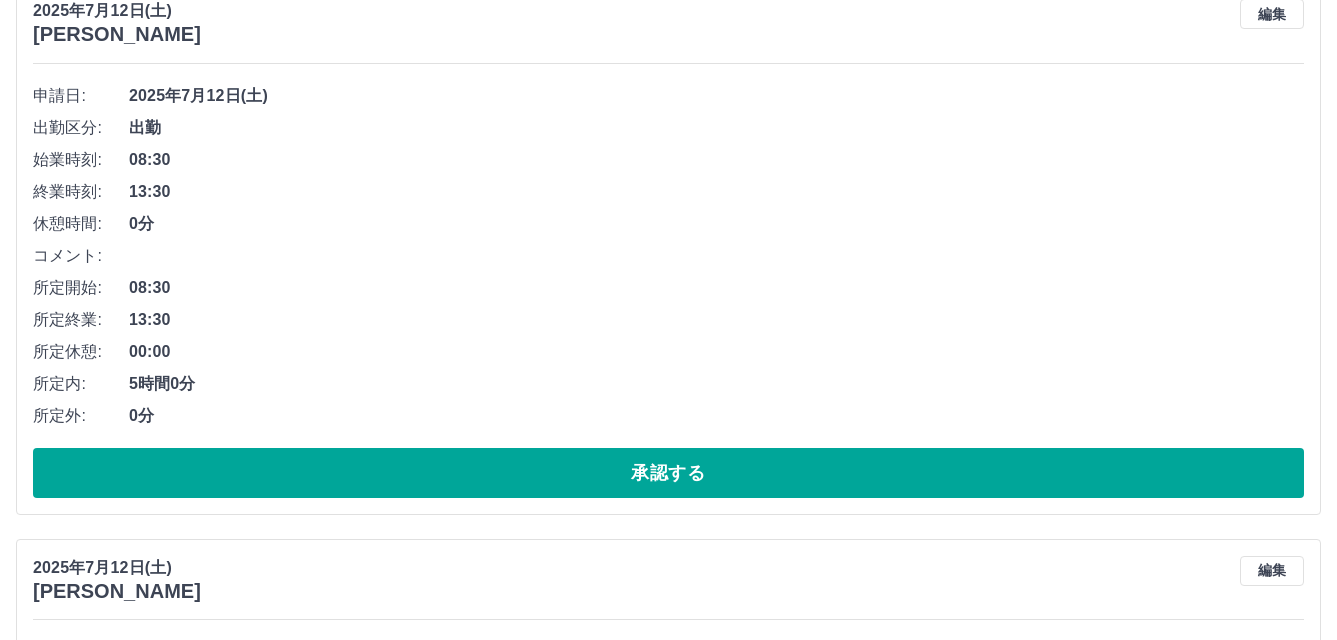 scroll, scrollTop: 11415, scrollLeft: 0, axis: vertical 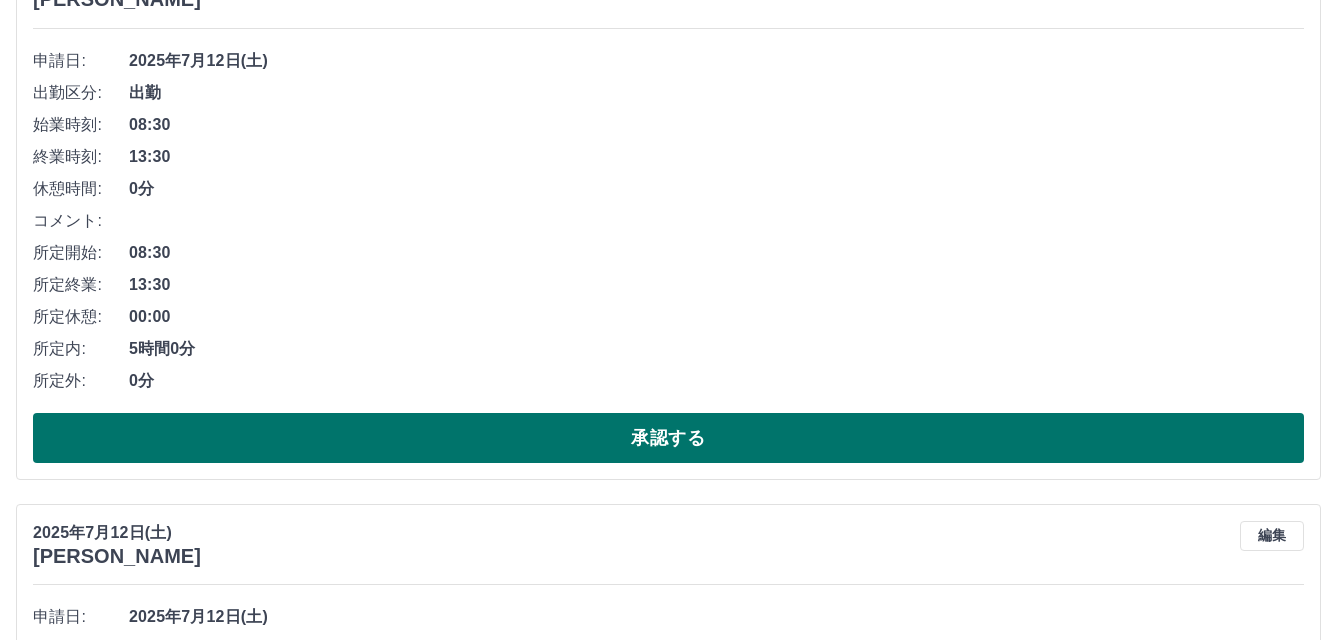 click on "承認する" at bounding box center (668, 438) 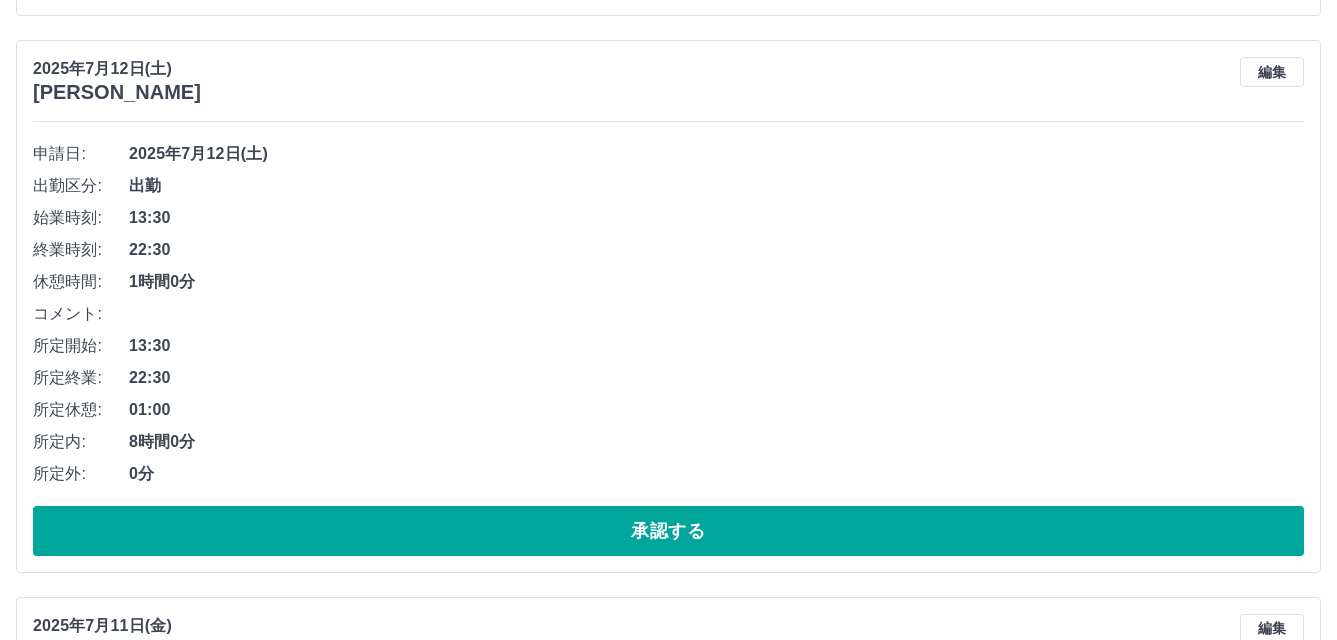 scroll, scrollTop: 11358, scrollLeft: 0, axis: vertical 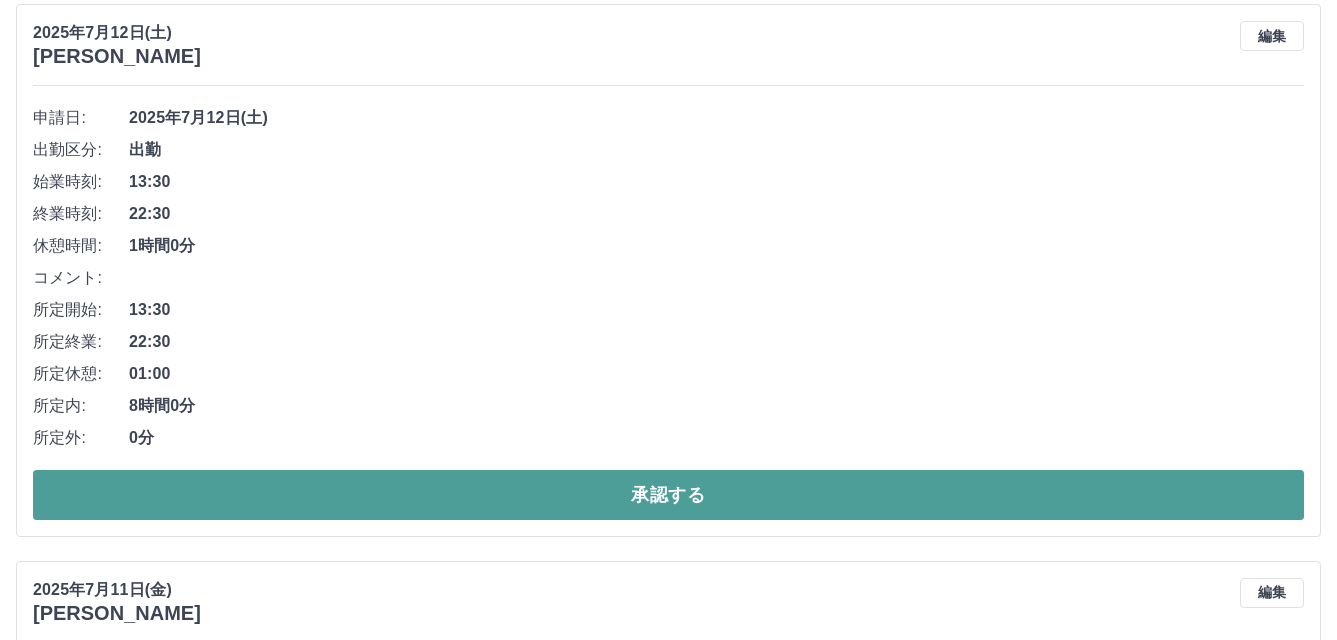 click on "承認する" at bounding box center [668, 495] 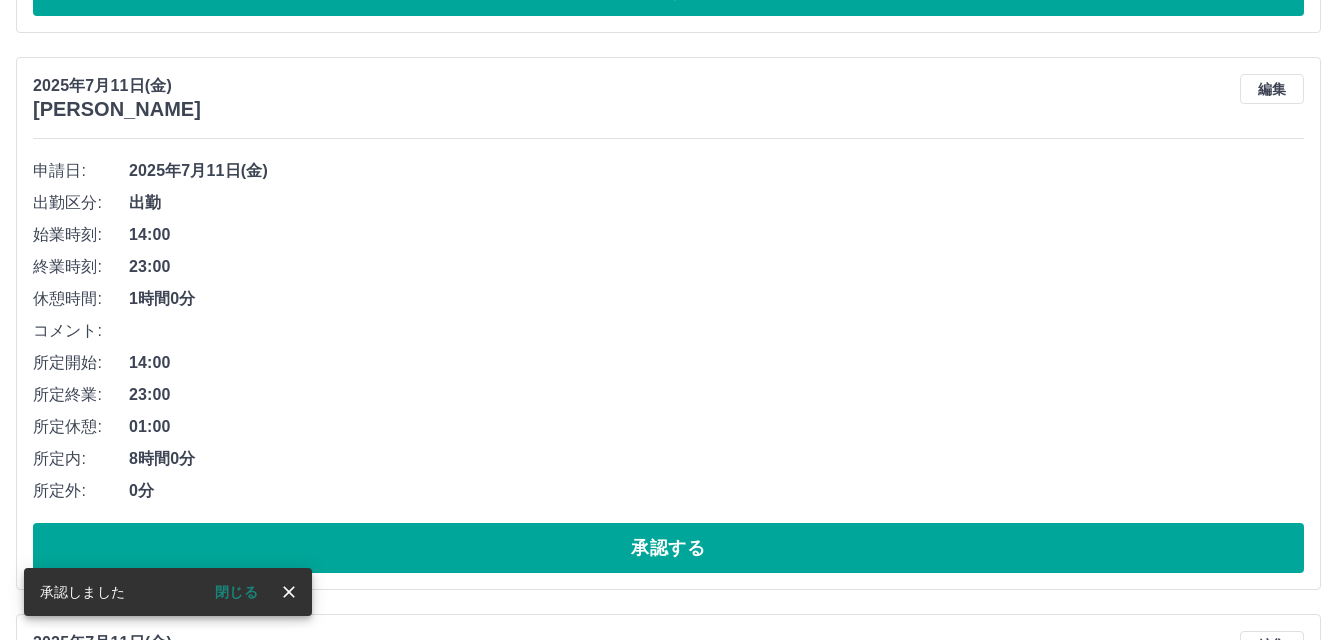 scroll, scrollTop: 11401, scrollLeft: 0, axis: vertical 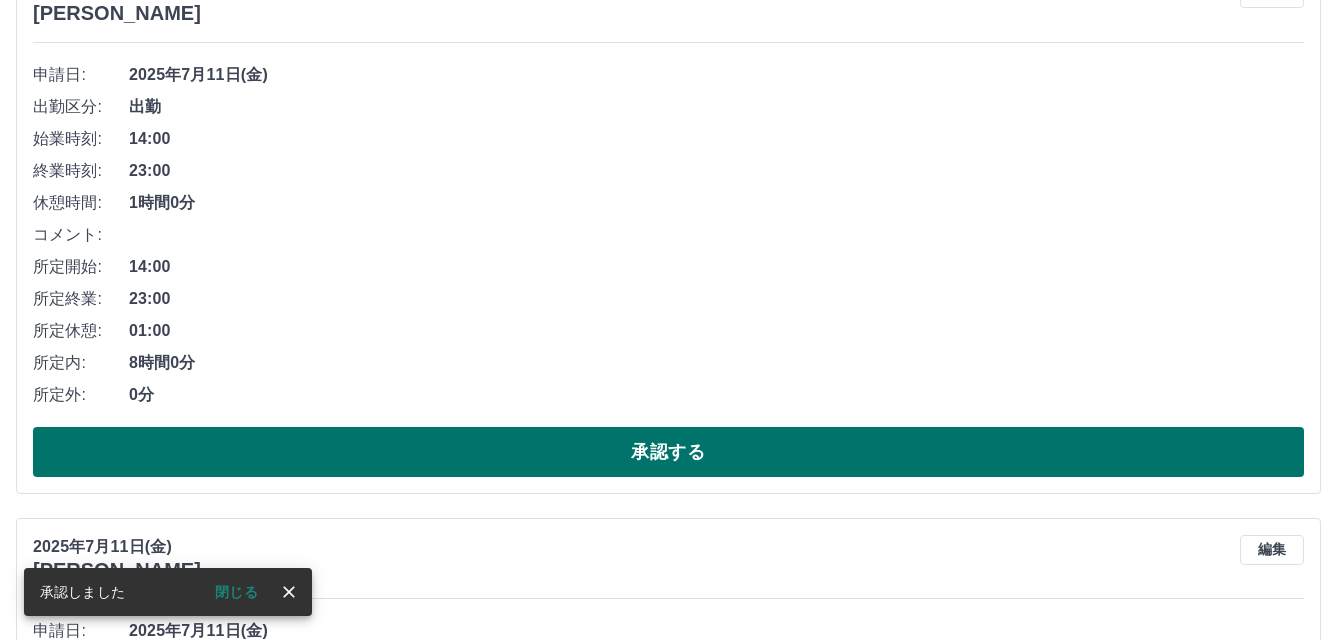 click on "承認する" at bounding box center [668, 452] 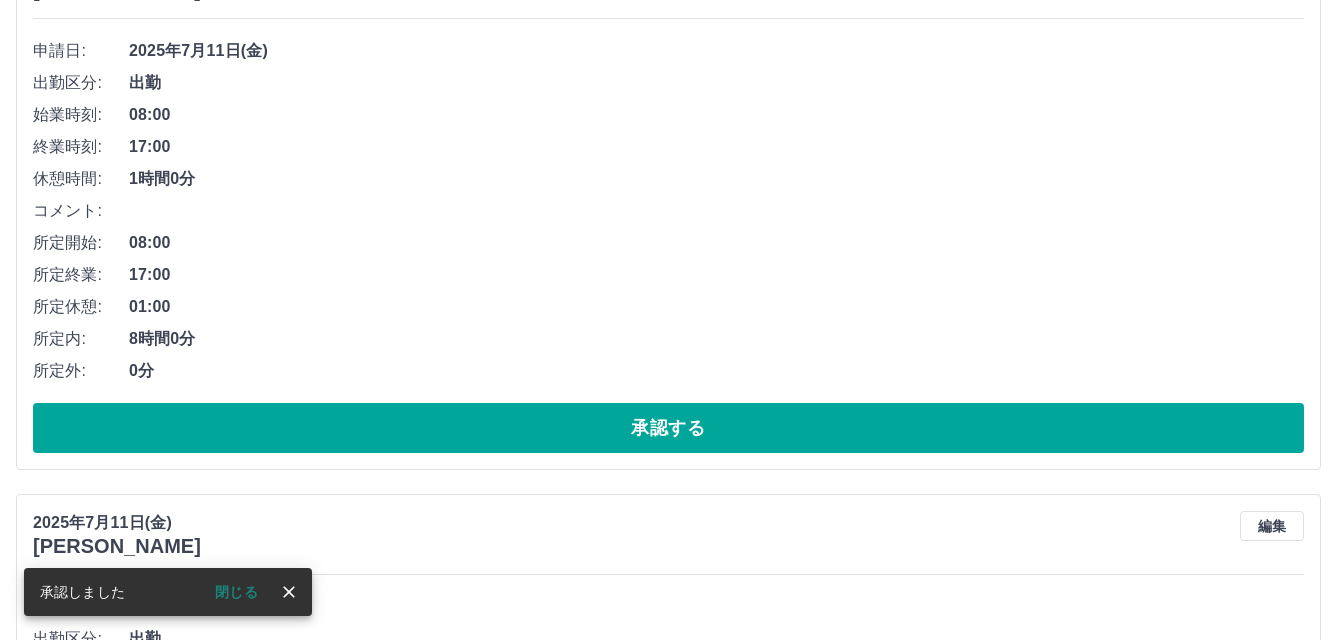 scroll, scrollTop: 11945, scrollLeft: 0, axis: vertical 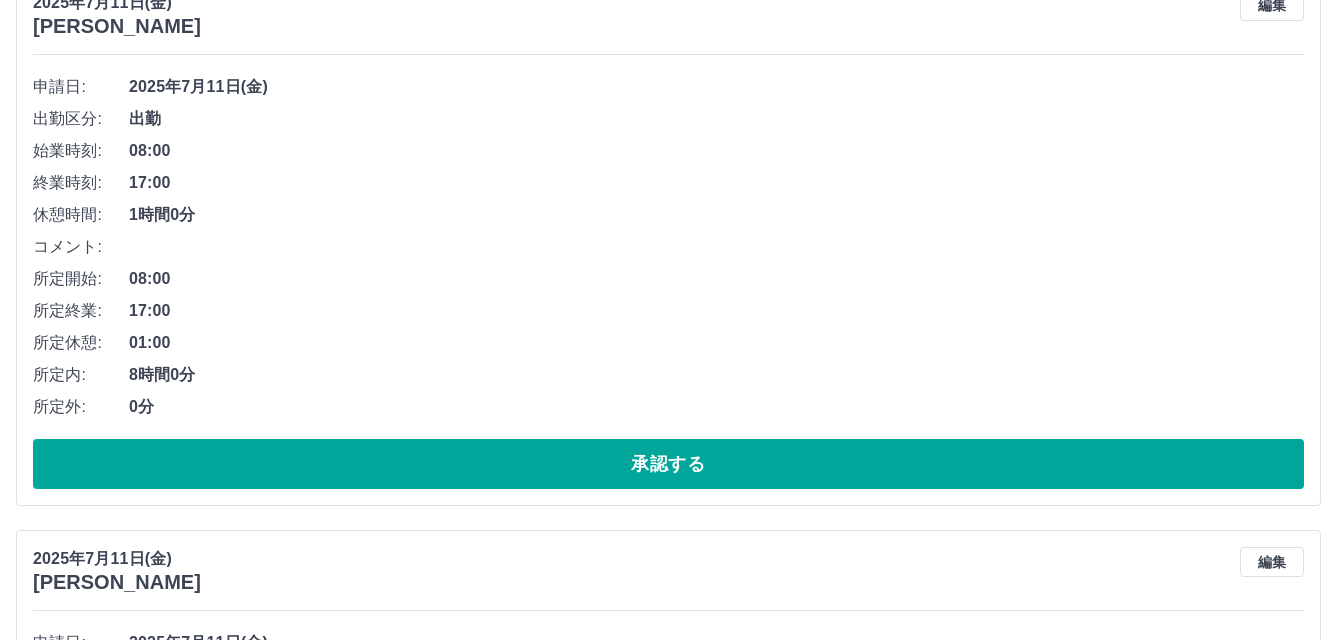 click on "承認する" at bounding box center [668, 464] 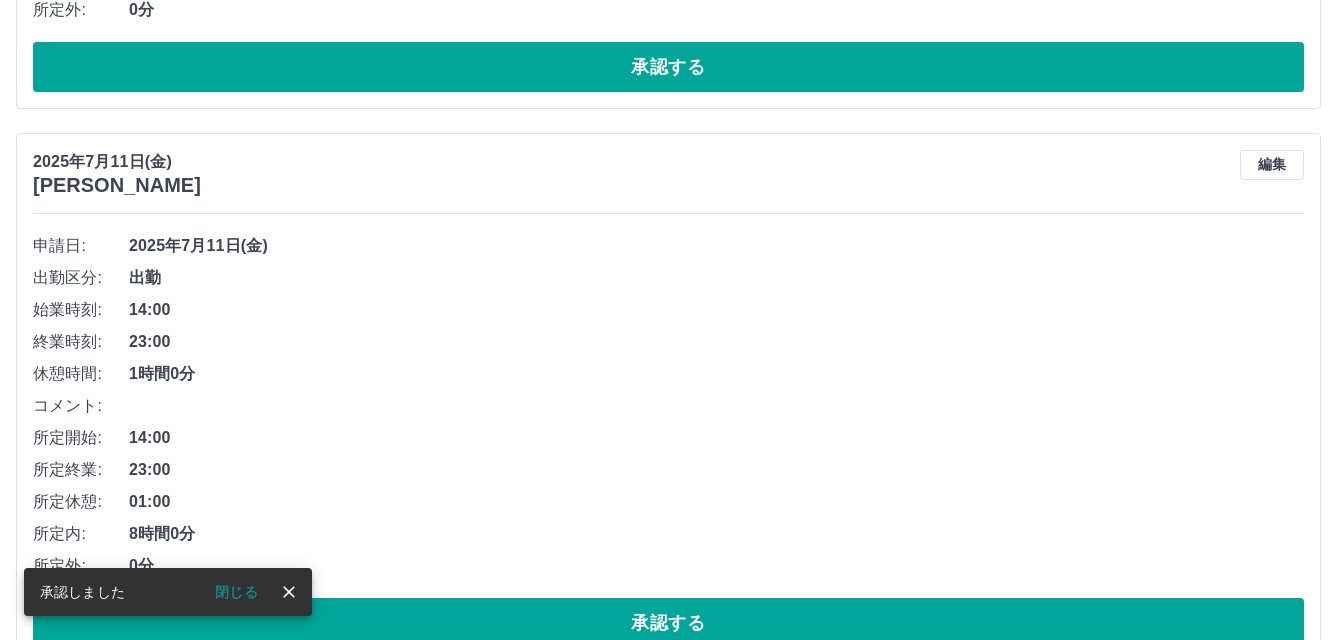 scroll, scrollTop: 11889, scrollLeft: 0, axis: vertical 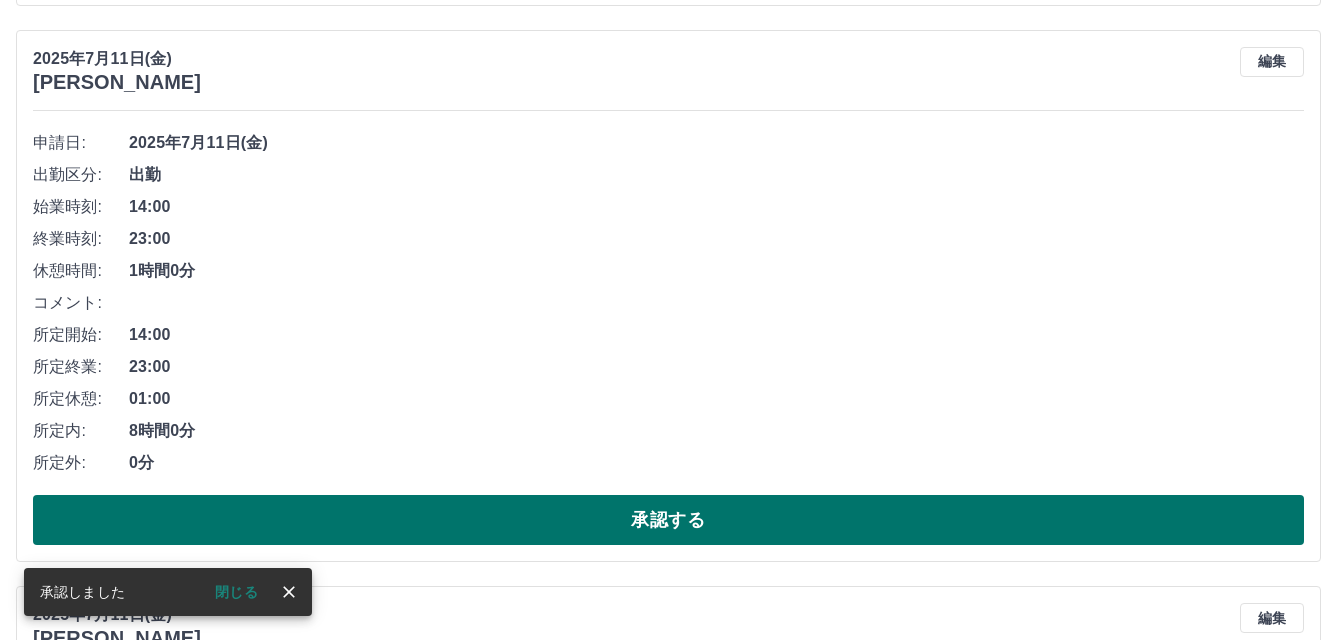 click on "承認する" at bounding box center (668, 520) 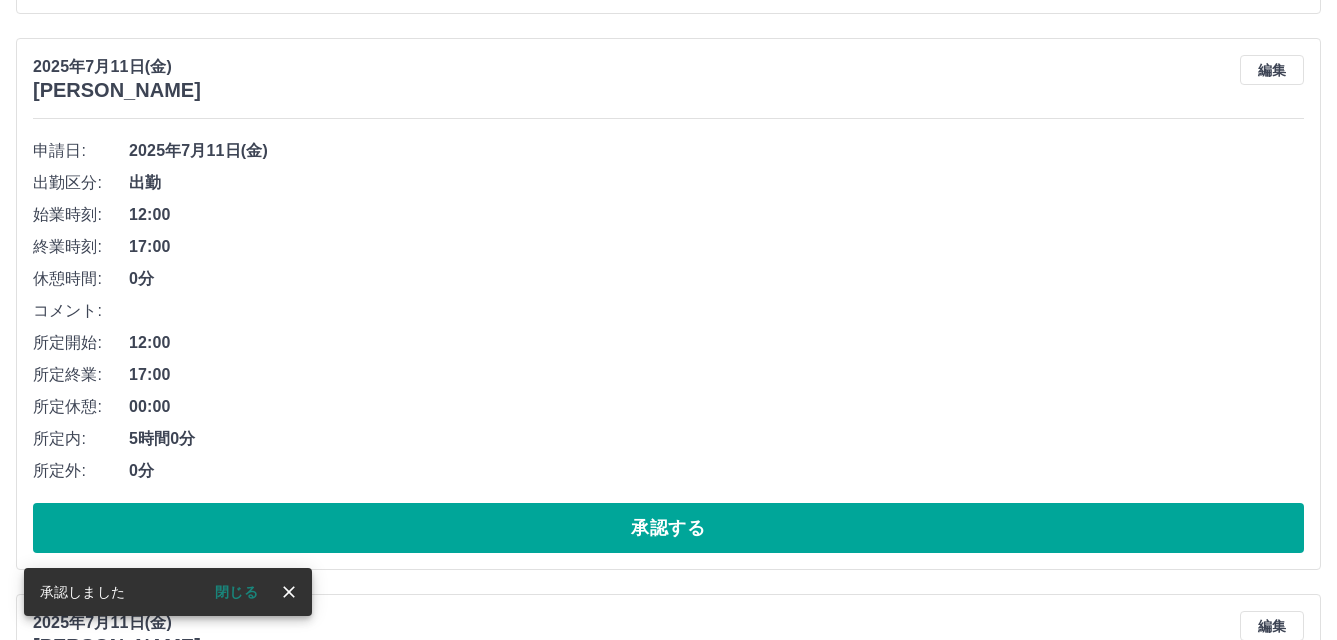 scroll, scrollTop: 12533, scrollLeft: 0, axis: vertical 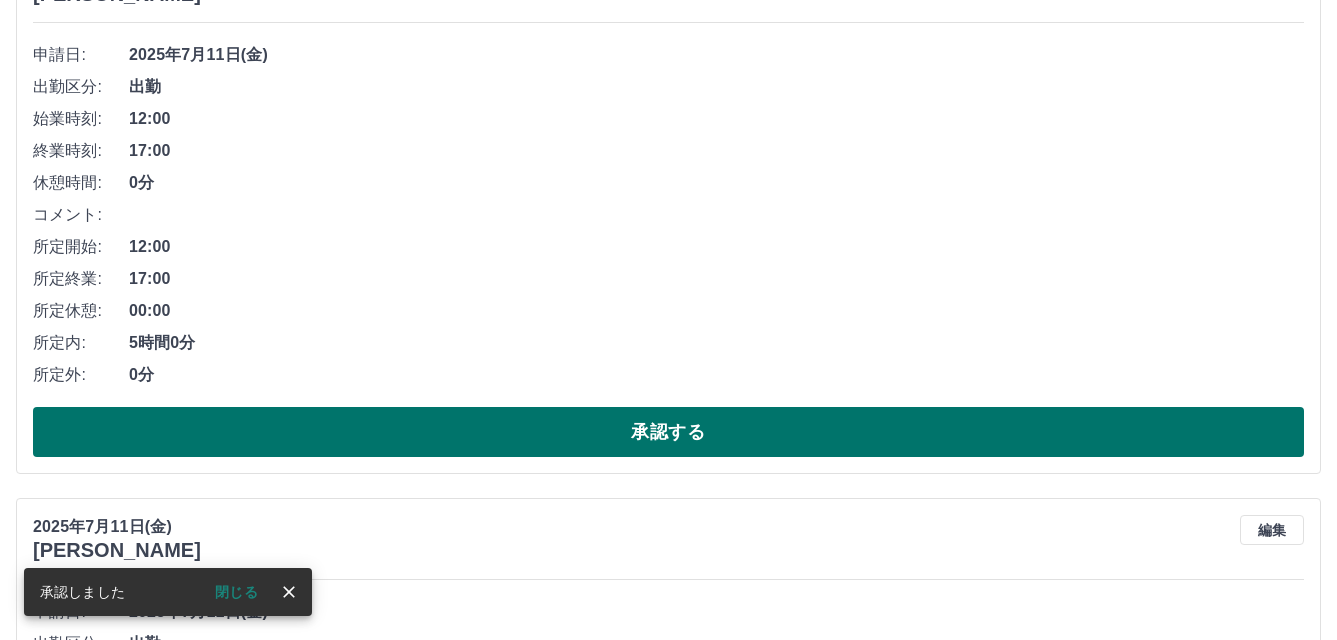click on "承認する" at bounding box center [668, 432] 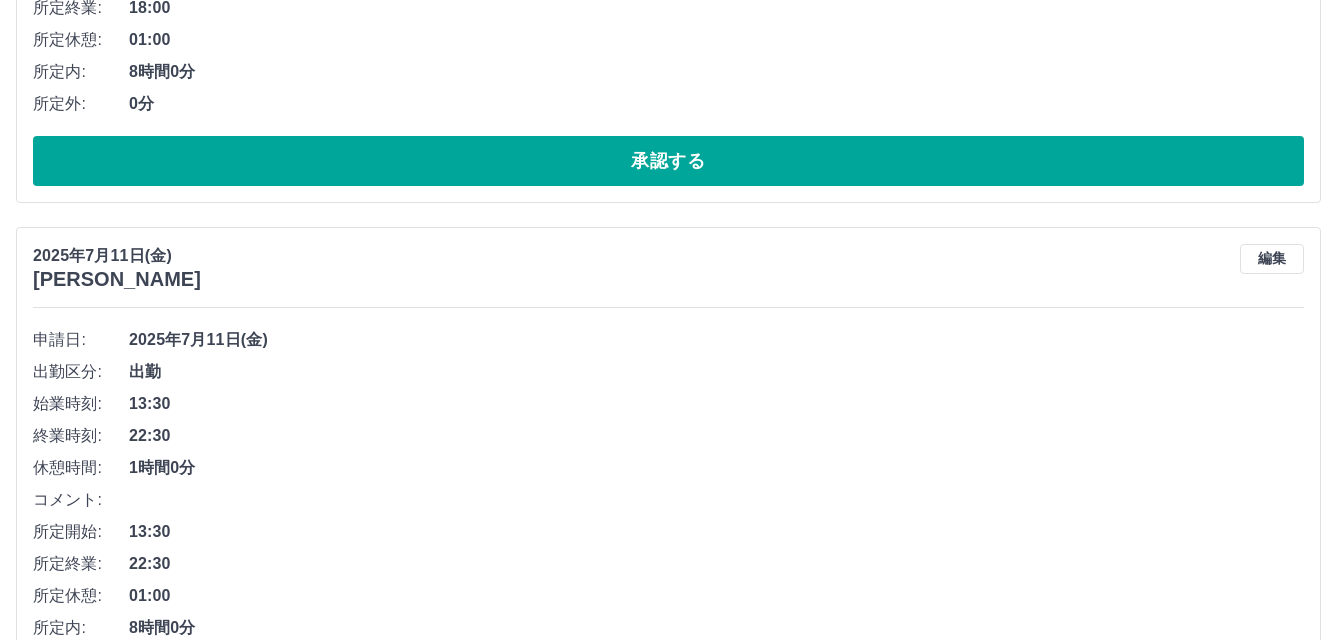 scroll, scrollTop: 13477, scrollLeft: 0, axis: vertical 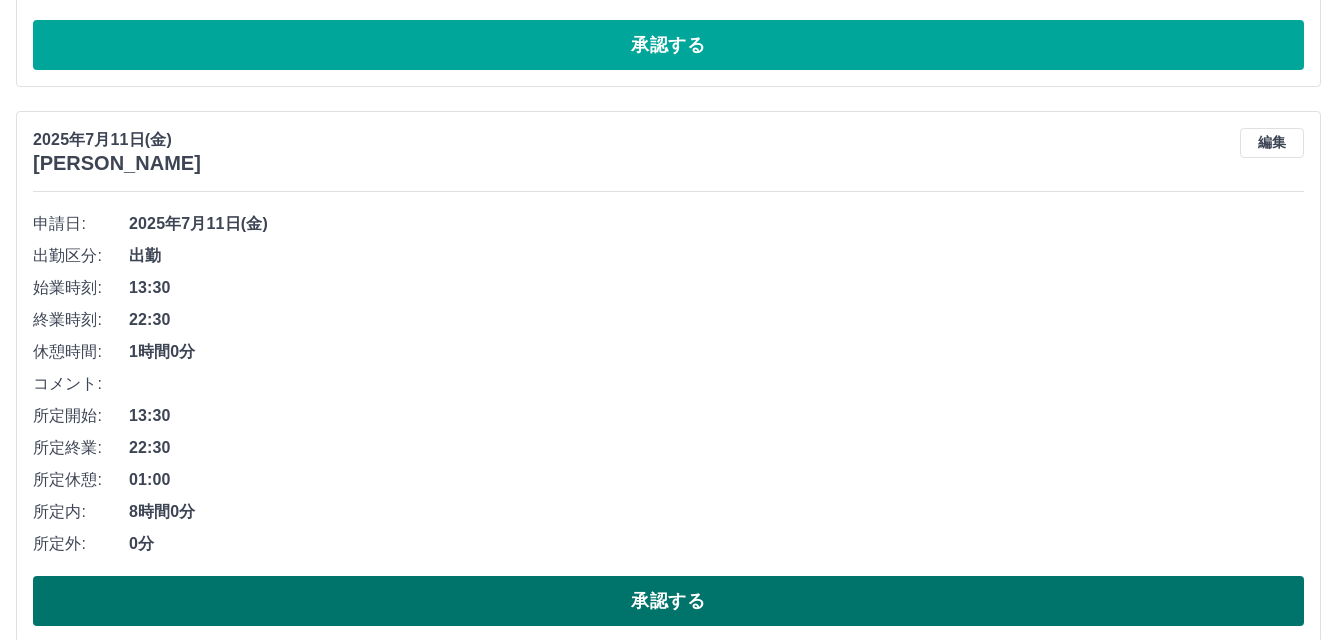 click on "承認する" at bounding box center (668, 601) 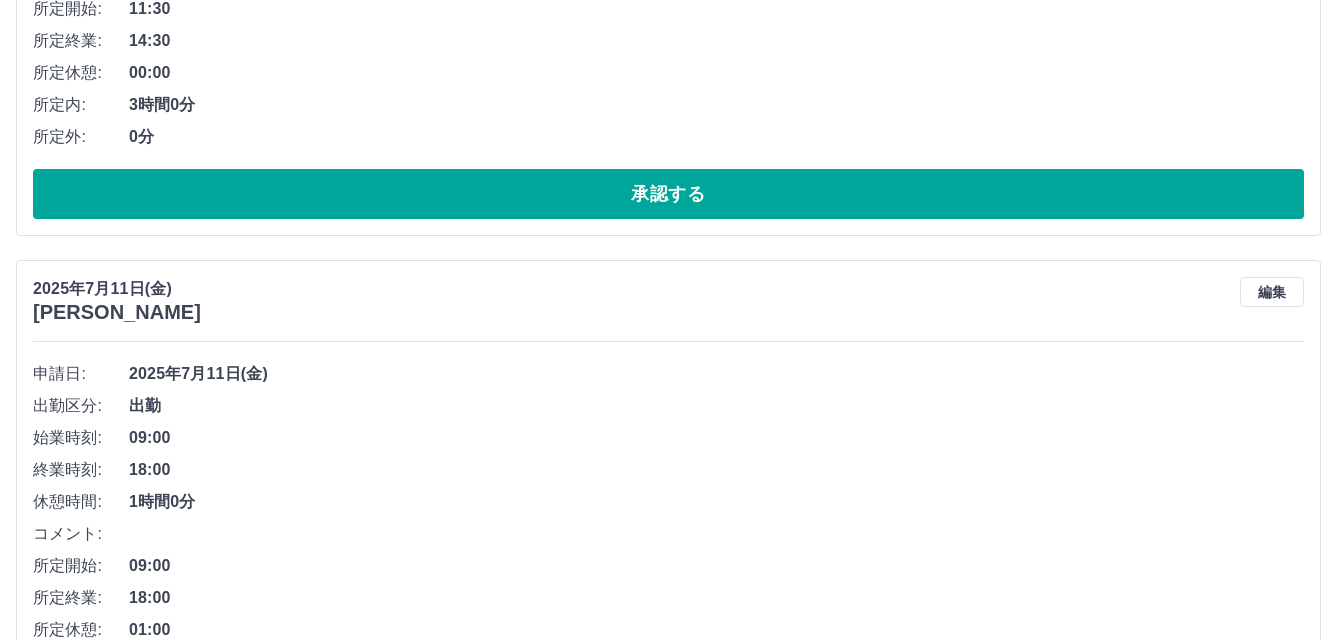 scroll, scrollTop: 13080, scrollLeft: 0, axis: vertical 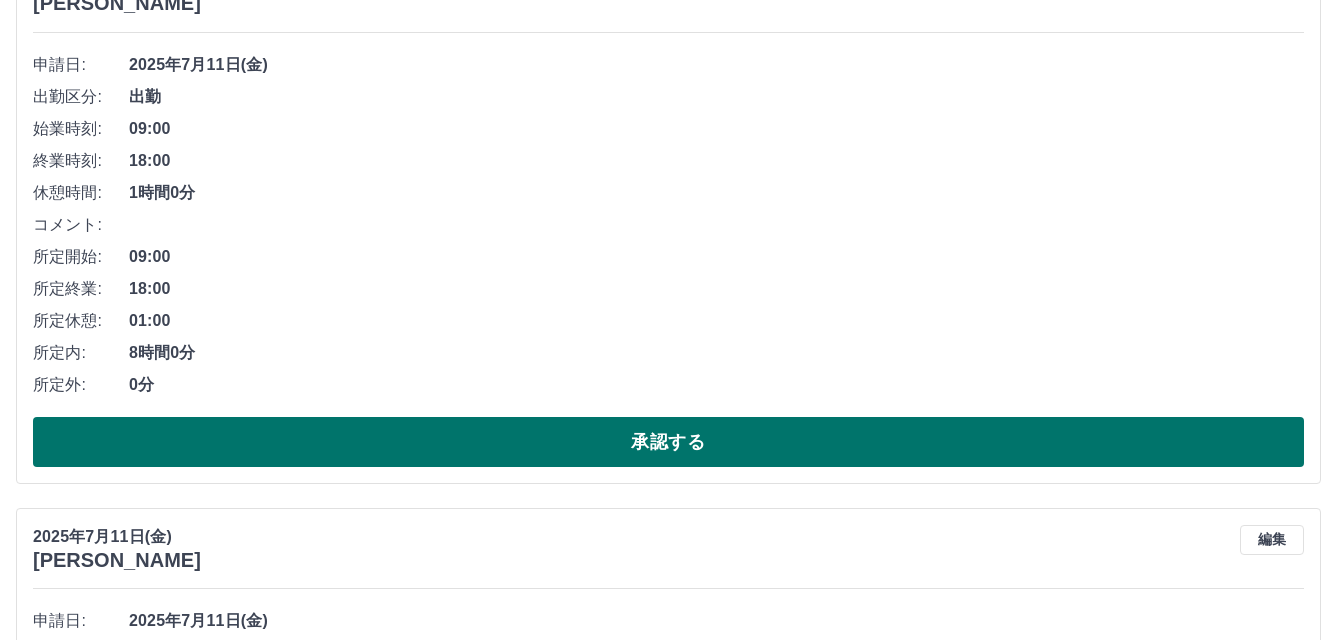 click on "承認する" at bounding box center [668, 442] 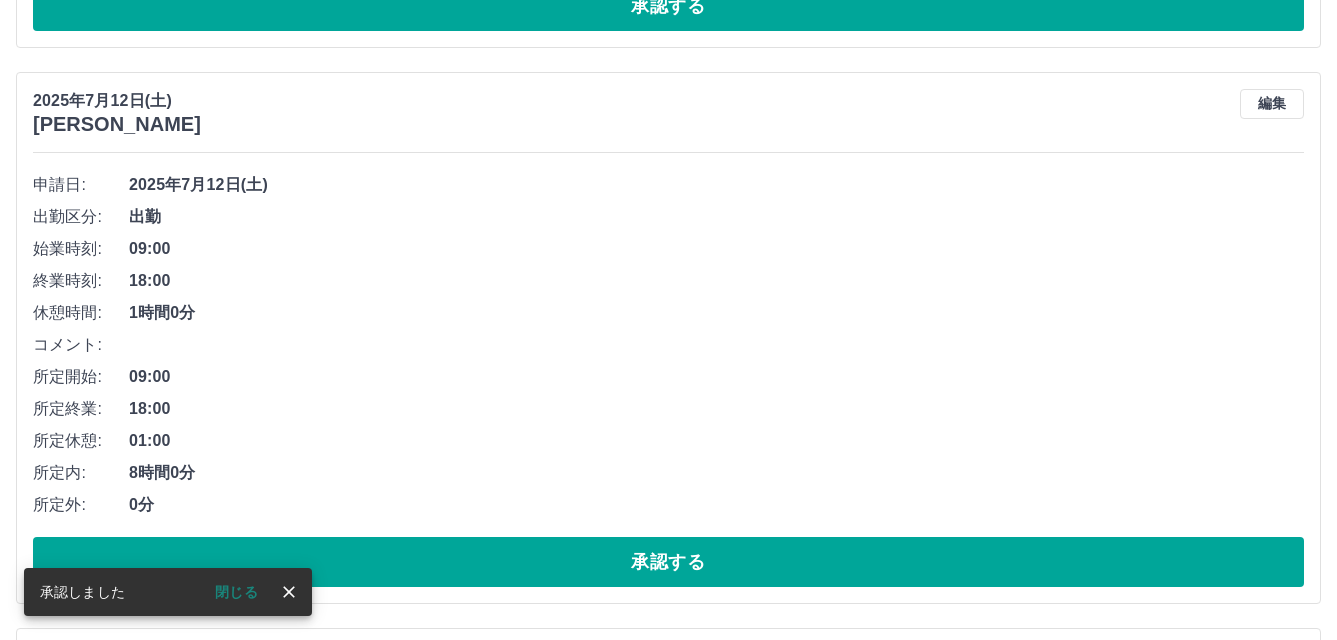 scroll, scrollTop: 10180, scrollLeft: 0, axis: vertical 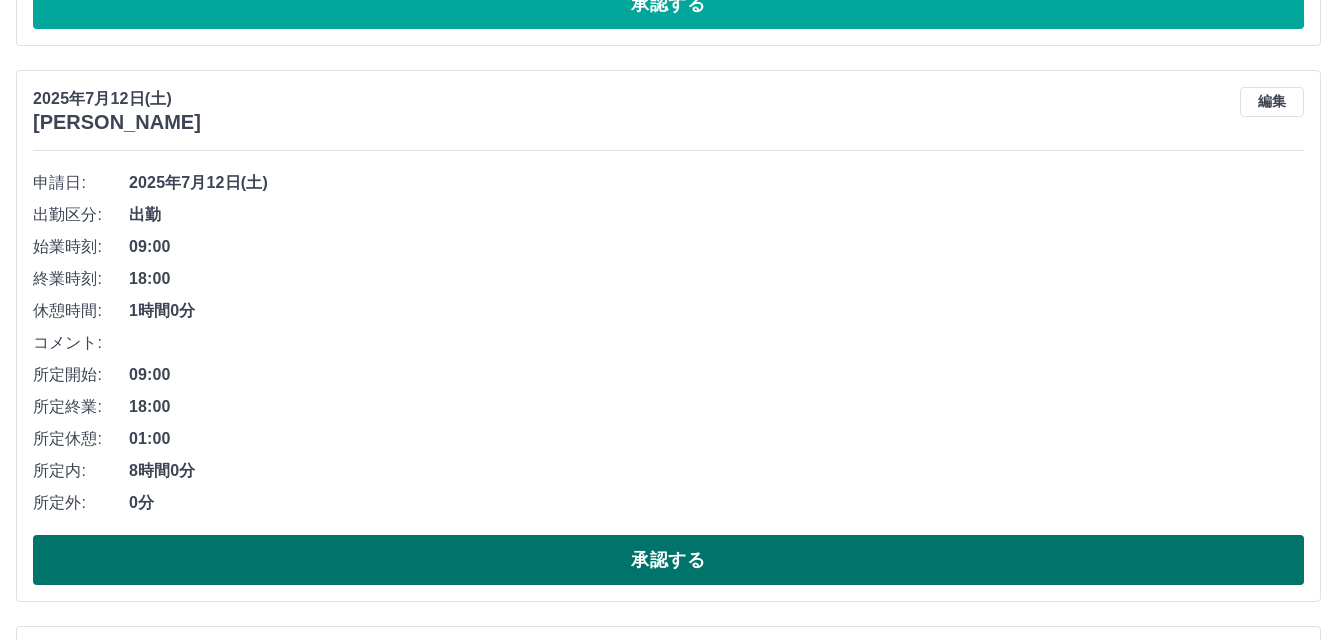 click on "承認する" at bounding box center (668, 560) 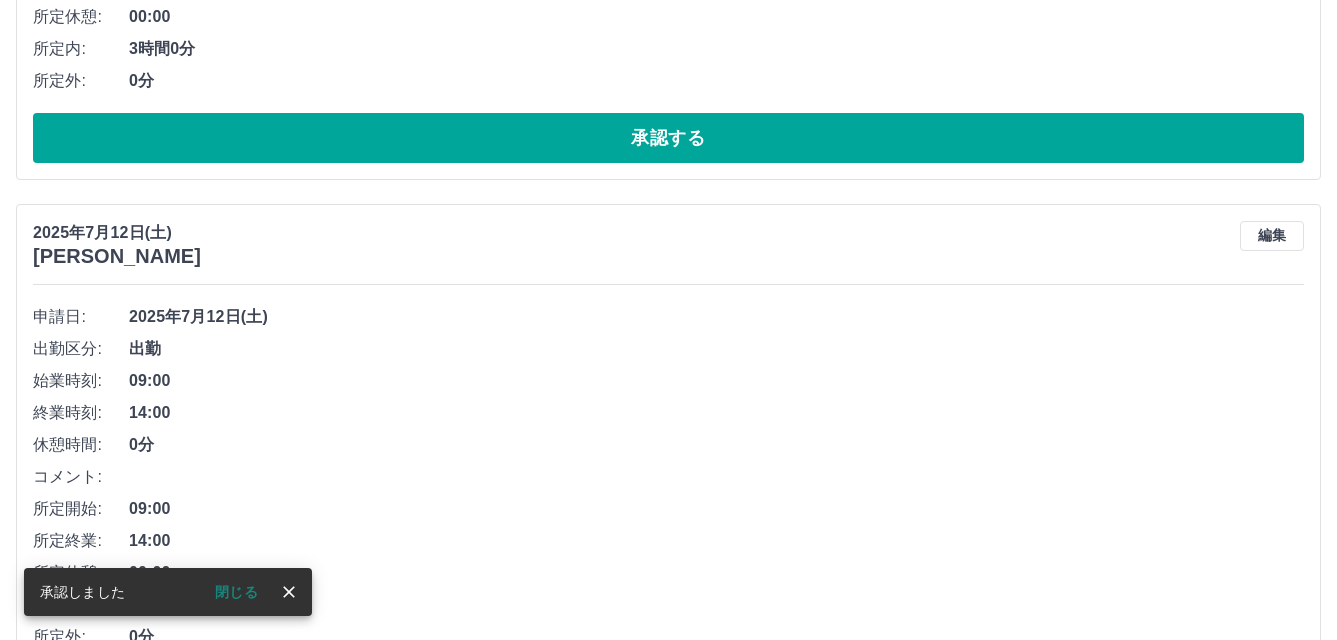 scroll, scrollTop: 8580, scrollLeft: 0, axis: vertical 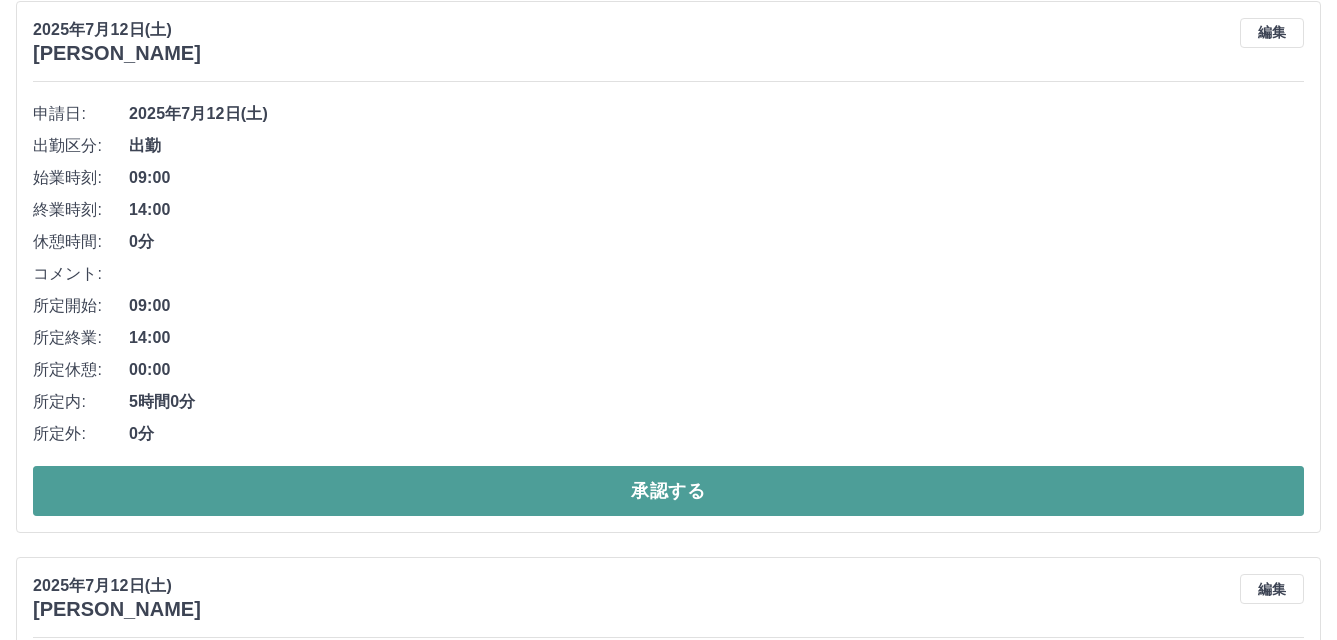 click on "承認する" at bounding box center (668, 491) 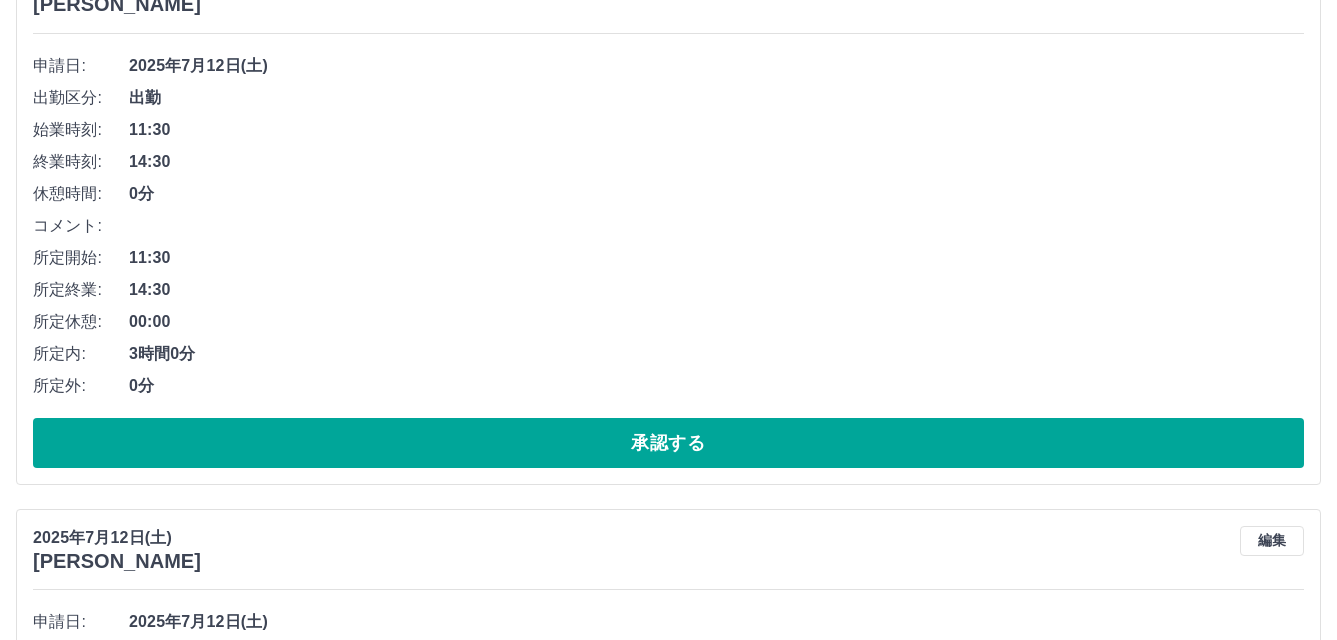 scroll, scrollTop: 8080, scrollLeft: 0, axis: vertical 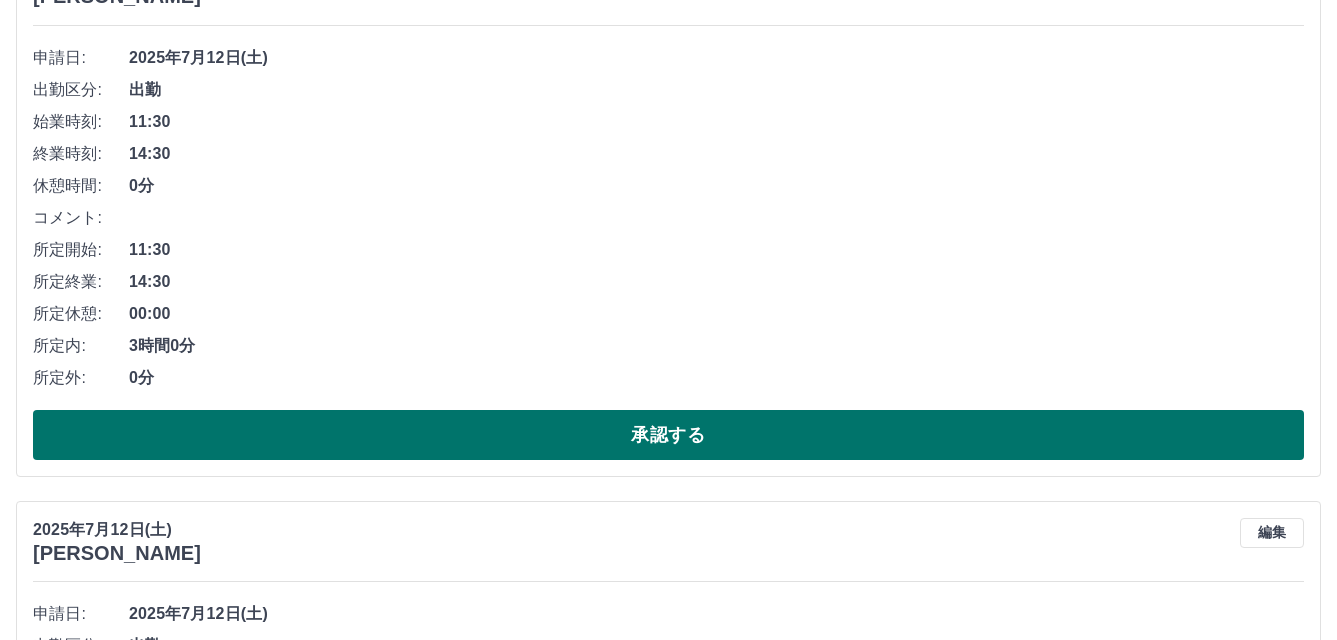 click on "承認する" at bounding box center [668, 435] 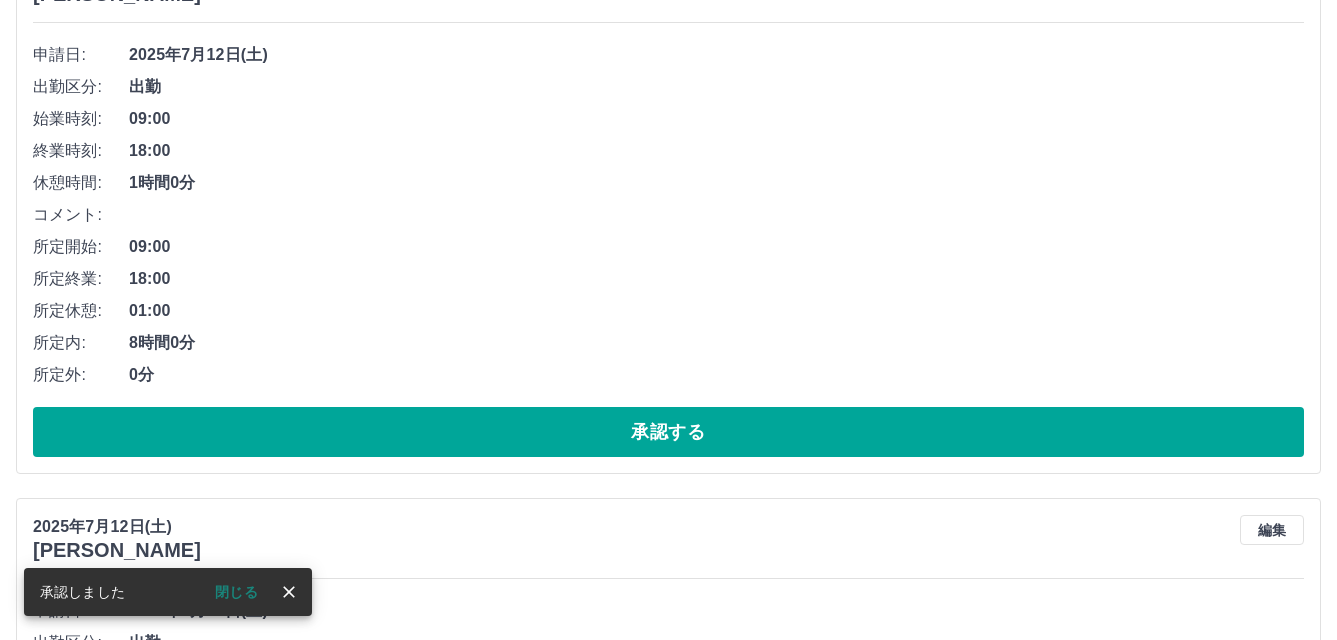scroll, scrollTop: 6980, scrollLeft: 0, axis: vertical 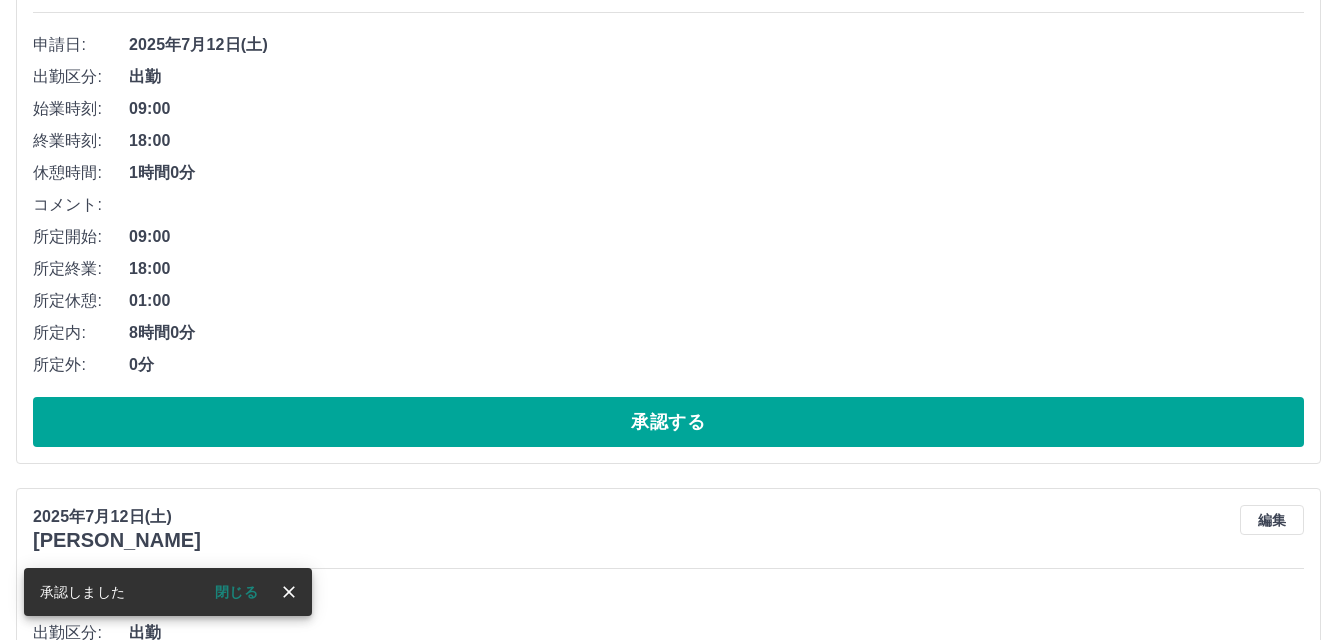 click on "承認する" at bounding box center (668, 422) 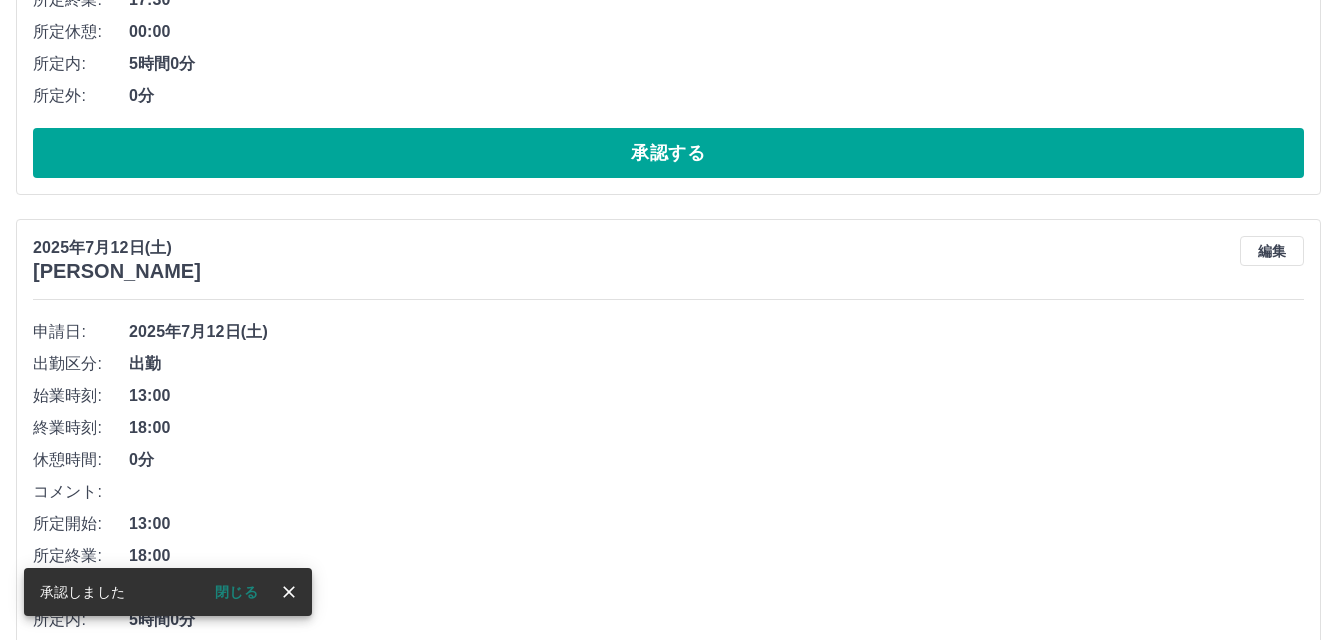 scroll, scrollTop: 5780, scrollLeft: 0, axis: vertical 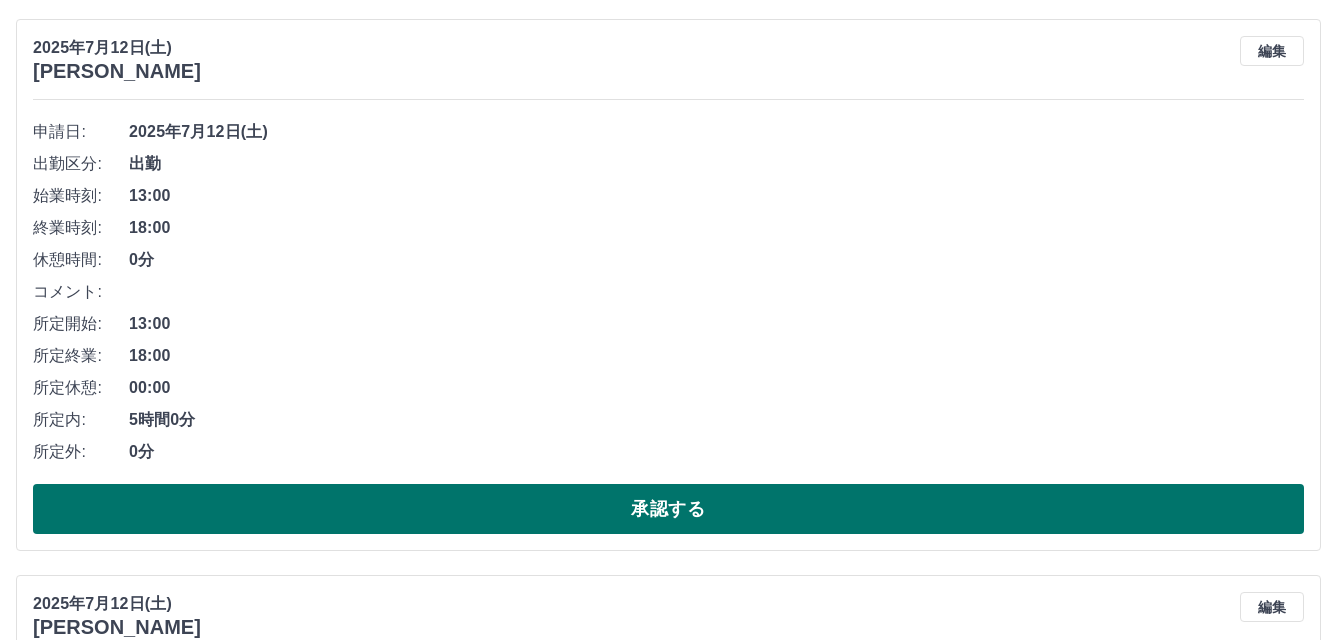 click on "承認する" at bounding box center [668, 509] 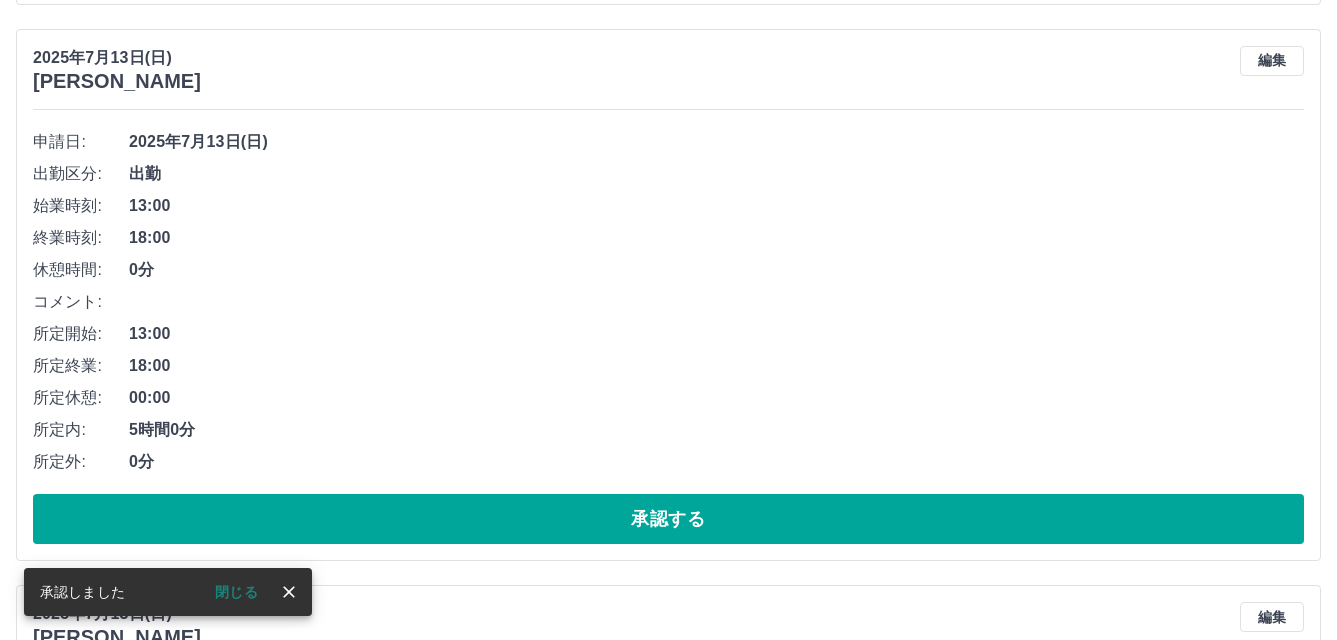 scroll, scrollTop: 3580, scrollLeft: 0, axis: vertical 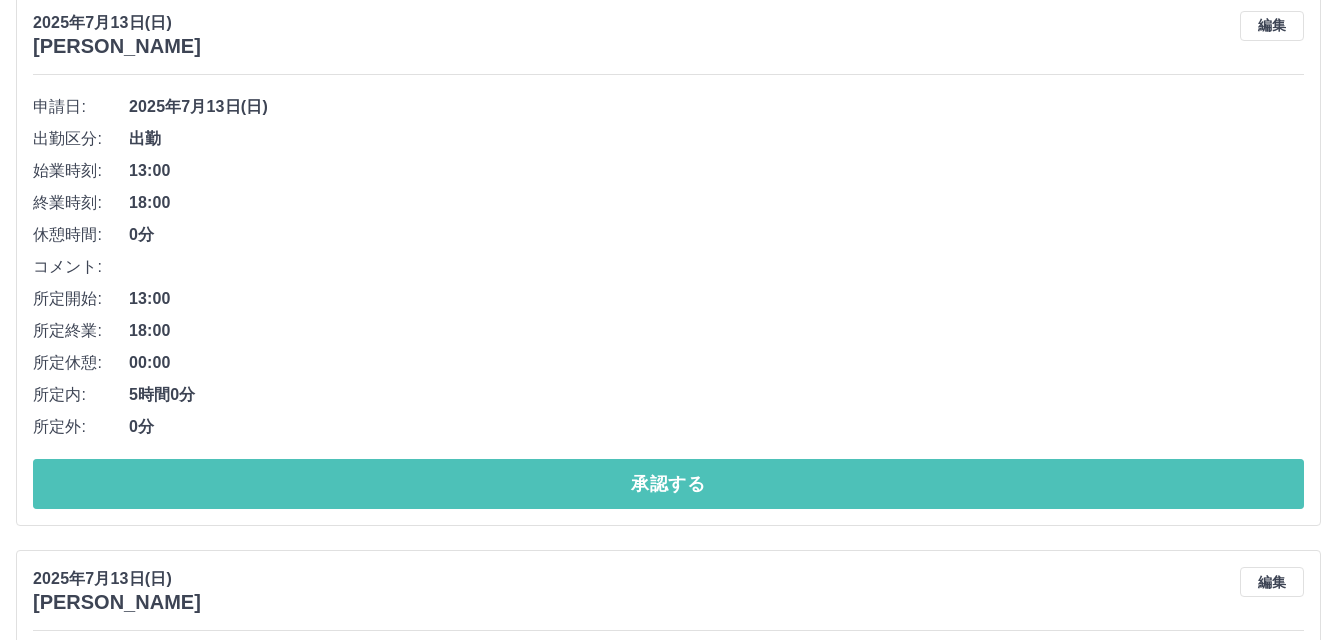 click on "承認する" at bounding box center [668, 484] 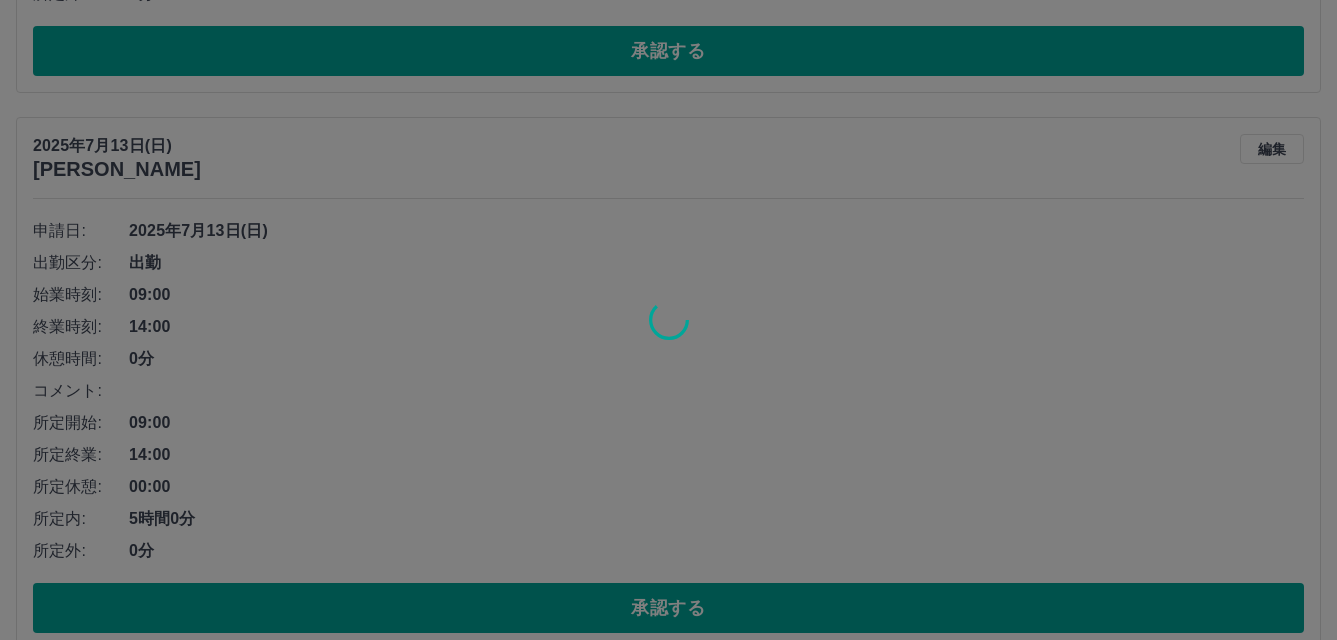 scroll, scrollTop: 2980, scrollLeft: 0, axis: vertical 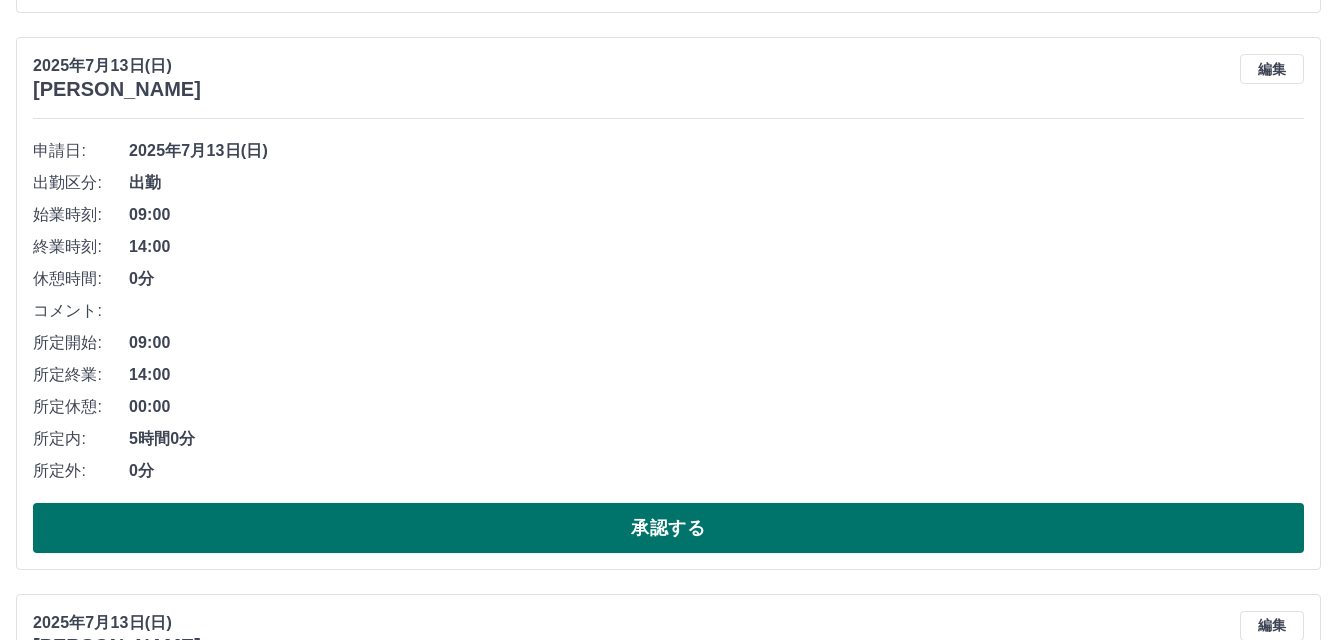 click on "承認する" at bounding box center (668, 528) 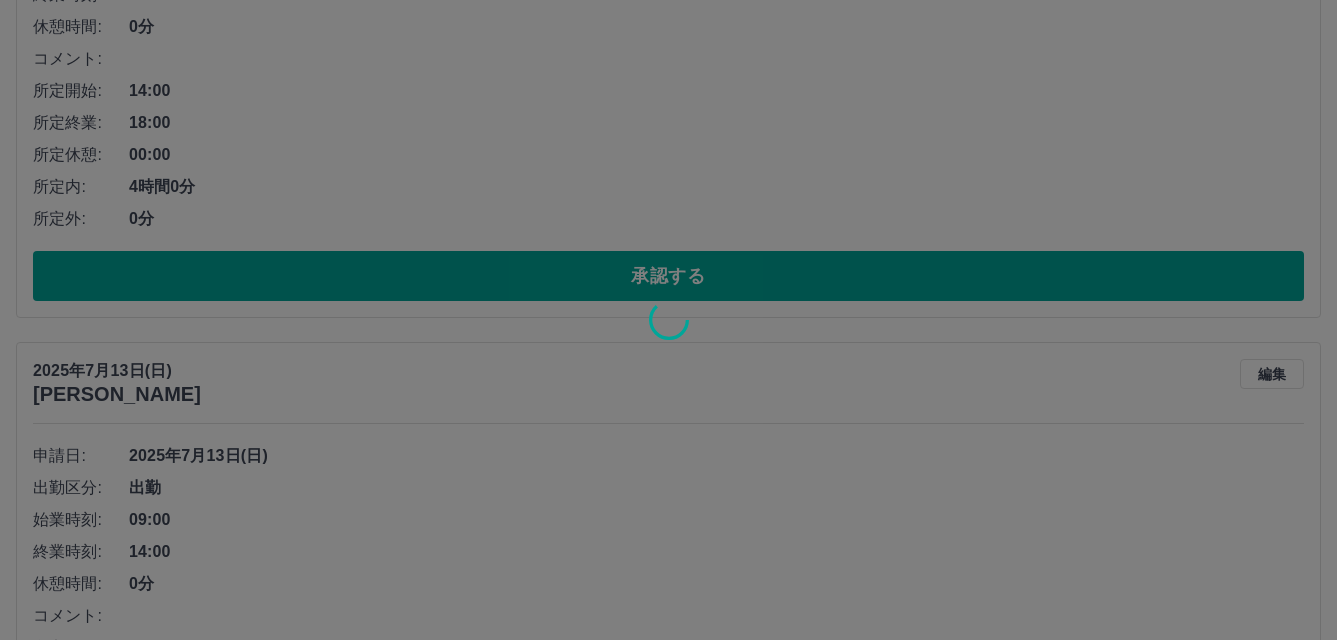 scroll, scrollTop: 2380, scrollLeft: 0, axis: vertical 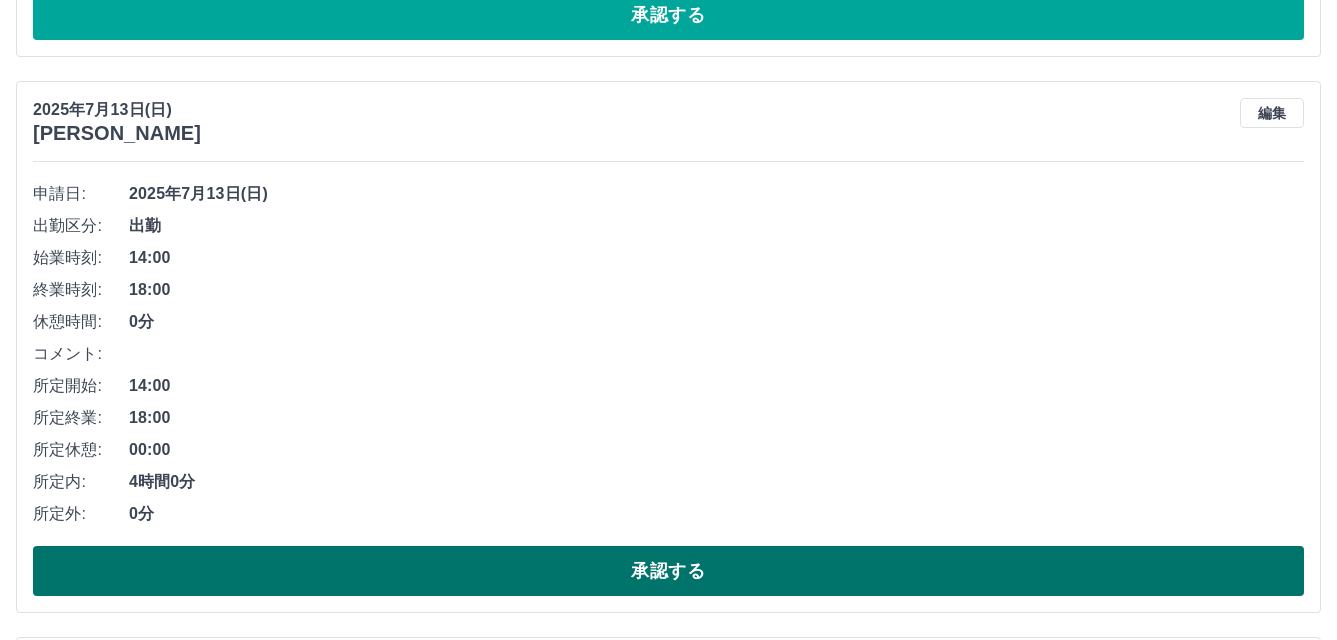 click on "承認する" at bounding box center [668, 571] 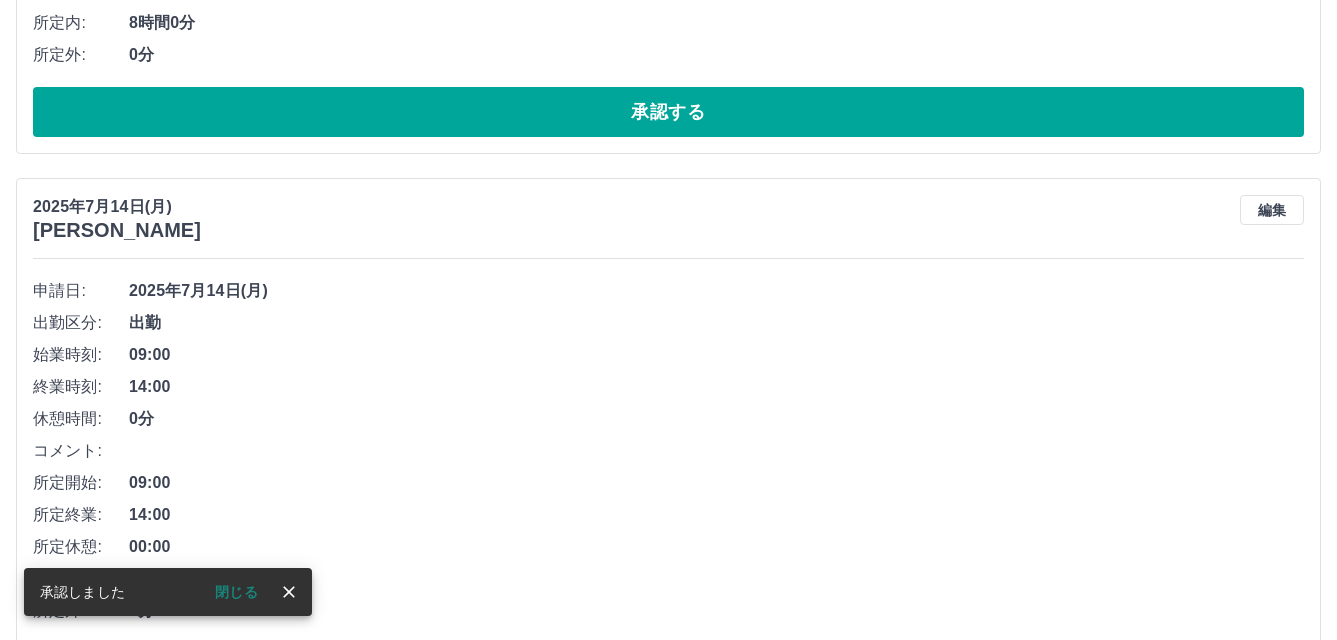 scroll, scrollTop: 780, scrollLeft: 0, axis: vertical 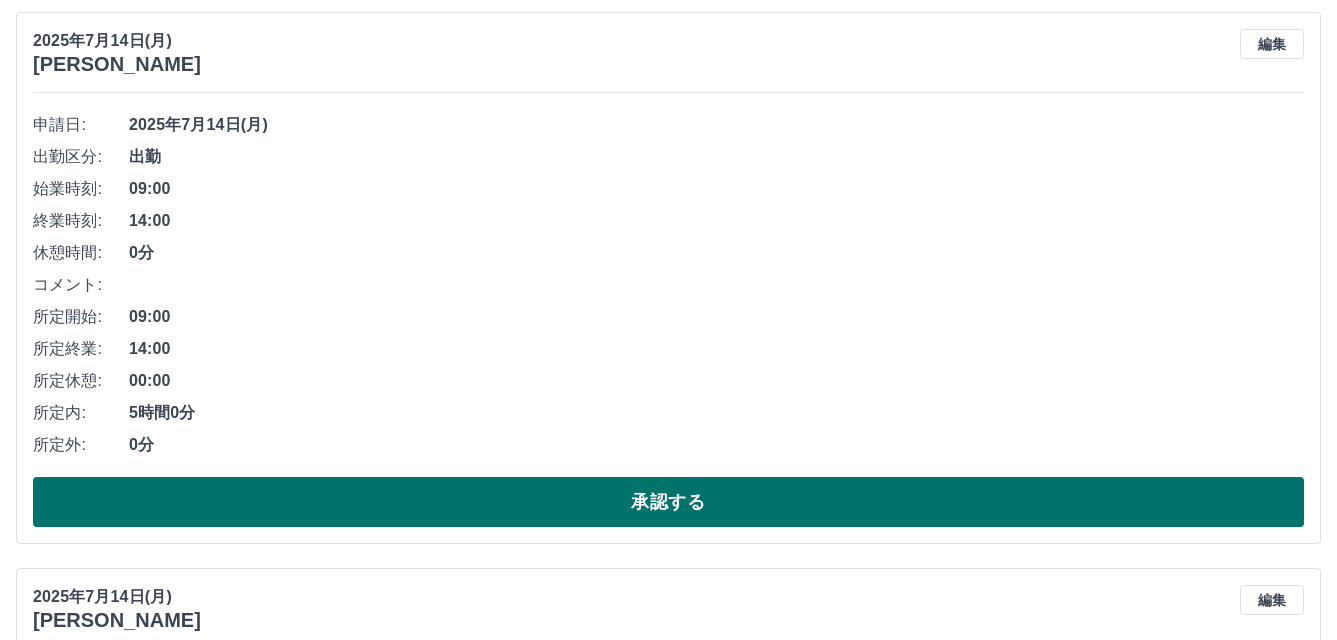click on "承認する" at bounding box center (668, 502) 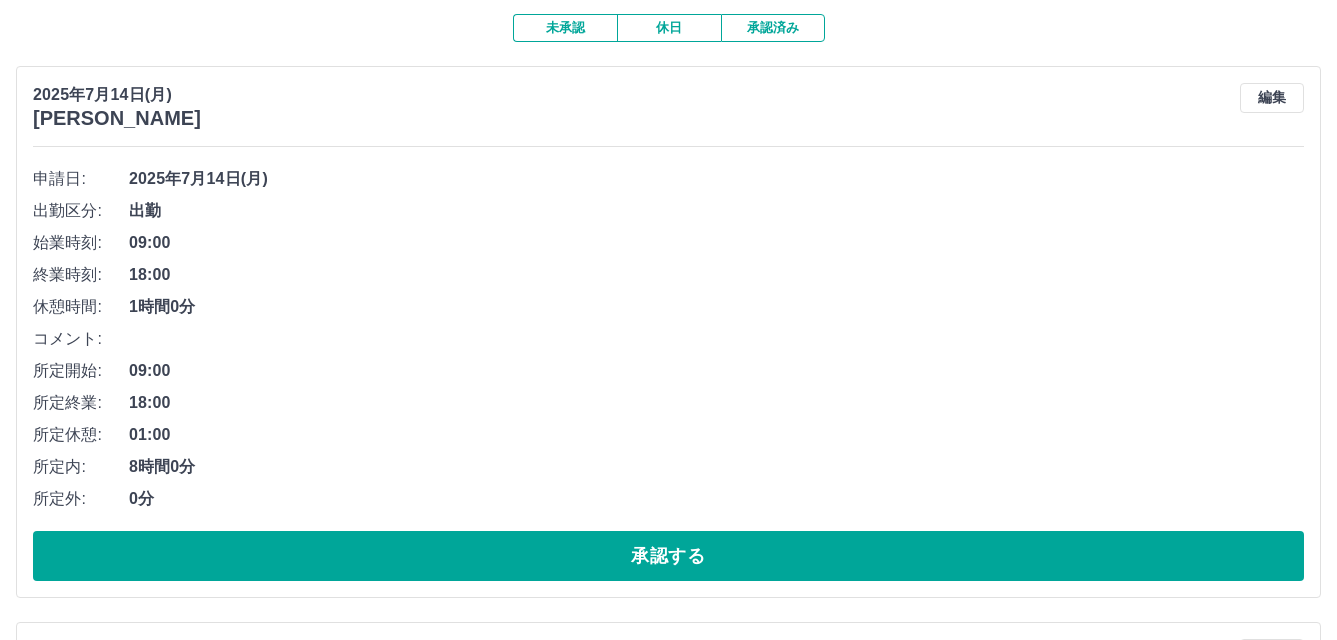 scroll, scrollTop: 200, scrollLeft: 0, axis: vertical 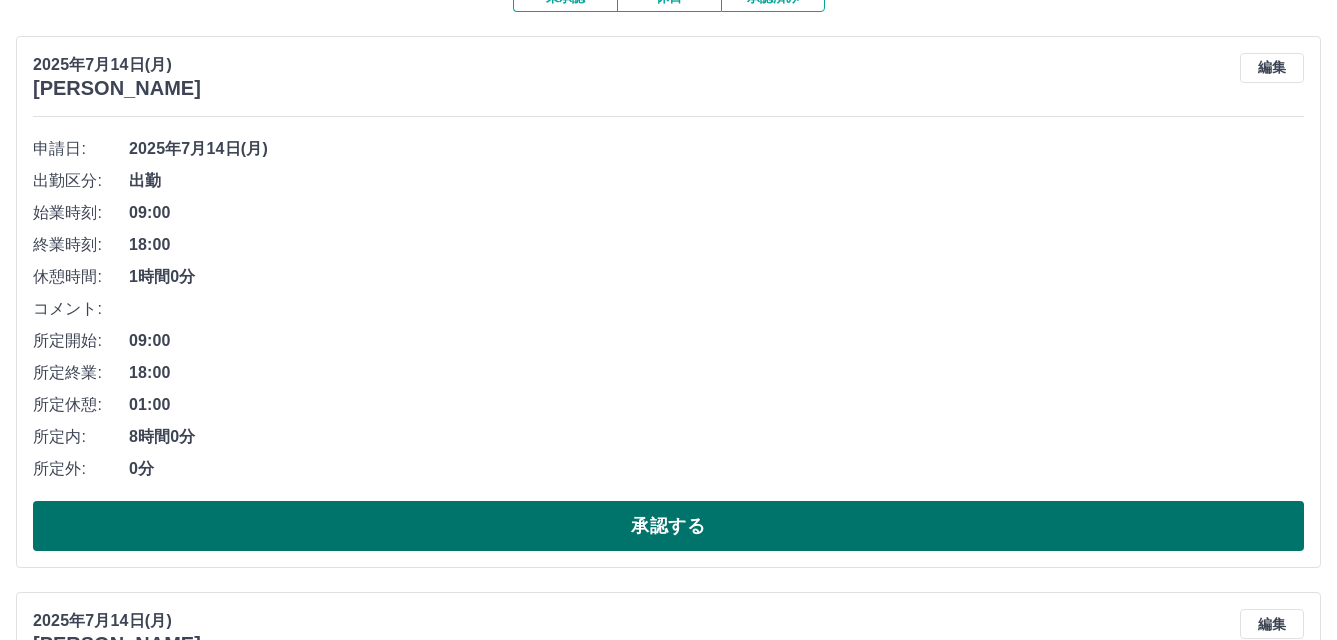click on "承認する" at bounding box center (668, 526) 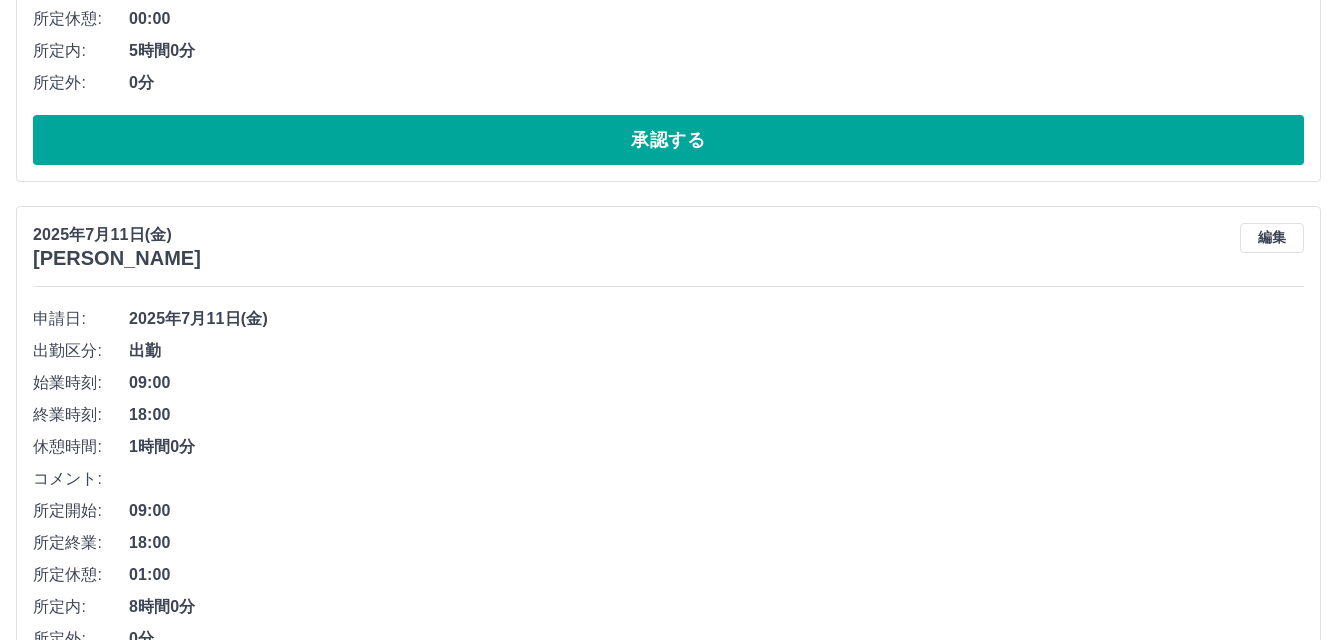 scroll, scrollTop: 10244, scrollLeft: 0, axis: vertical 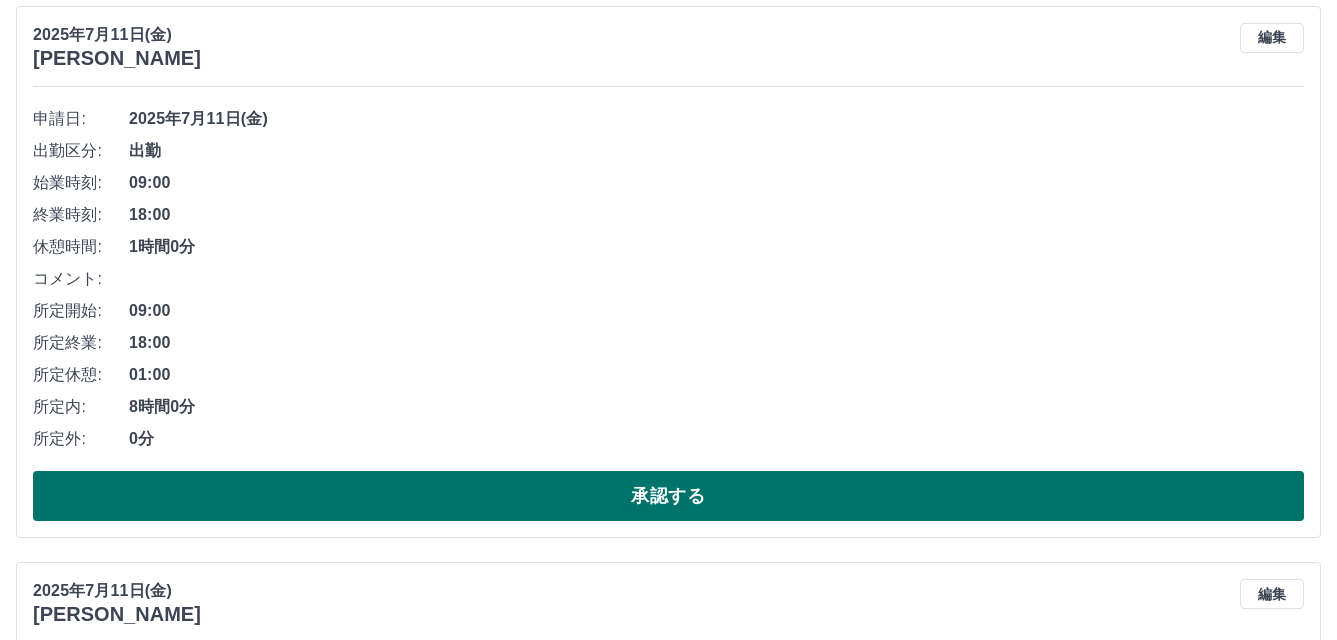 click on "承認する" at bounding box center [668, 496] 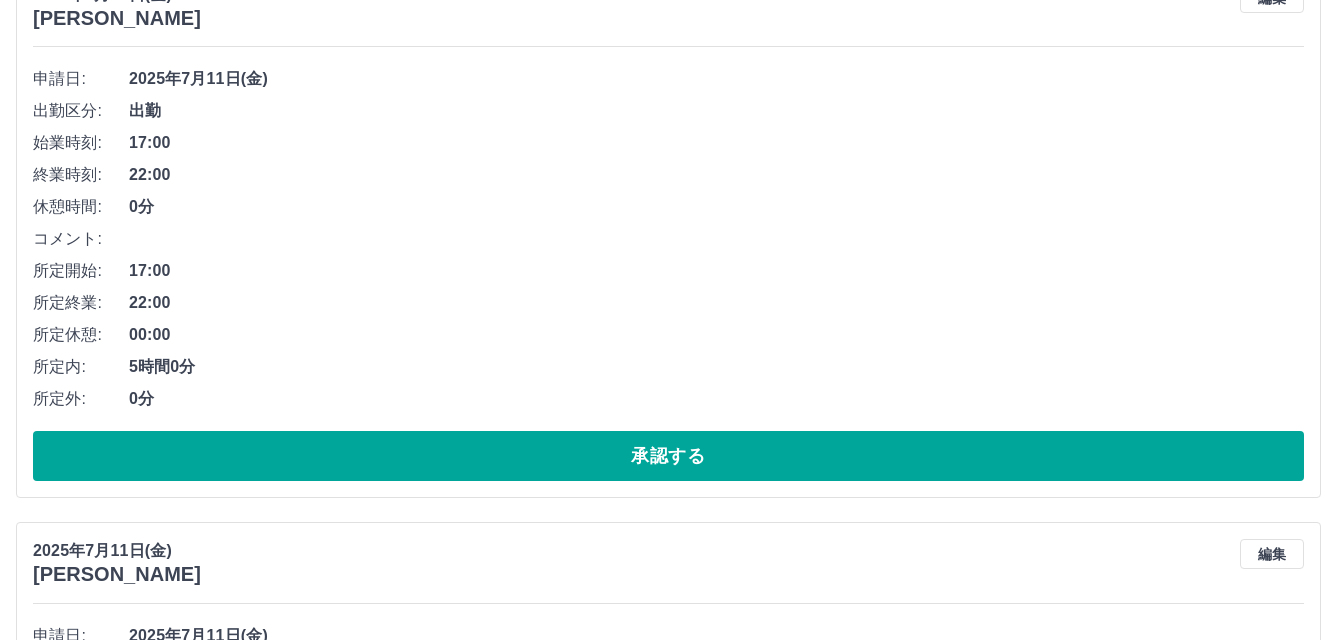 scroll, scrollTop: 10828, scrollLeft: 0, axis: vertical 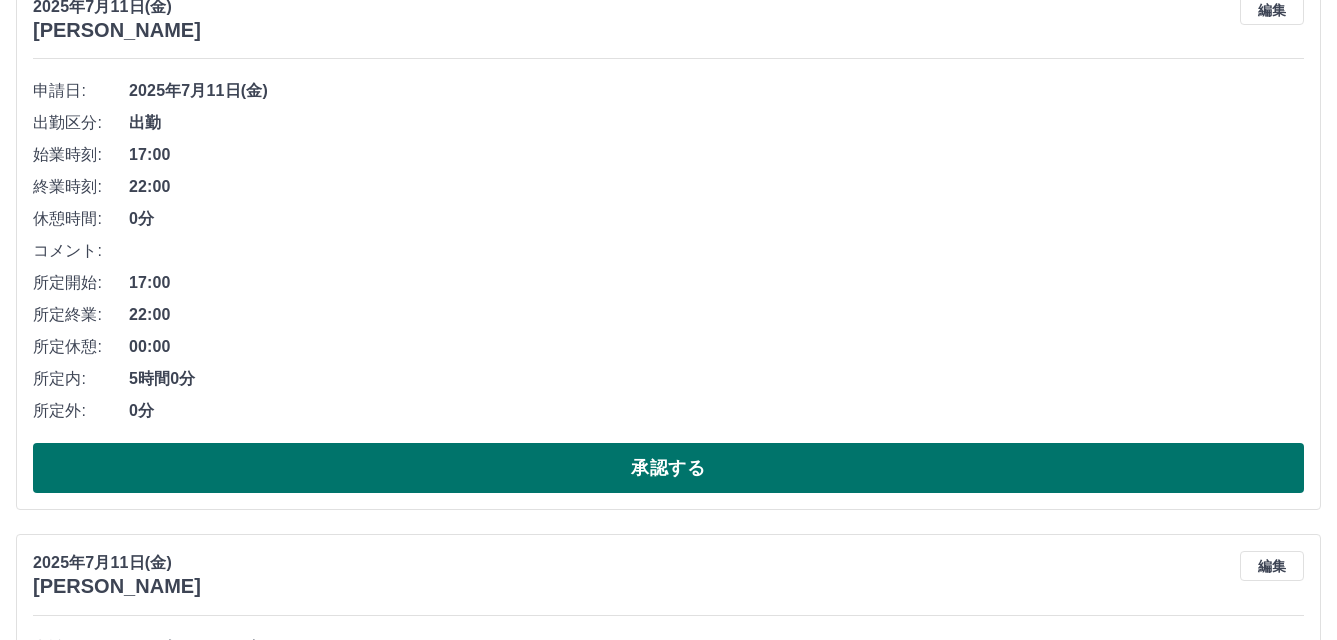 click on "承認する" at bounding box center [668, 468] 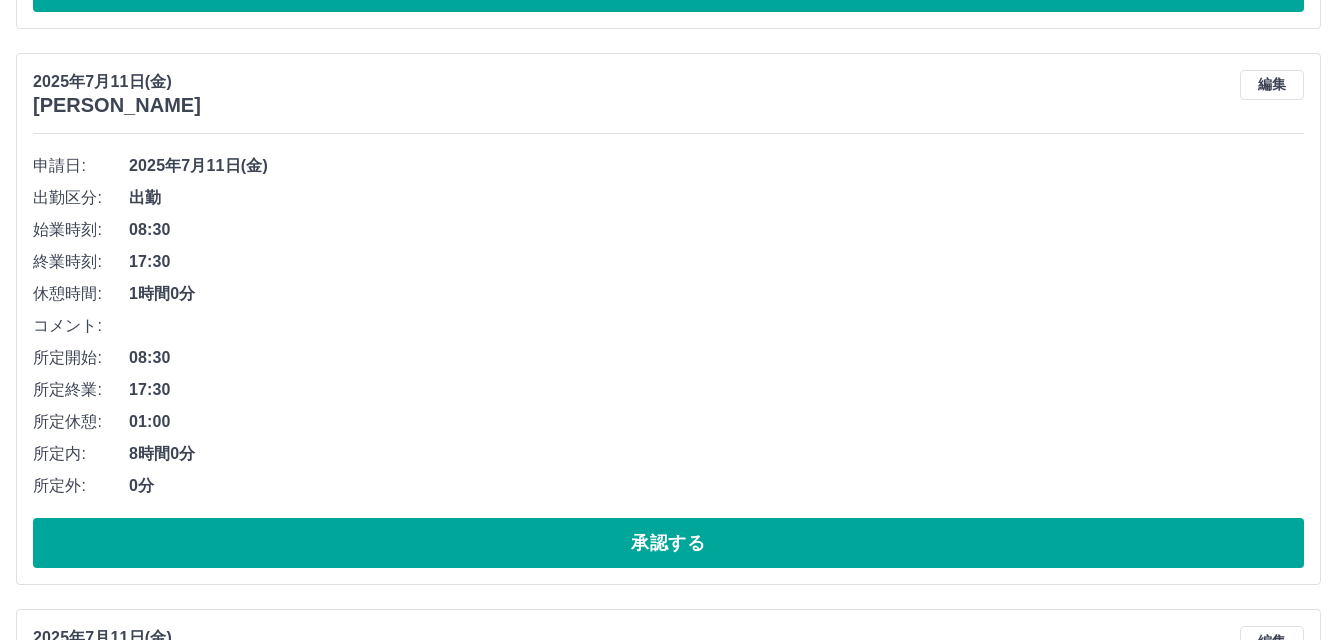 scroll, scrollTop: 10328, scrollLeft: 0, axis: vertical 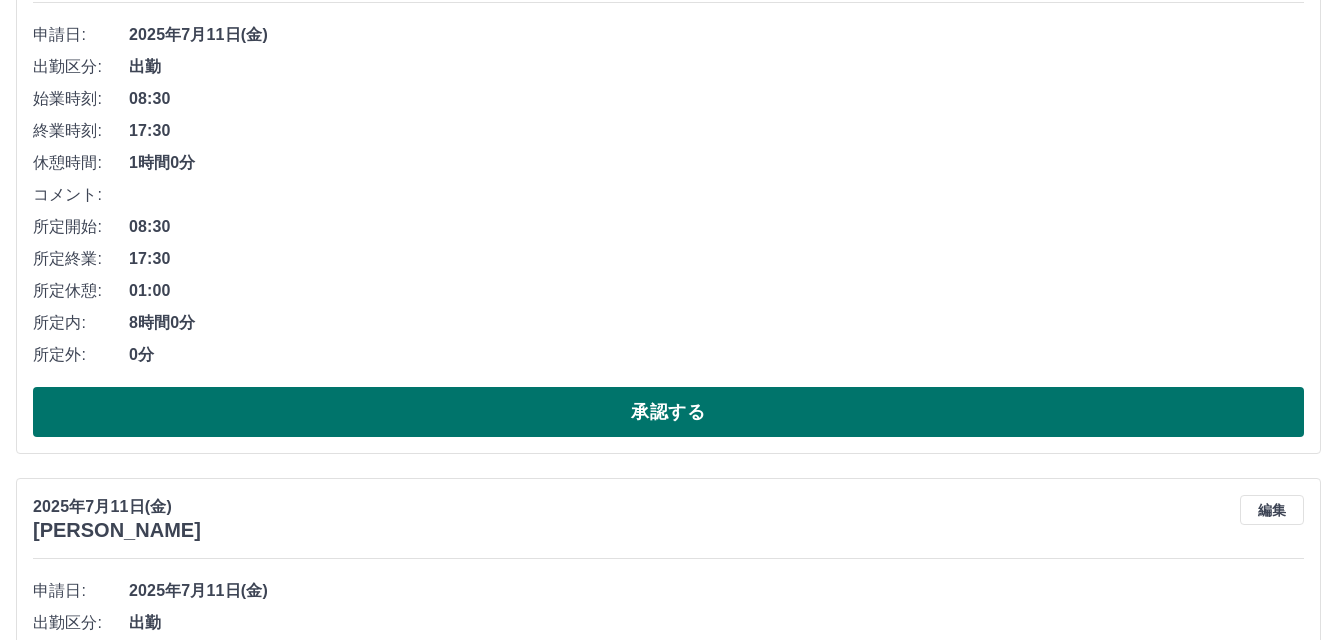click on "承認する" at bounding box center (668, 412) 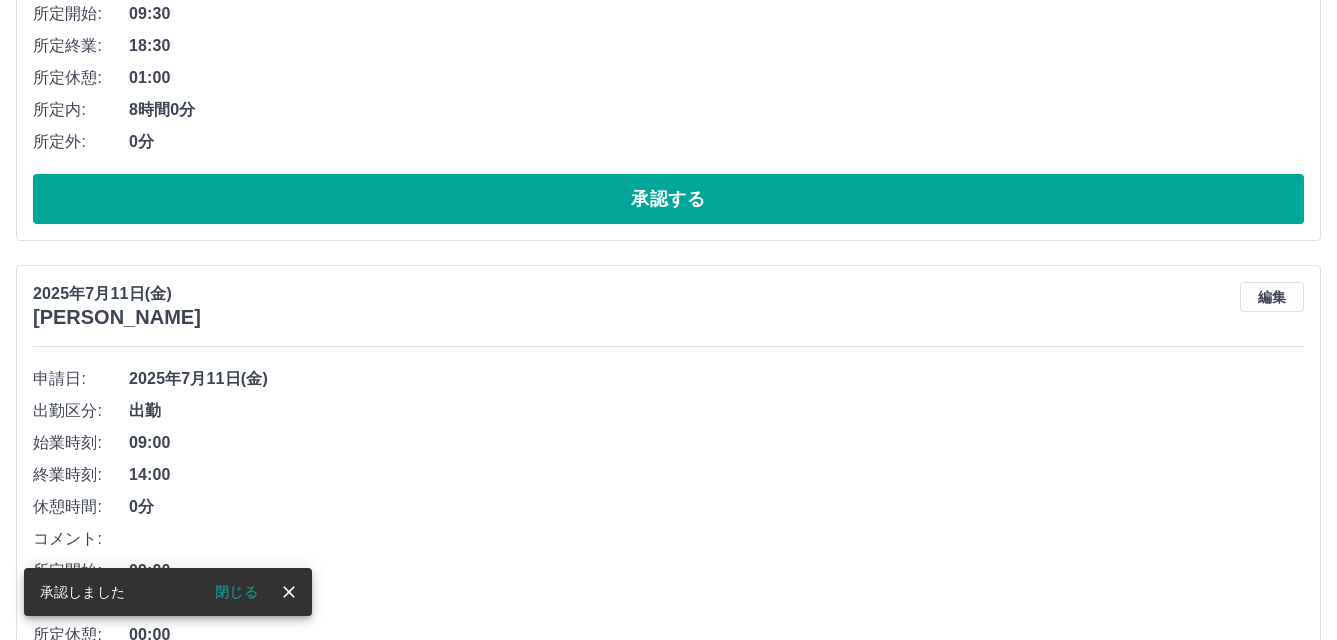 scroll, scrollTop: 9628, scrollLeft: 0, axis: vertical 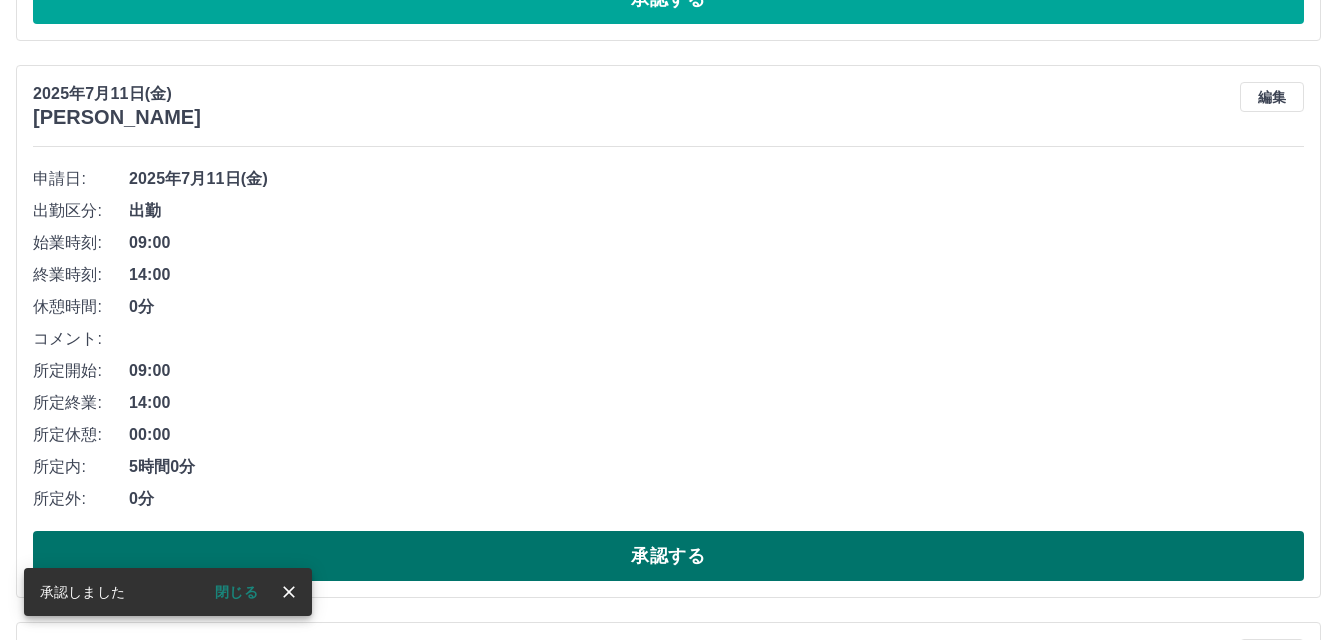 click on "承認する" at bounding box center (668, 556) 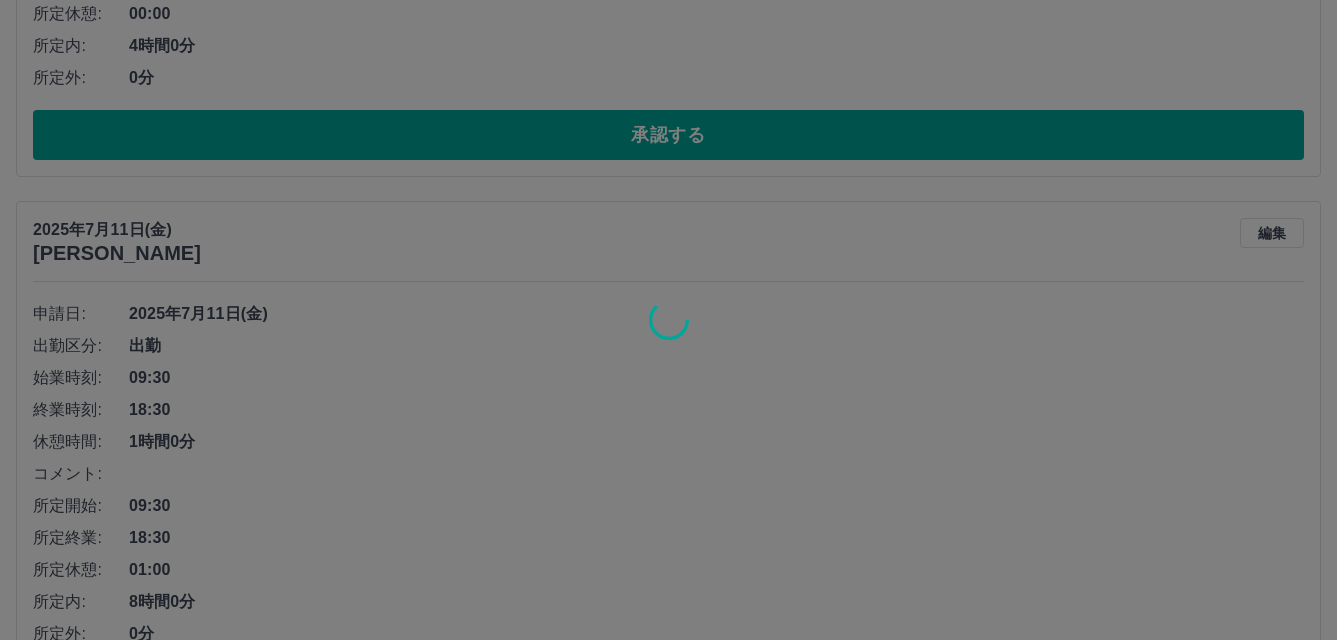 scroll, scrollTop: 9128, scrollLeft: 0, axis: vertical 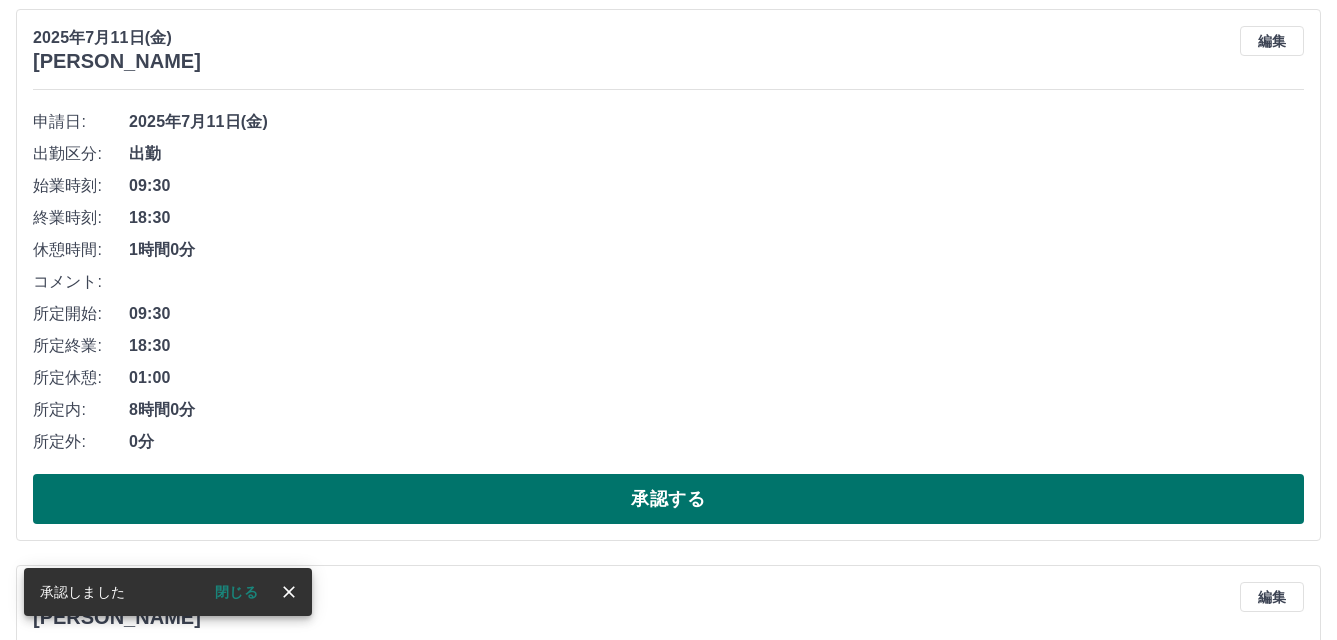 click on "承認する" at bounding box center (668, 499) 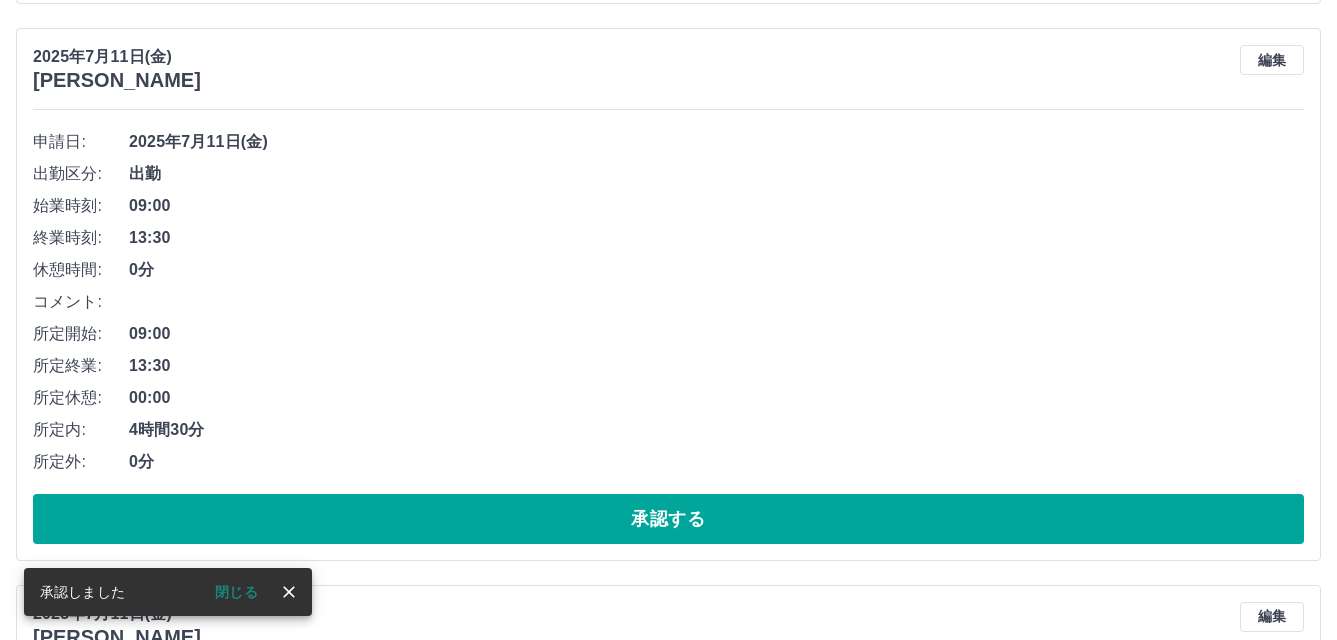 scroll, scrollTop: 8128, scrollLeft: 0, axis: vertical 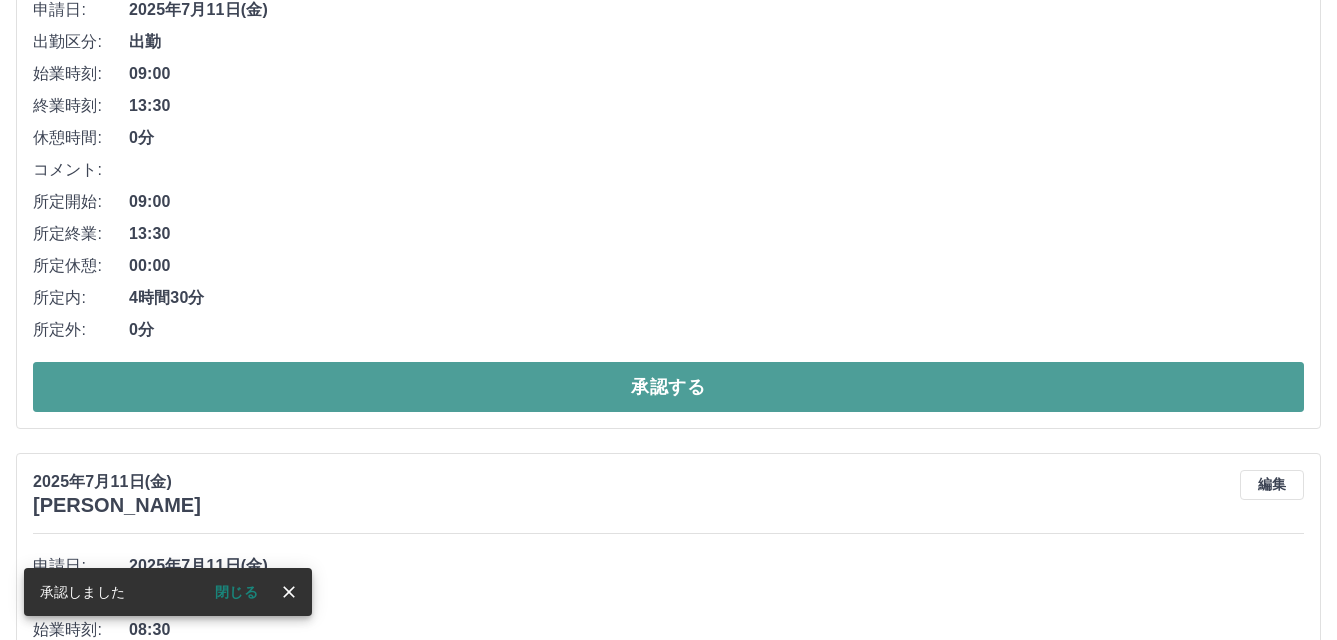 click on "承認する" at bounding box center (668, 387) 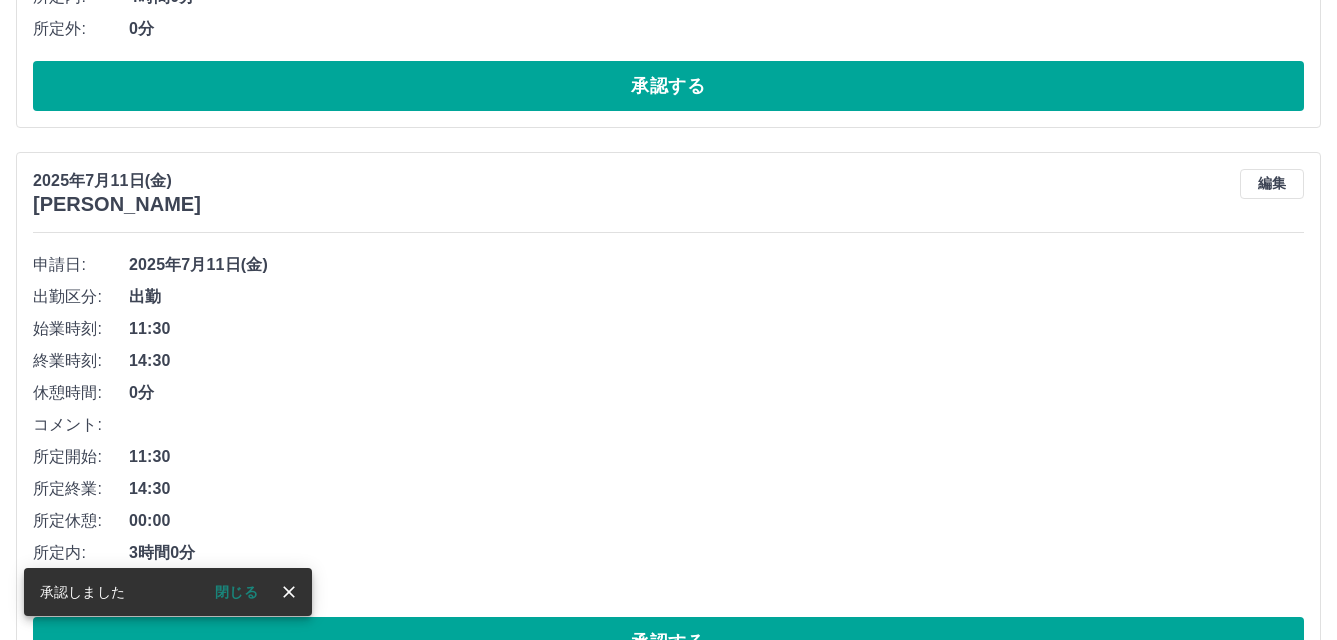 scroll, scrollTop: 6771, scrollLeft: 0, axis: vertical 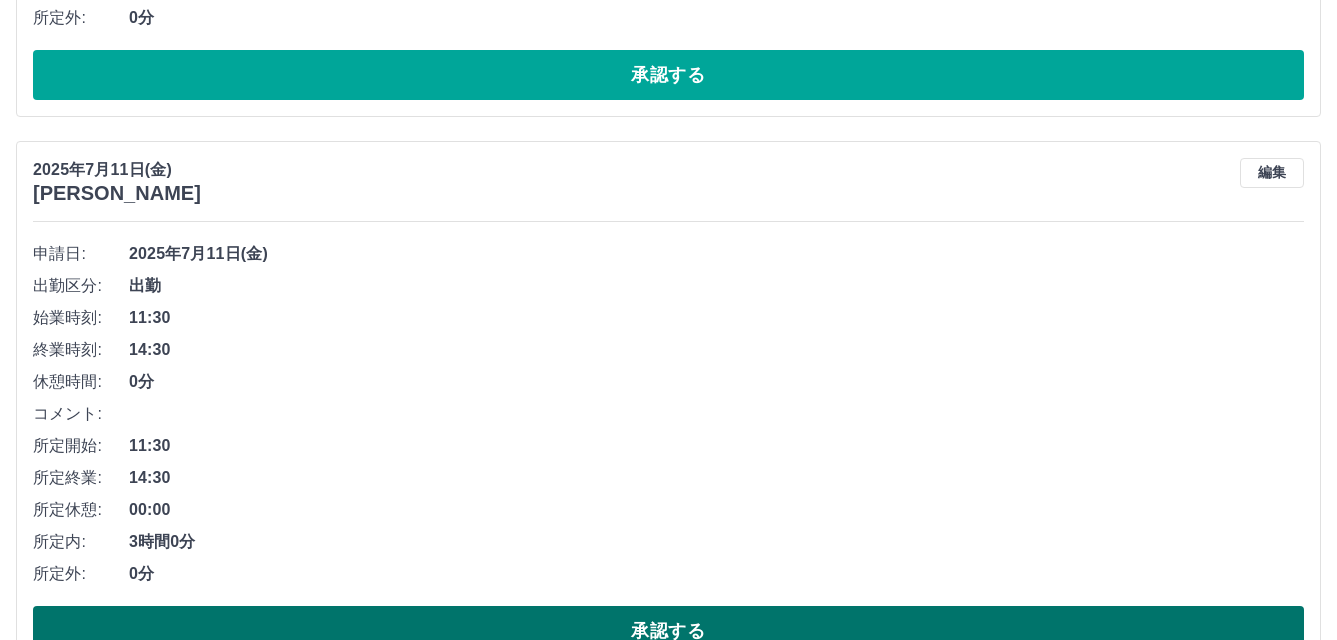 click on "承認する" at bounding box center [668, 631] 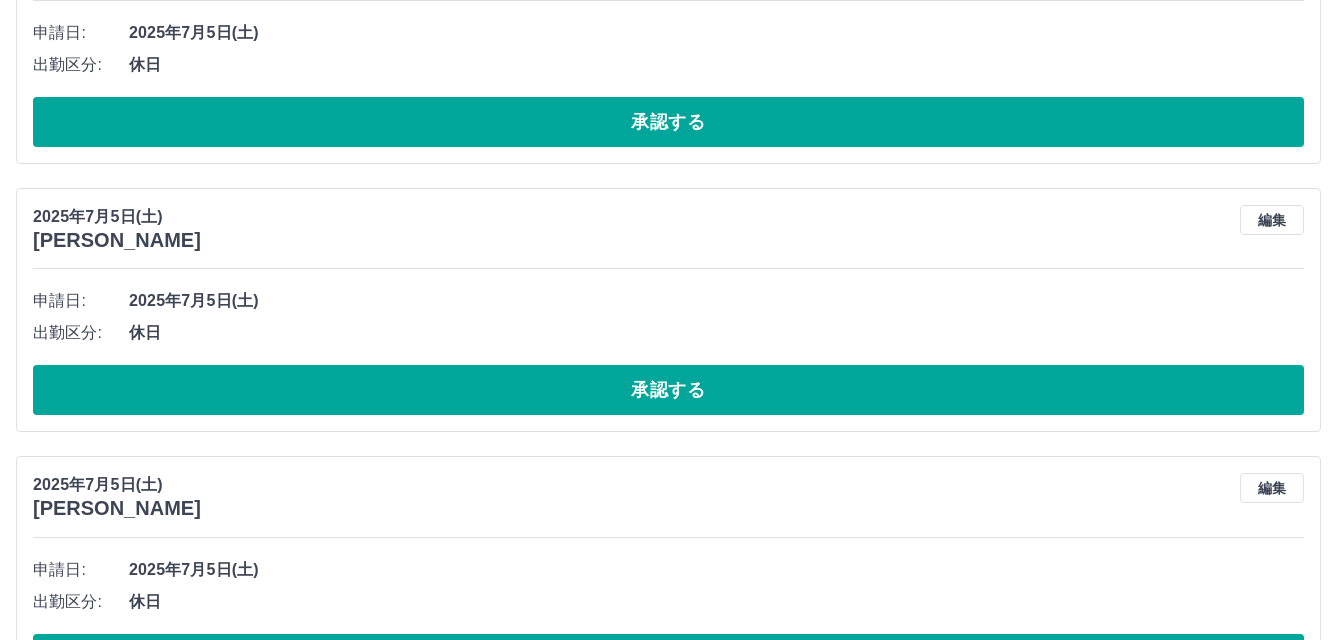 scroll, scrollTop: 10700, scrollLeft: 0, axis: vertical 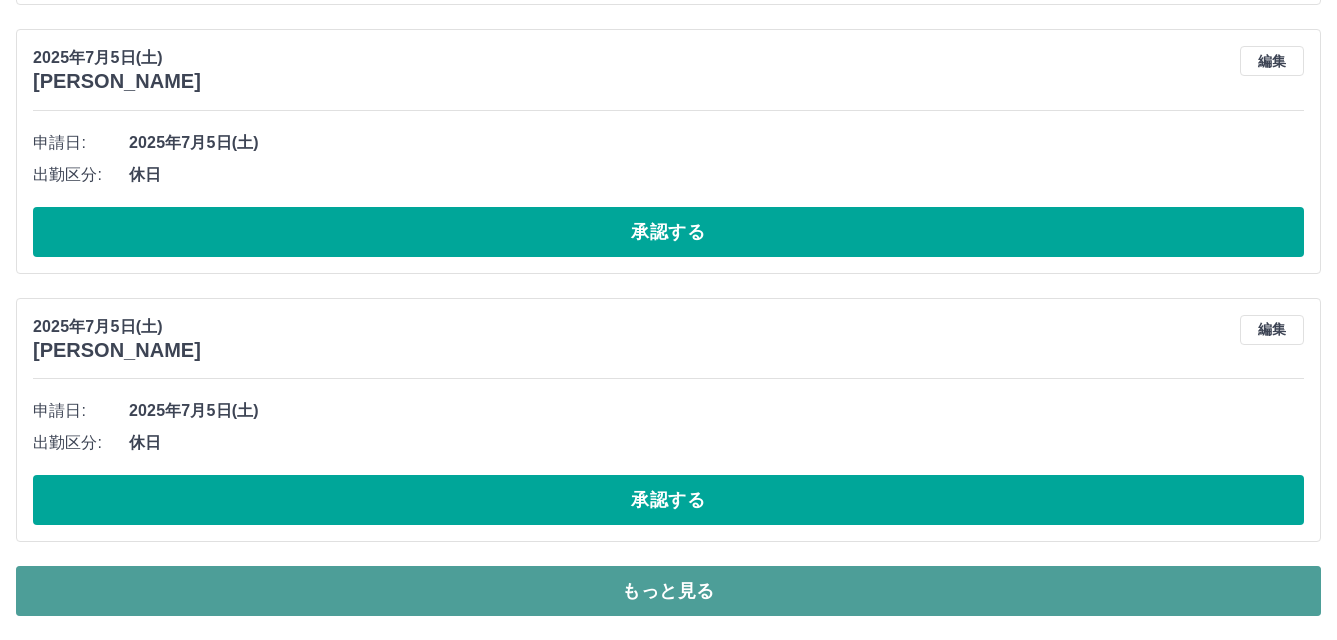 click on "もっと見る" at bounding box center (668, 591) 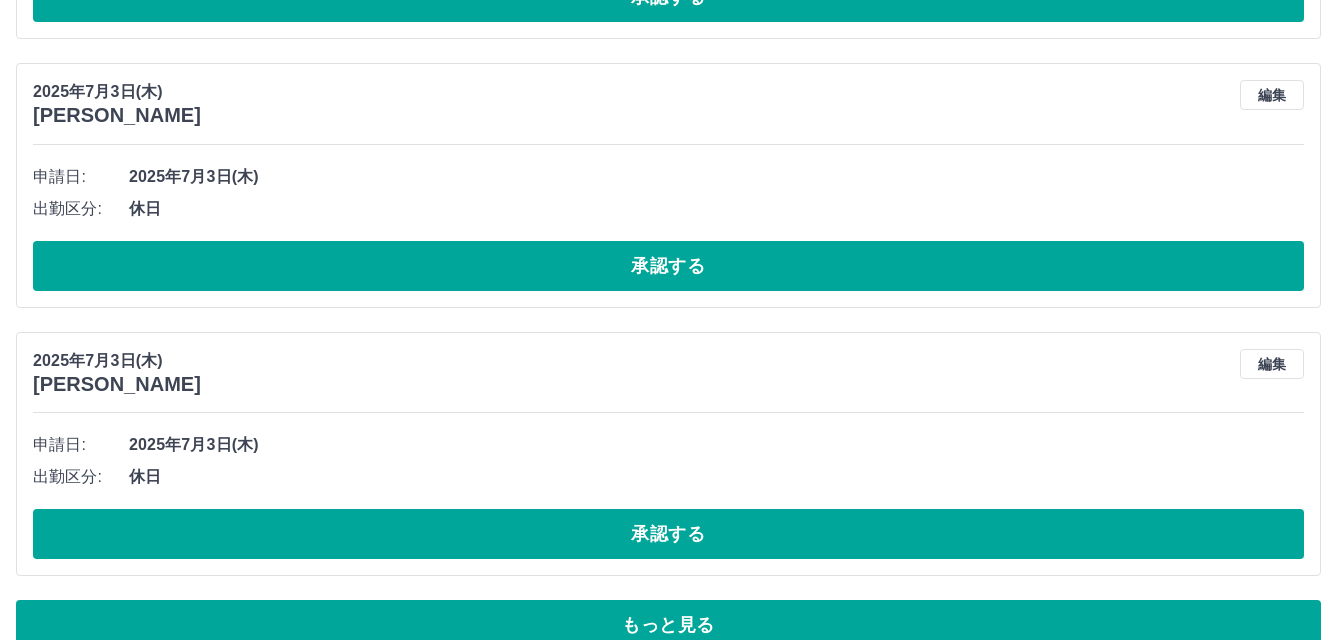 scroll, scrollTop: 17408, scrollLeft: 0, axis: vertical 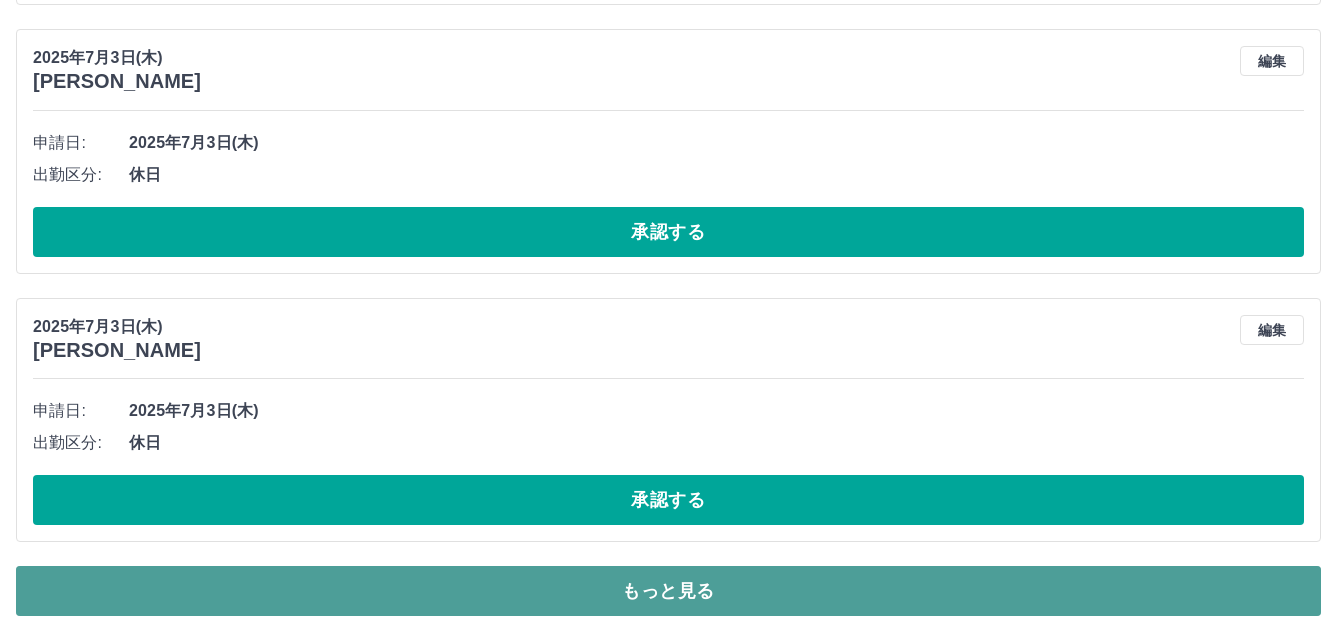 click on "もっと見る" at bounding box center [668, 591] 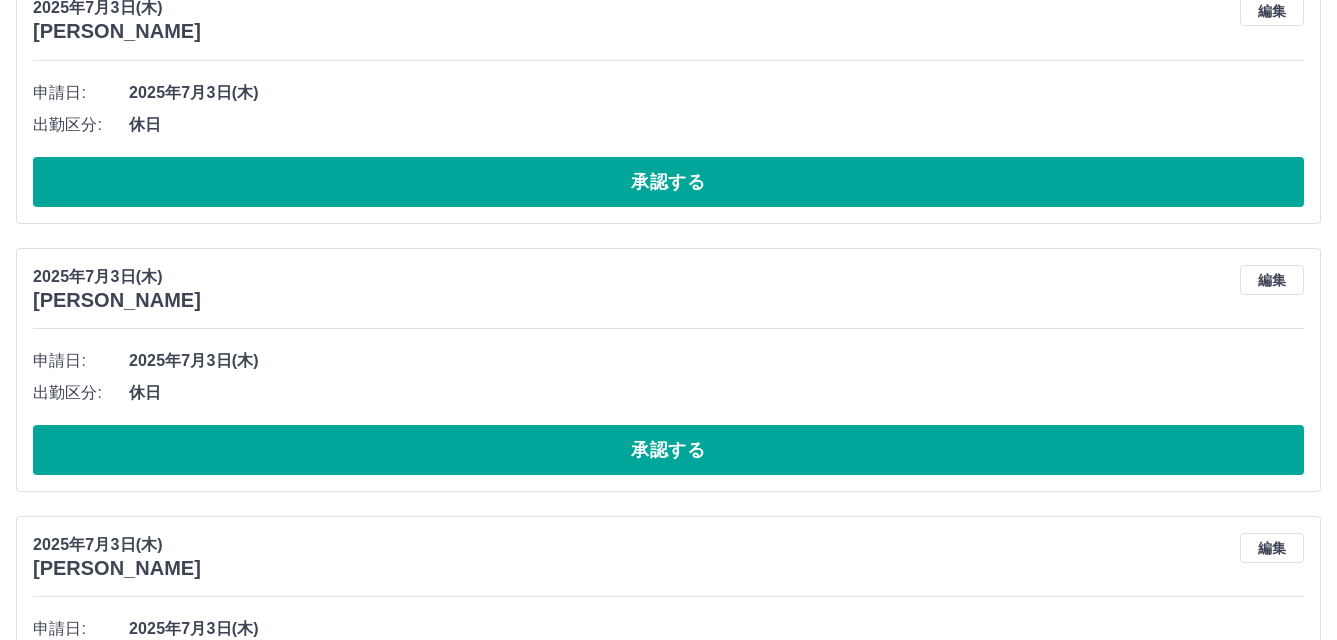 scroll, scrollTop: 18308, scrollLeft: 0, axis: vertical 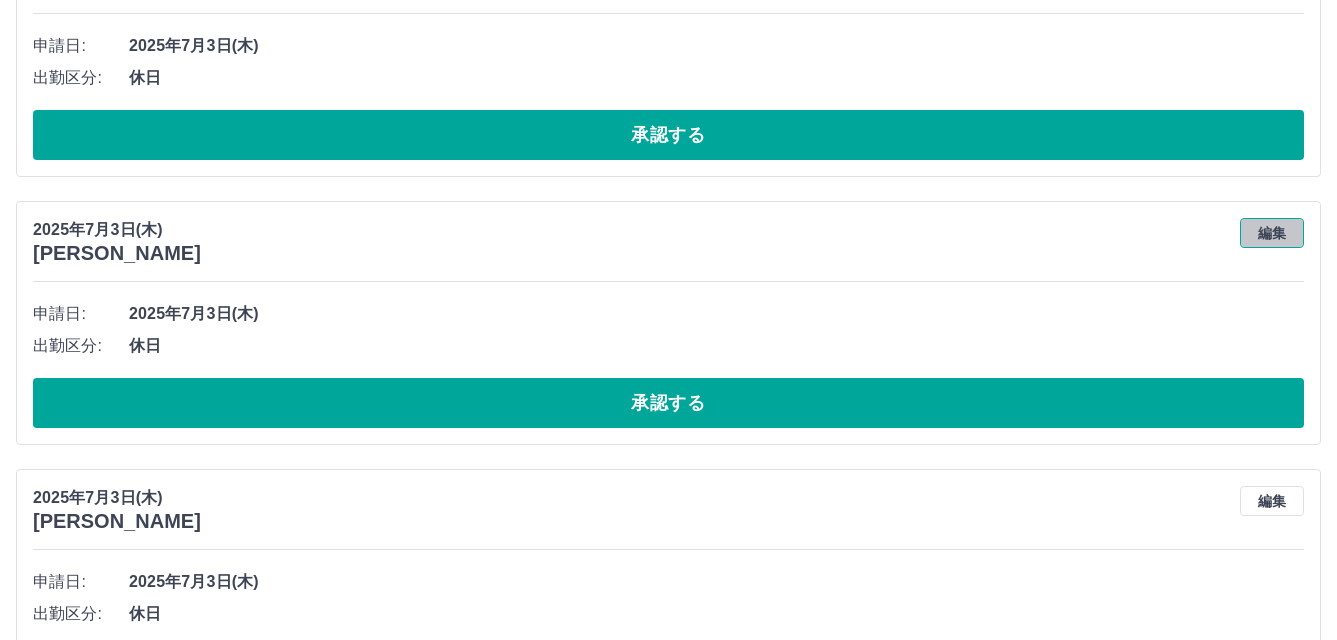 click on "編集" at bounding box center [1272, 233] 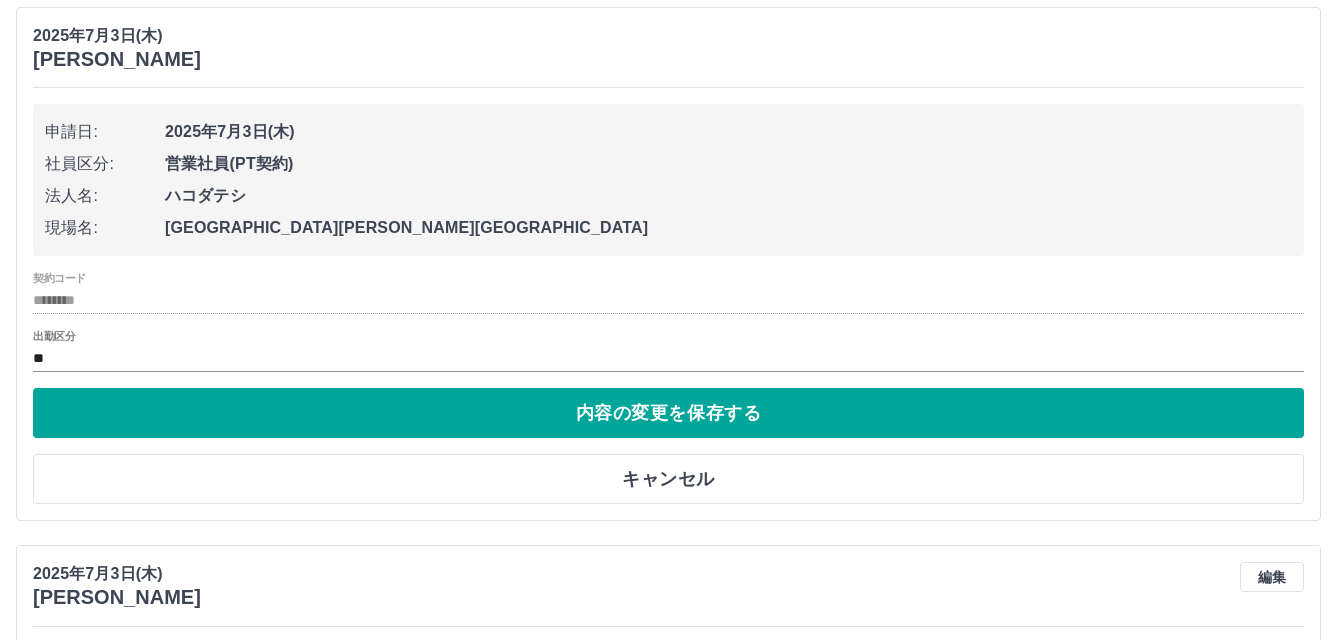 scroll, scrollTop: 18508, scrollLeft: 0, axis: vertical 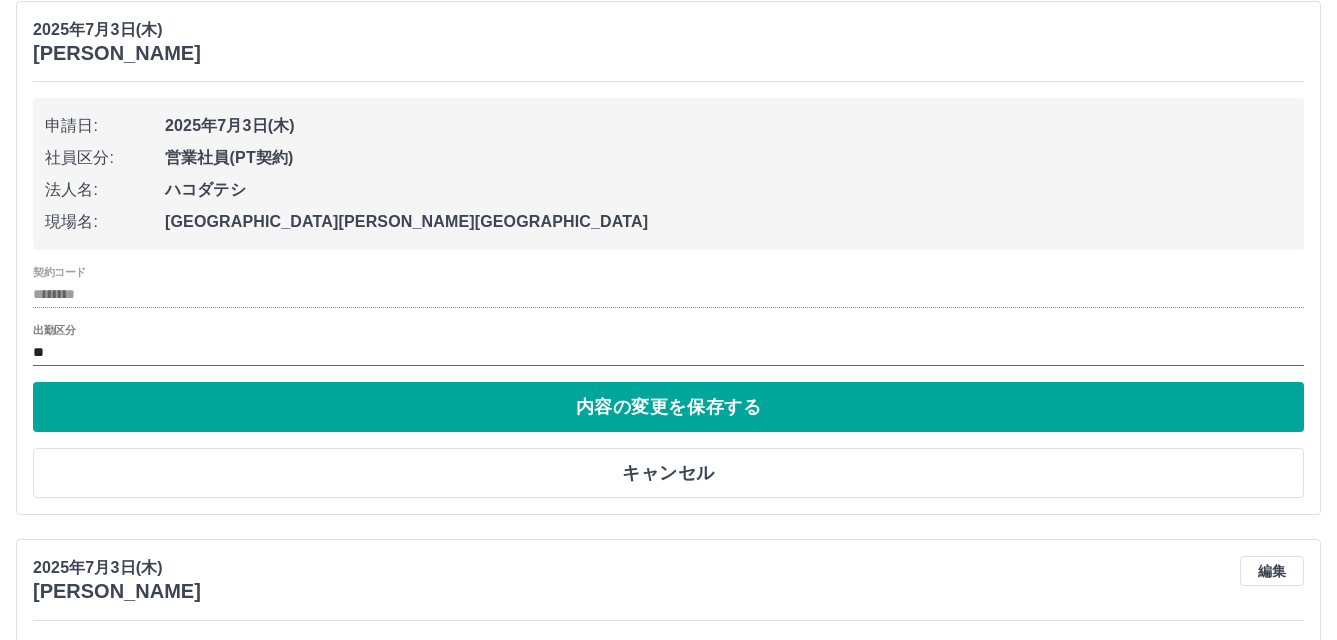 click on "**" at bounding box center [668, 352] 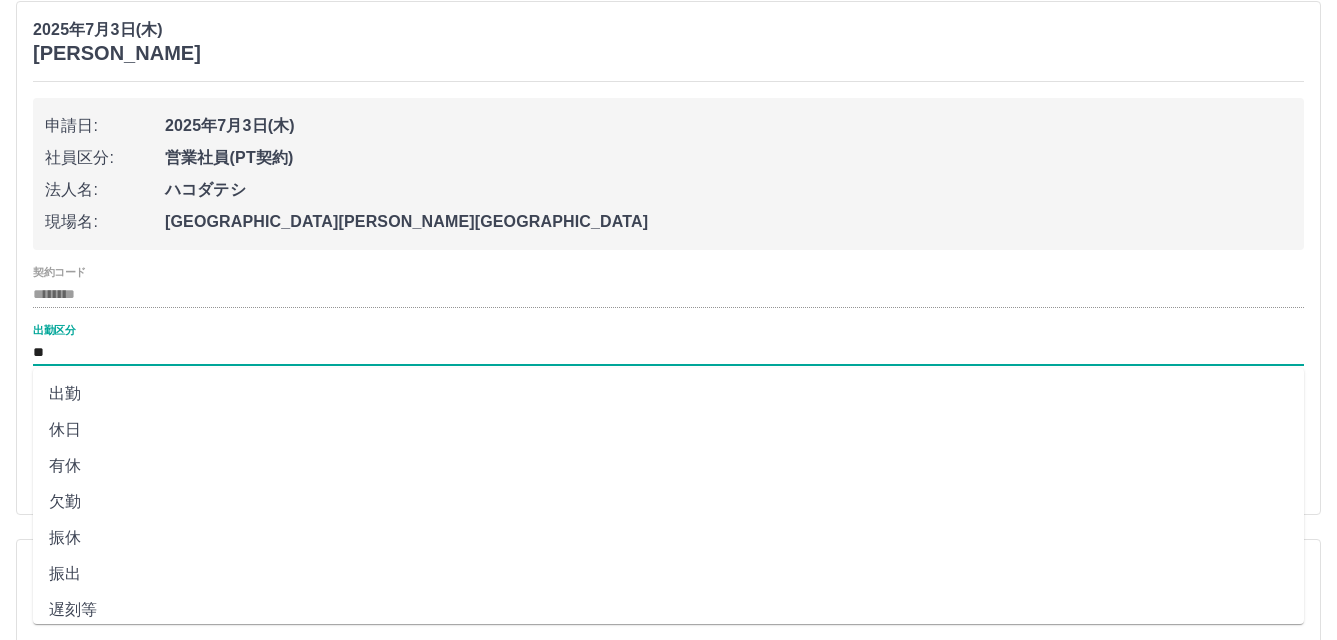 click on "出勤" at bounding box center (668, 394) 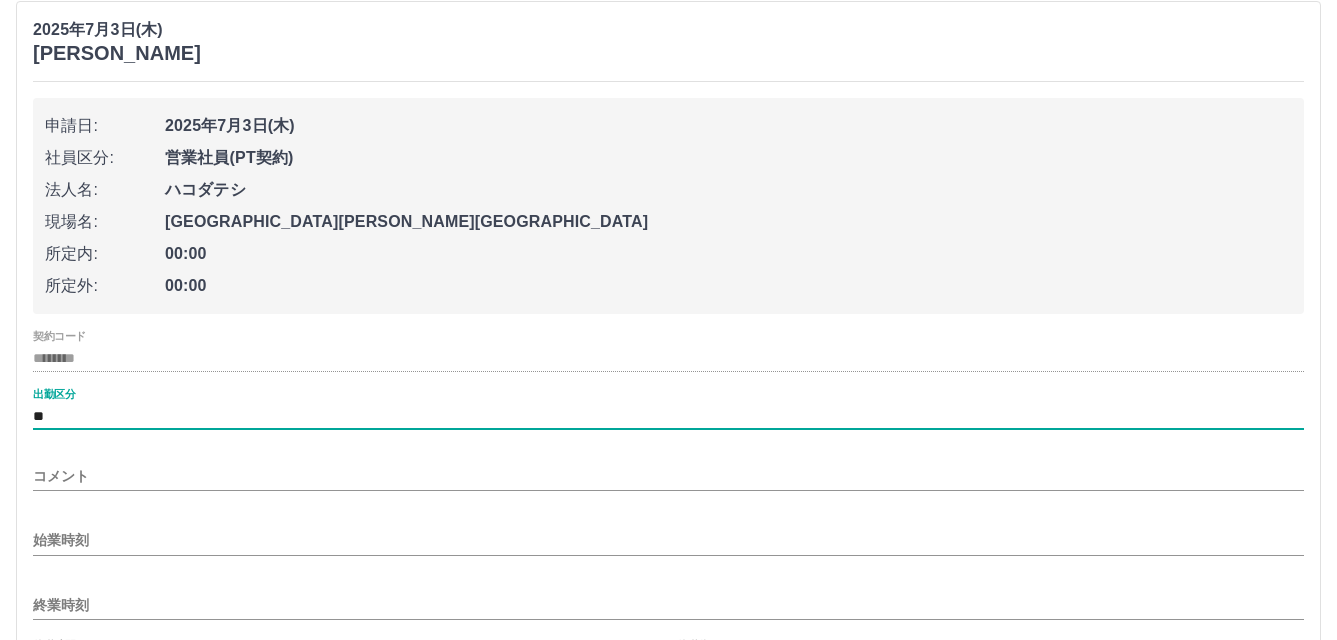 scroll, scrollTop: 18608, scrollLeft: 0, axis: vertical 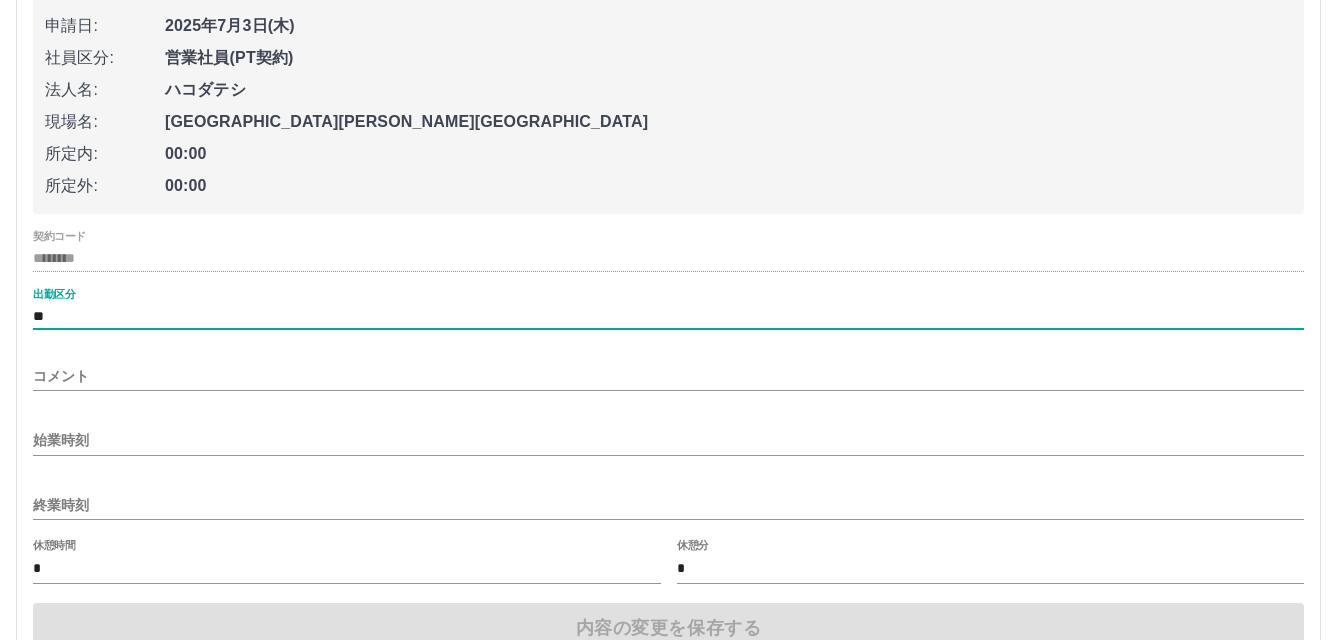 click on "始業時刻" at bounding box center (668, 440) 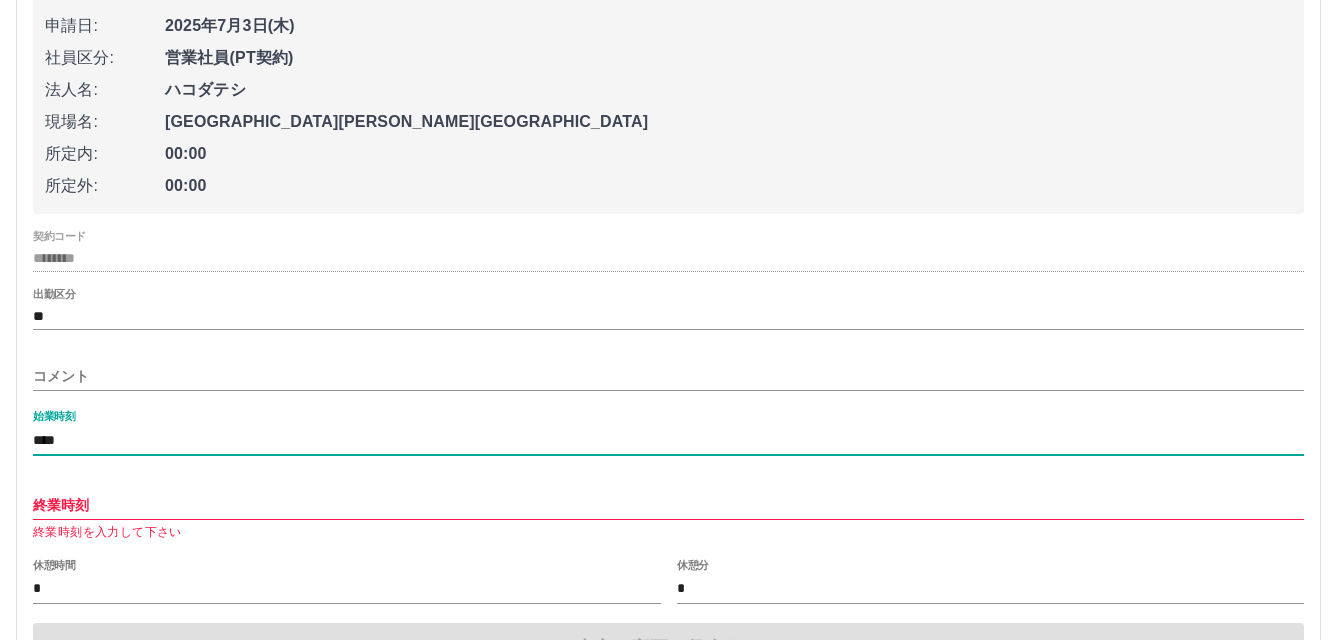 type on "****" 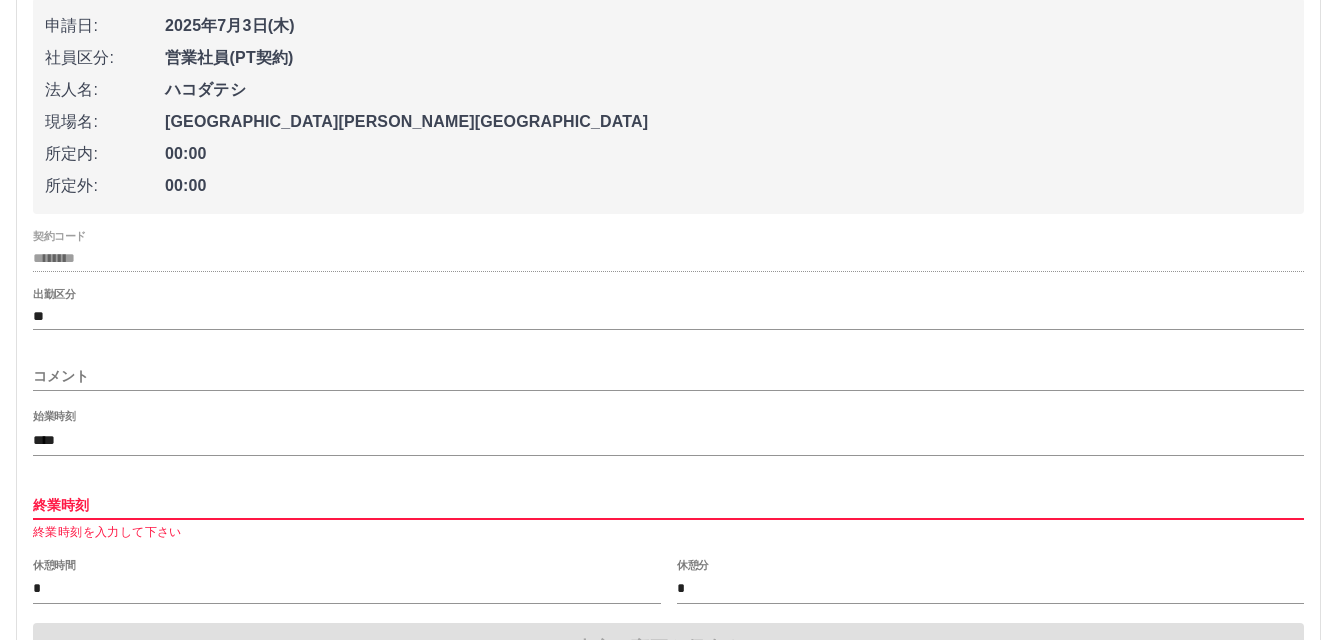 click on "終業時刻" at bounding box center [668, 505] 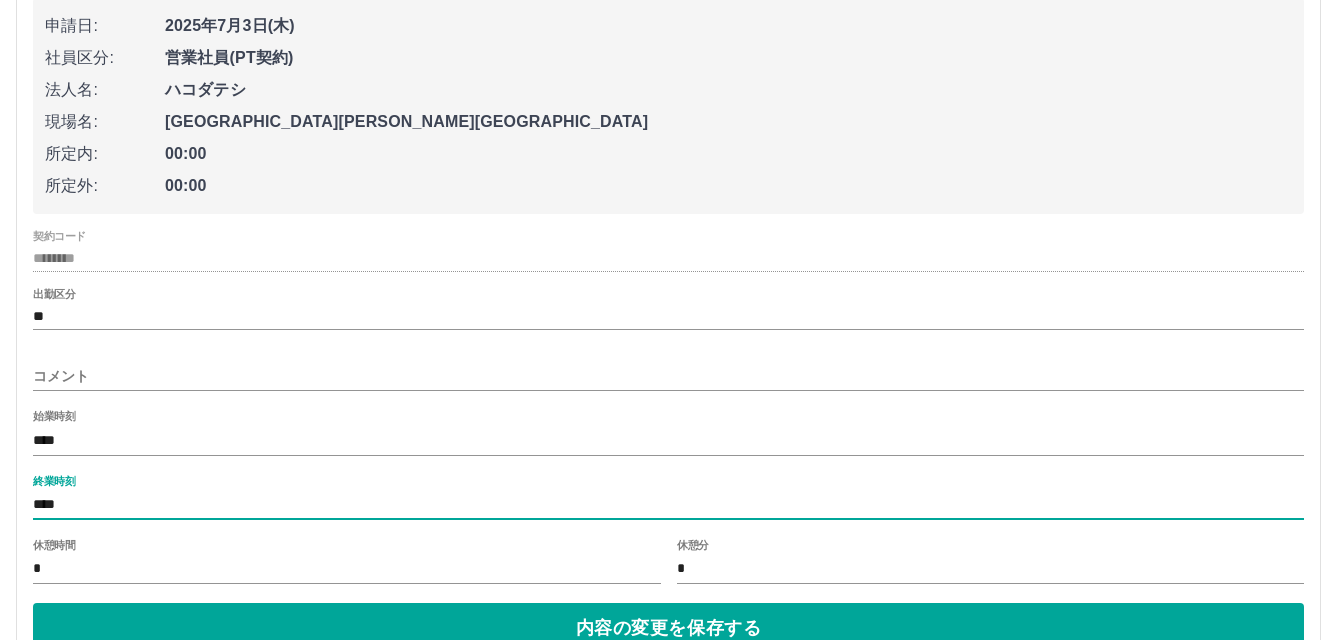 type on "****" 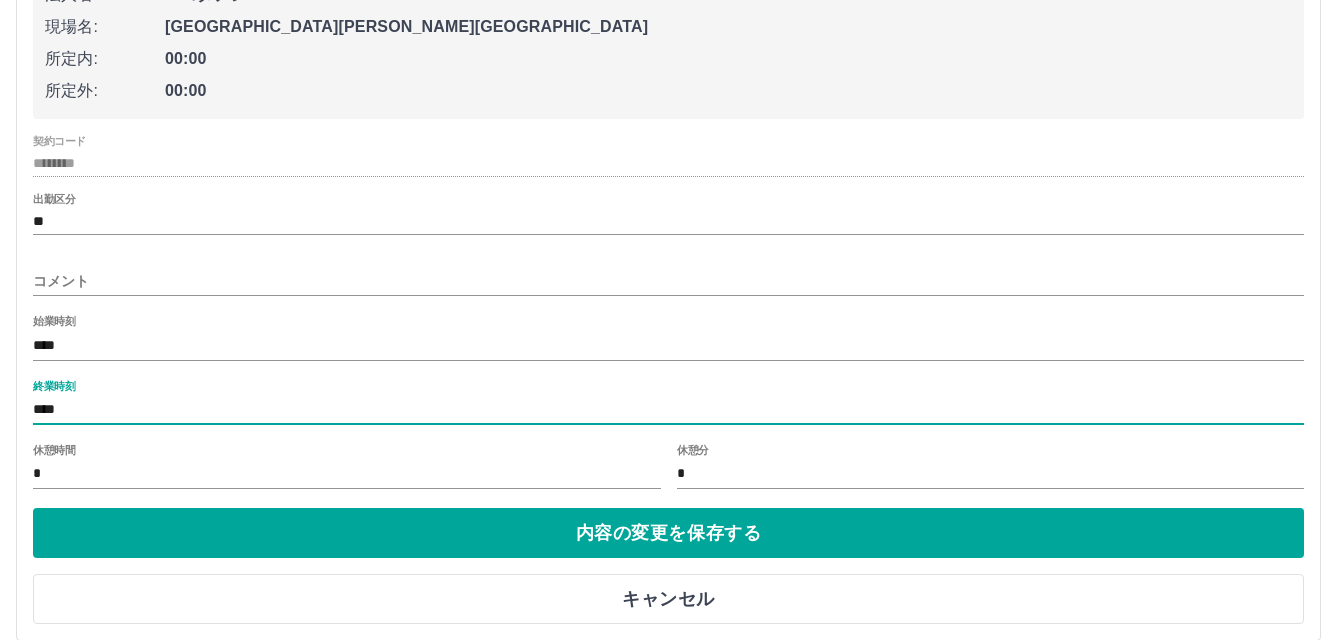 scroll, scrollTop: 18808, scrollLeft: 0, axis: vertical 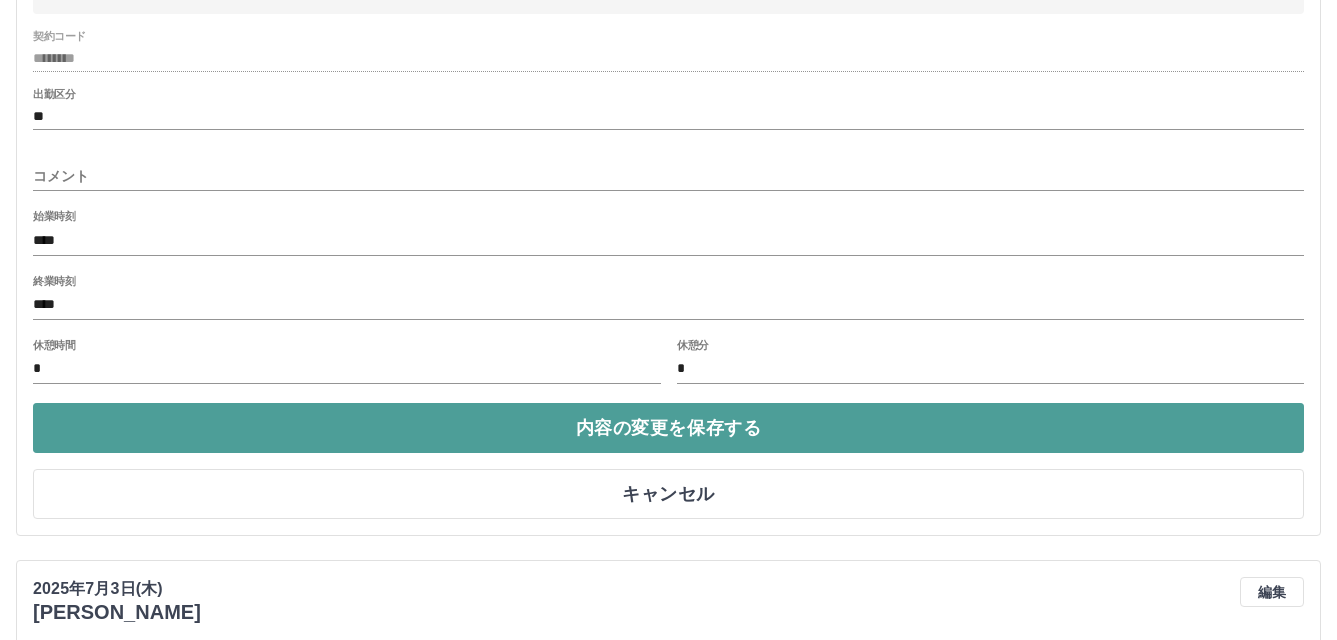 click on "内容の変更を保存する" at bounding box center [668, 428] 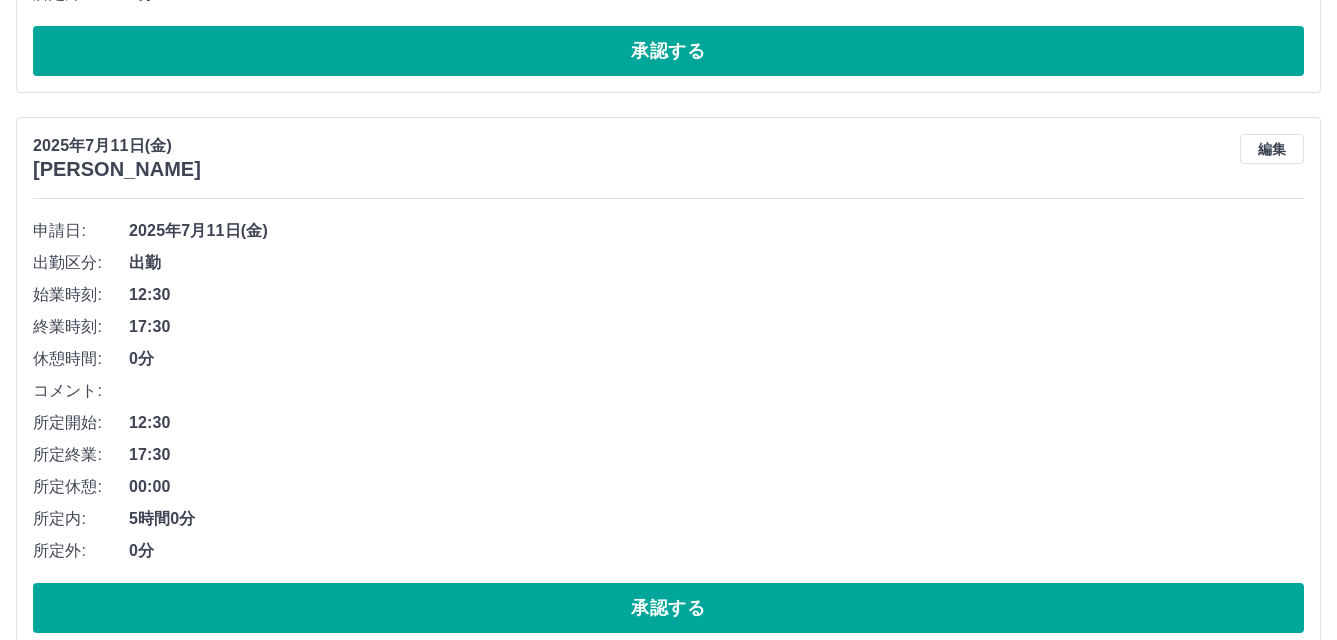 scroll, scrollTop: 8000, scrollLeft: 0, axis: vertical 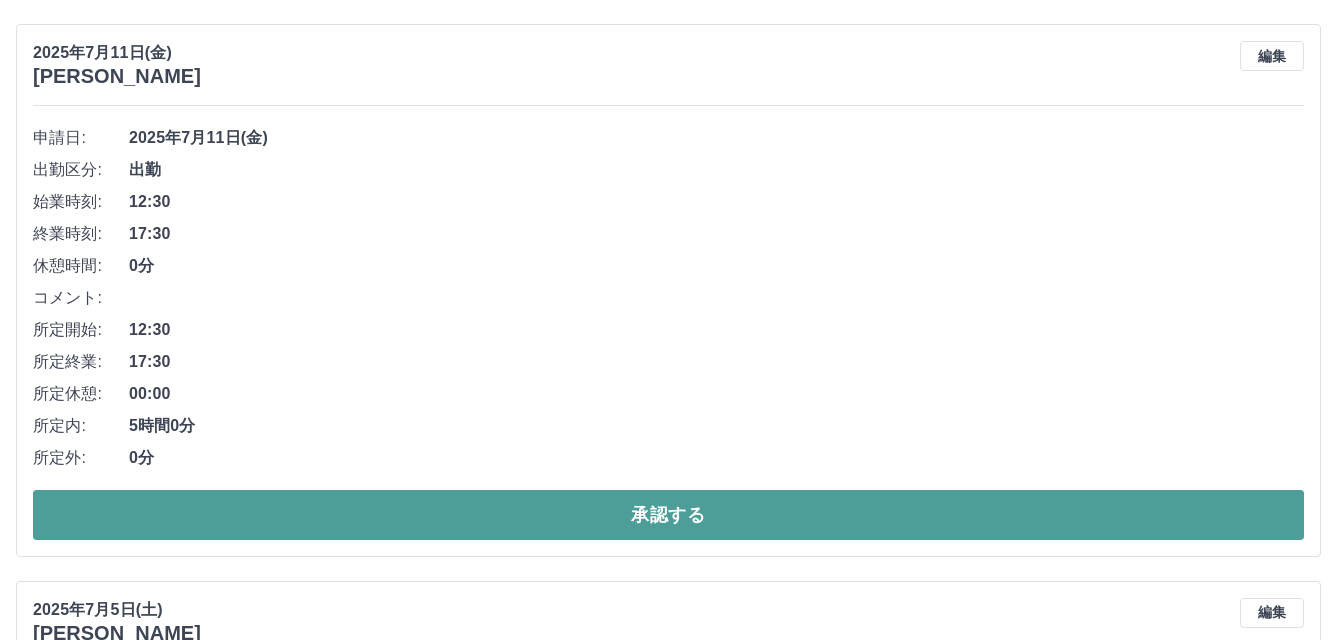 click on "承認する" at bounding box center (668, 515) 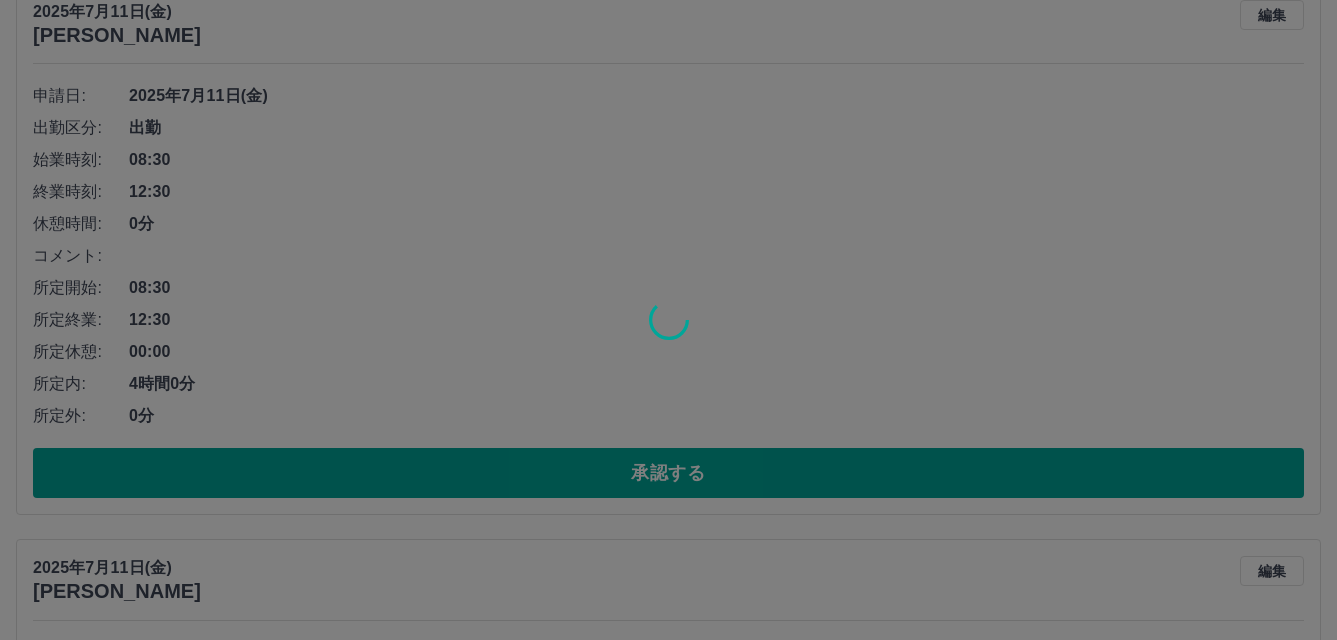 scroll, scrollTop: 7400, scrollLeft: 0, axis: vertical 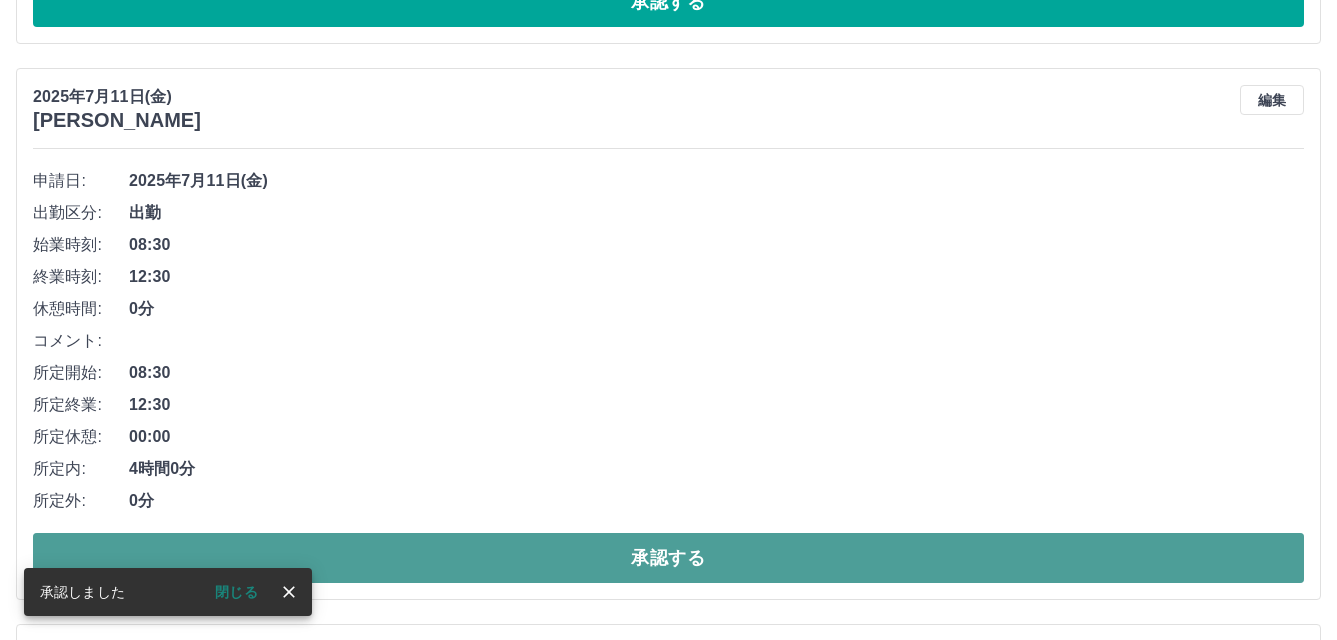 click on "承認する" at bounding box center [668, 558] 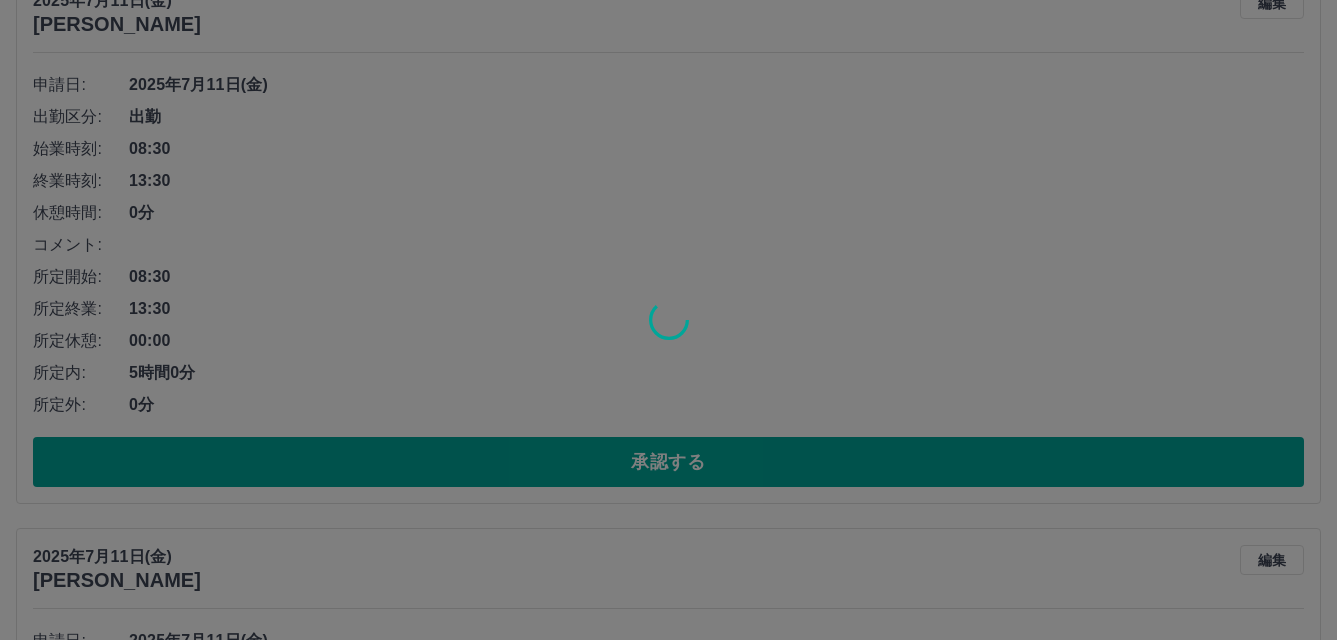 scroll, scrollTop: 6900, scrollLeft: 0, axis: vertical 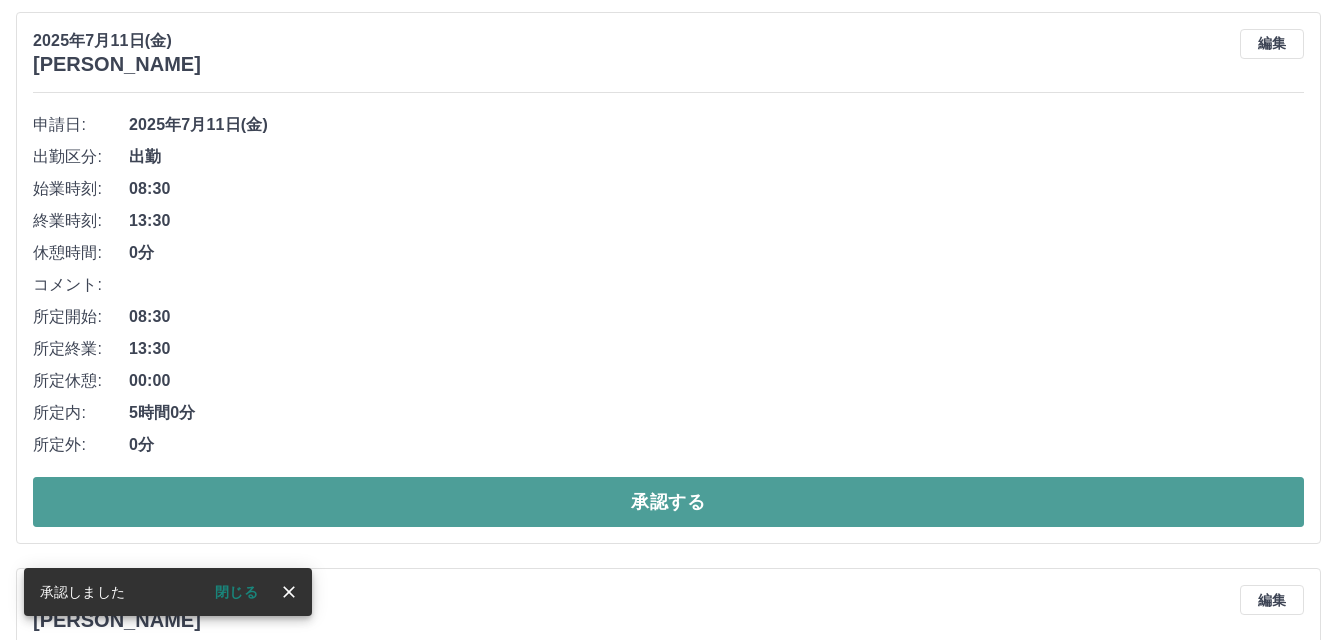 click on "承認する" at bounding box center (668, 502) 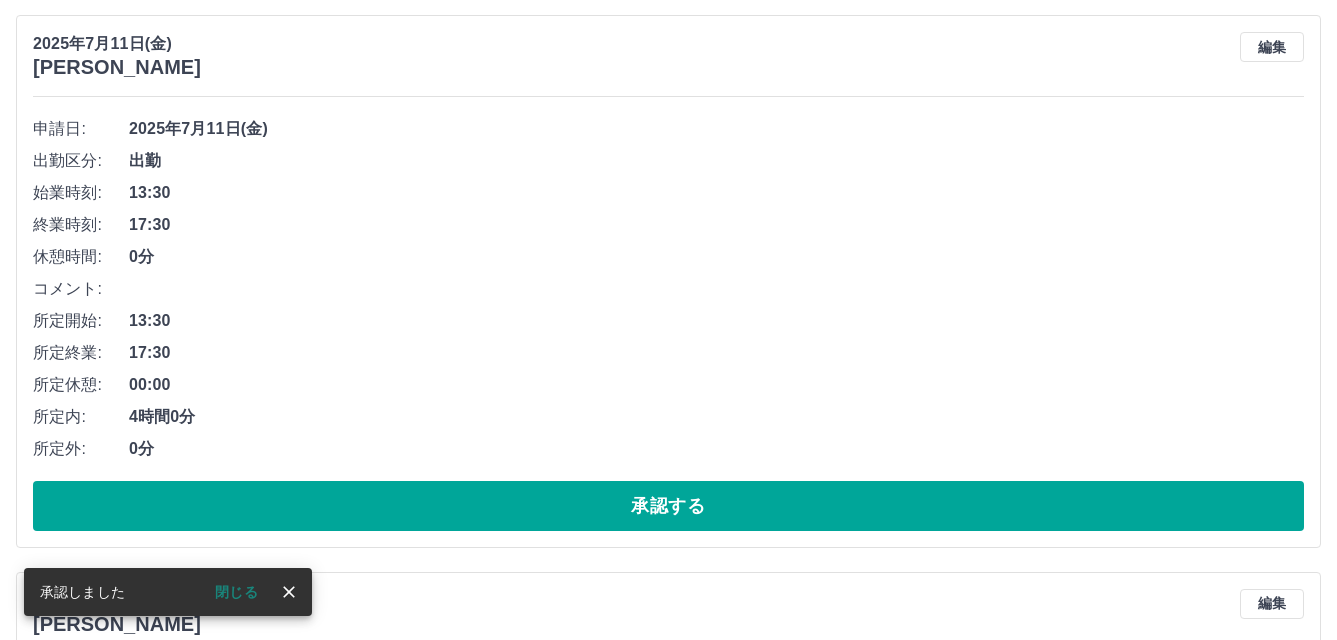 scroll, scrollTop: 6500, scrollLeft: 0, axis: vertical 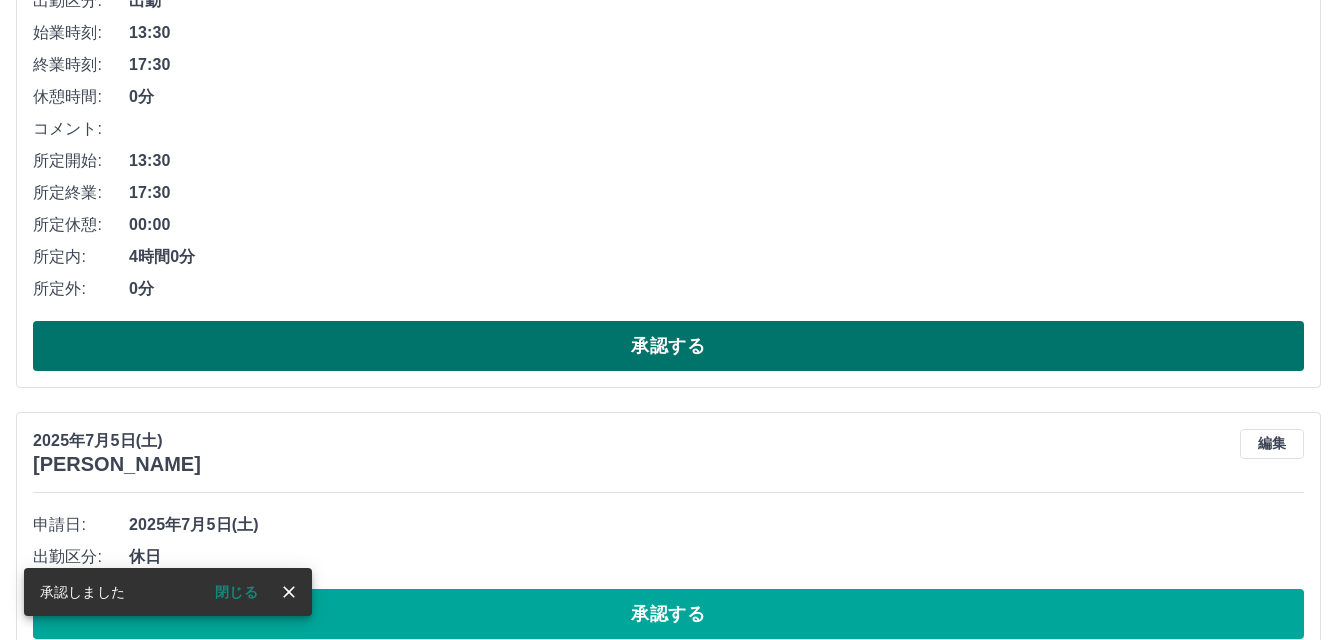 click on "承認する" at bounding box center (668, 346) 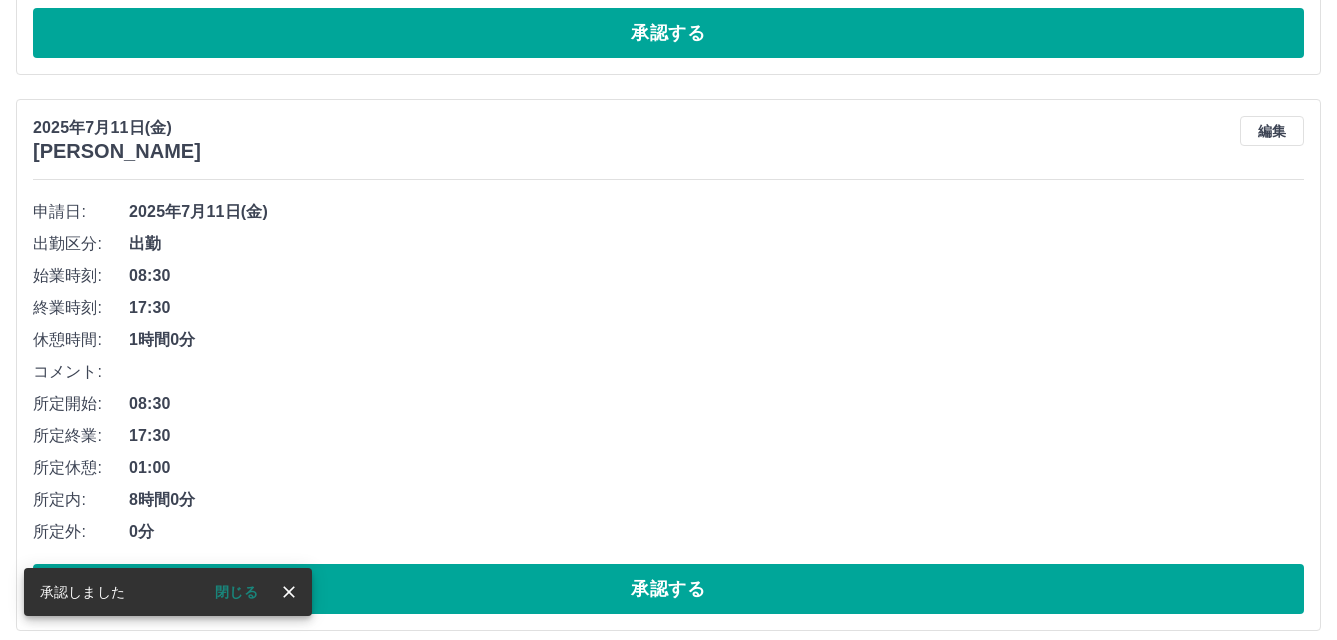 scroll, scrollTop: 5800, scrollLeft: 0, axis: vertical 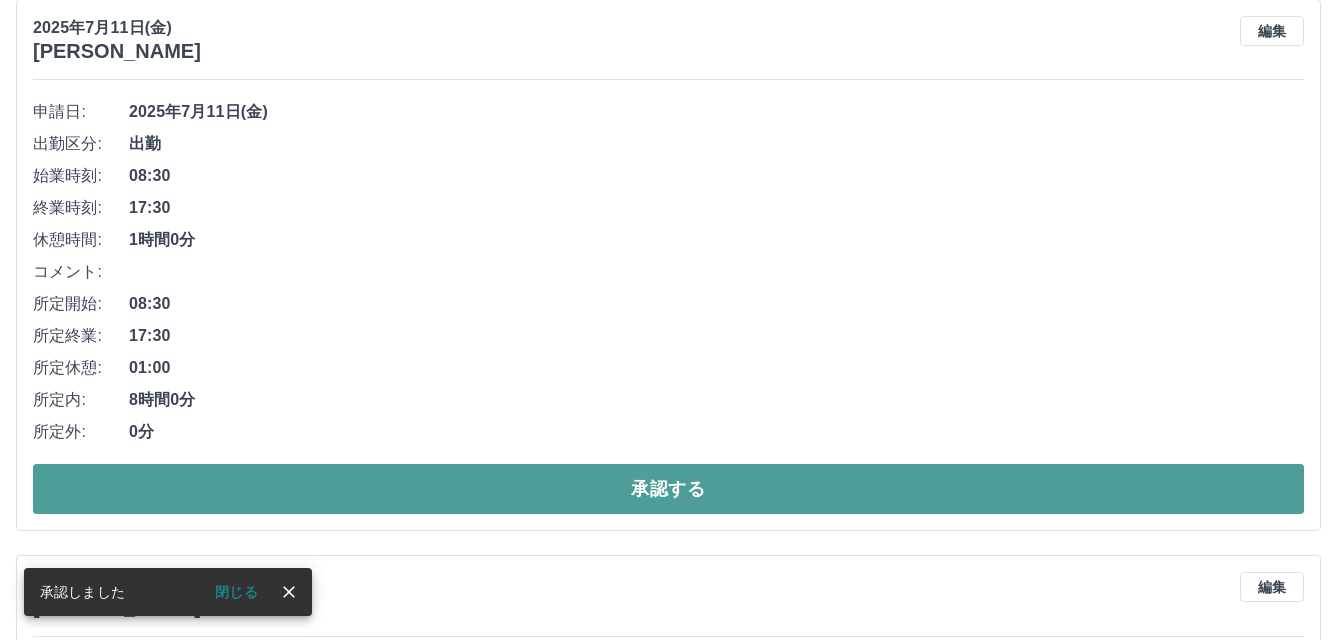 click on "承認する" at bounding box center [668, 489] 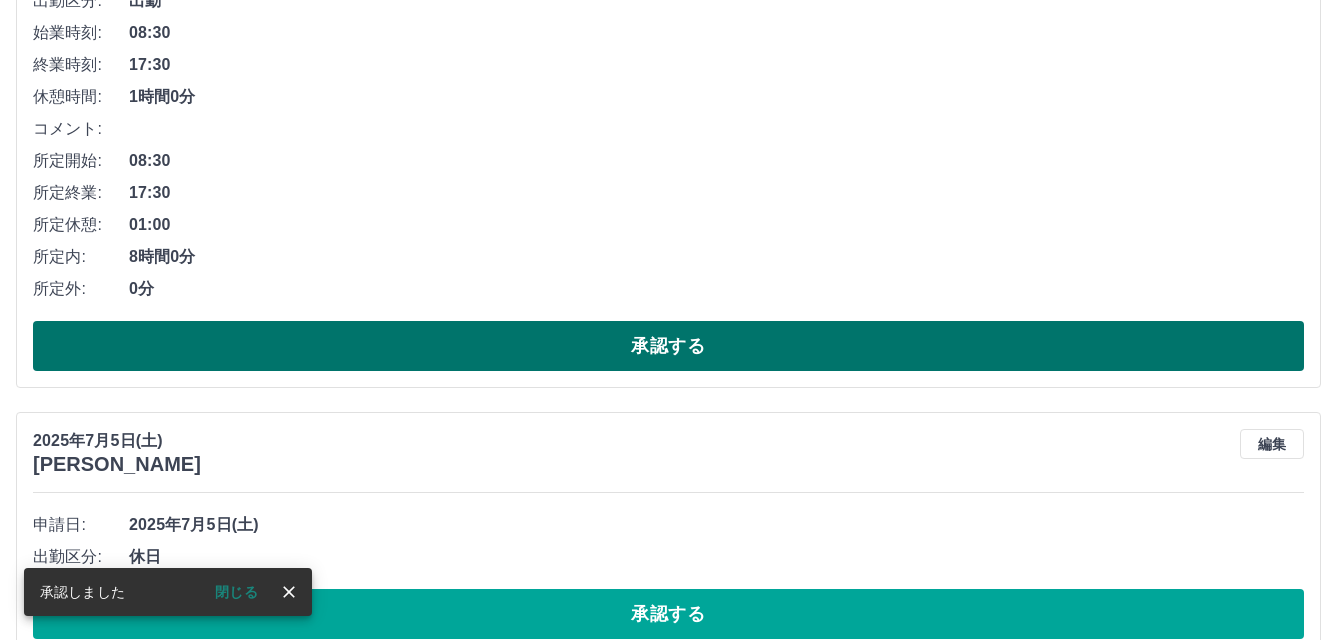 scroll, scrollTop: 5400, scrollLeft: 0, axis: vertical 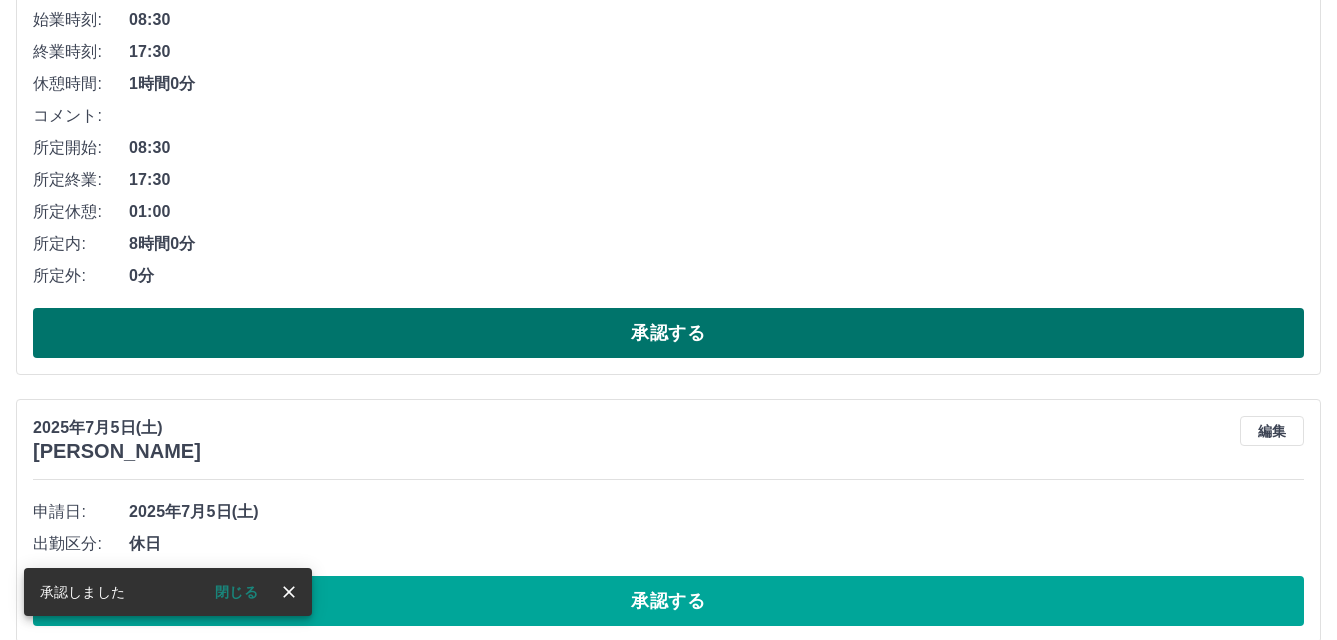 click on "承認する" at bounding box center (668, 333) 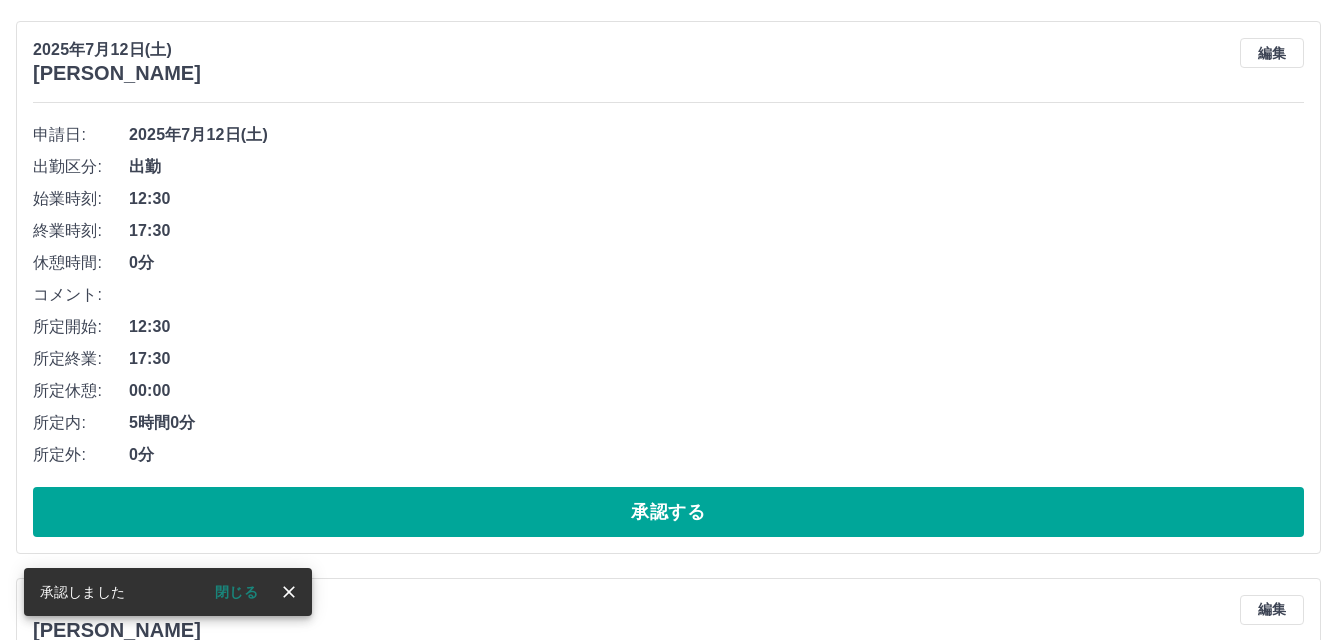 scroll, scrollTop: 4700, scrollLeft: 0, axis: vertical 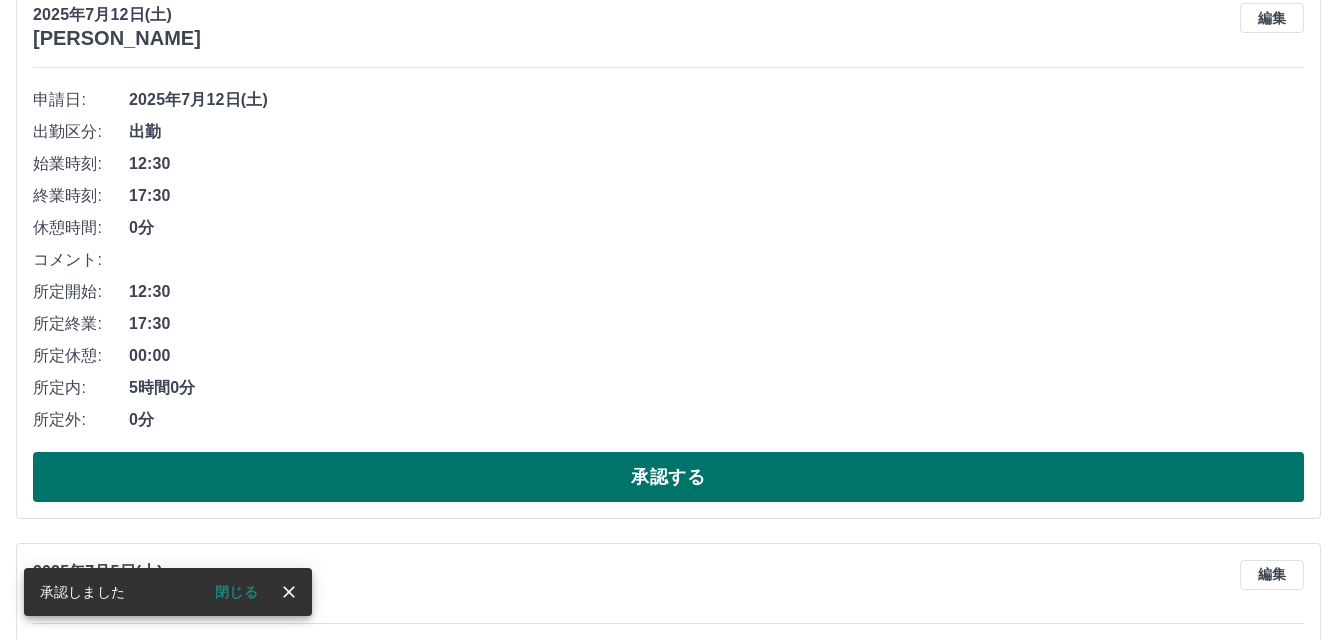 click on "承認する" at bounding box center (668, 477) 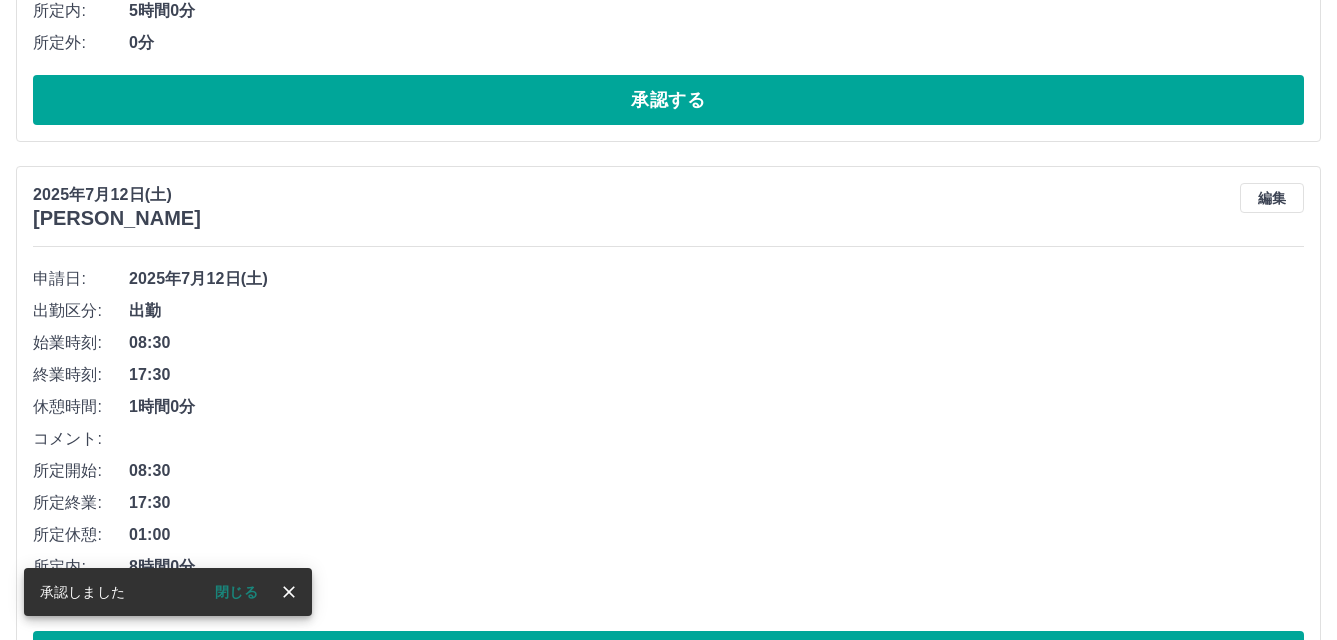 scroll, scrollTop: 4000, scrollLeft: 0, axis: vertical 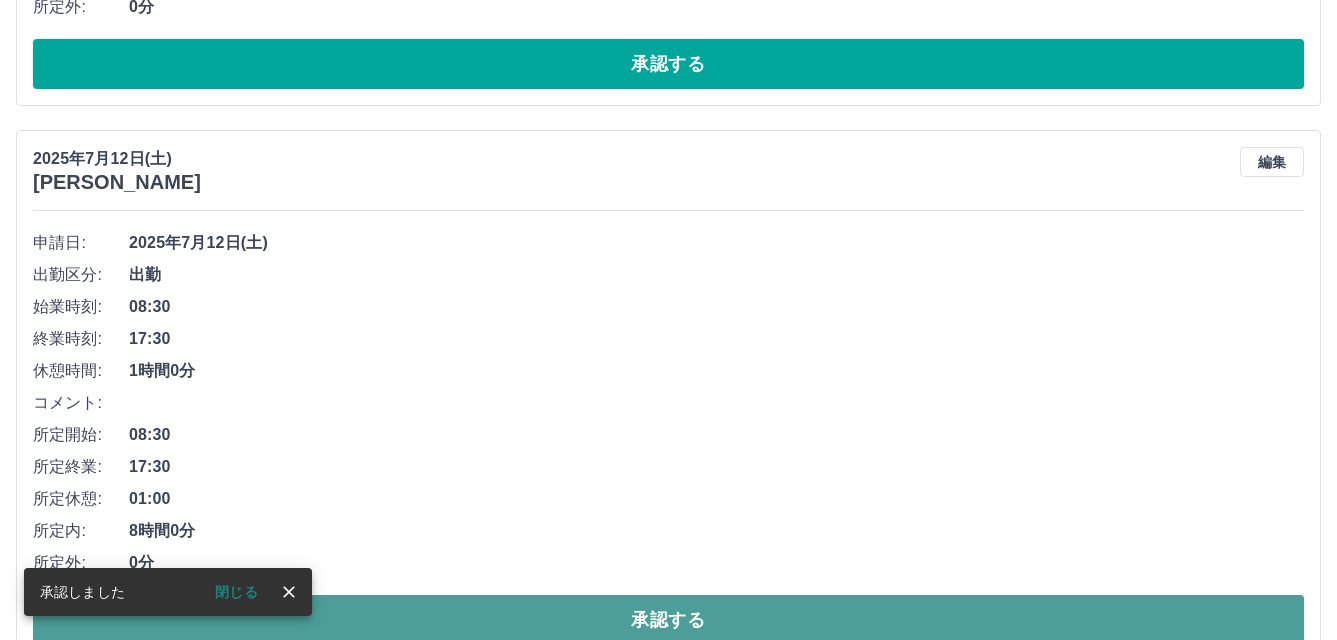 click on "承認する" at bounding box center [668, 620] 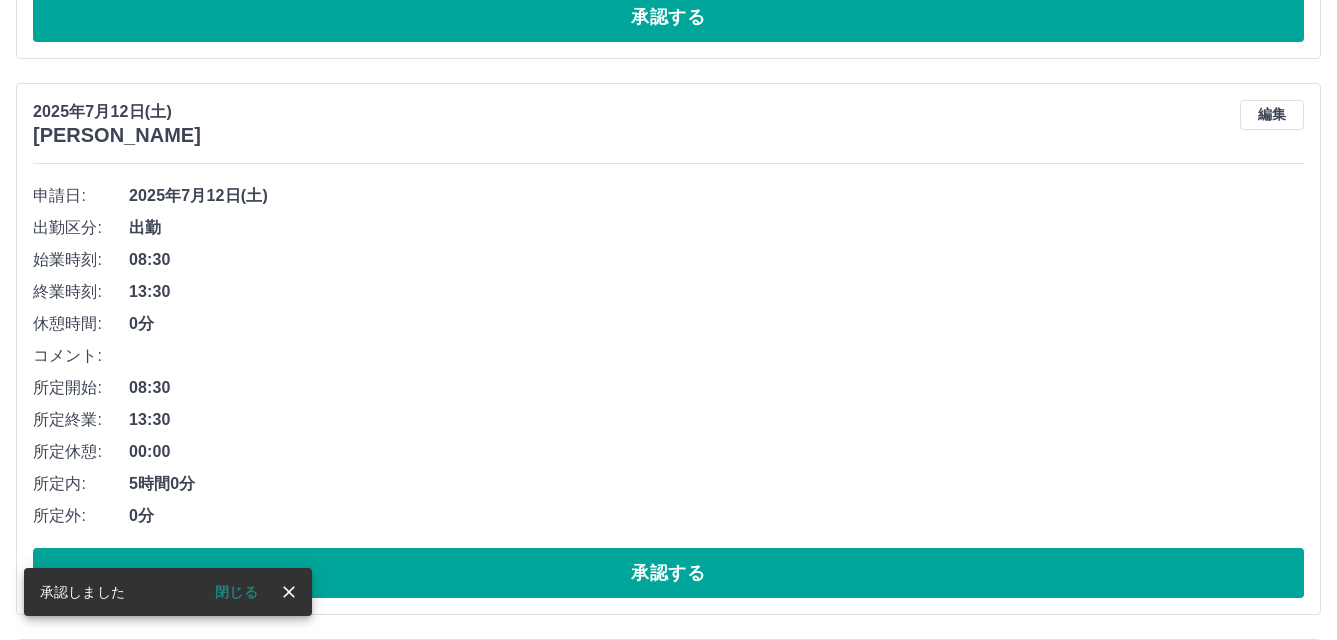 scroll, scrollTop: 3600, scrollLeft: 0, axis: vertical 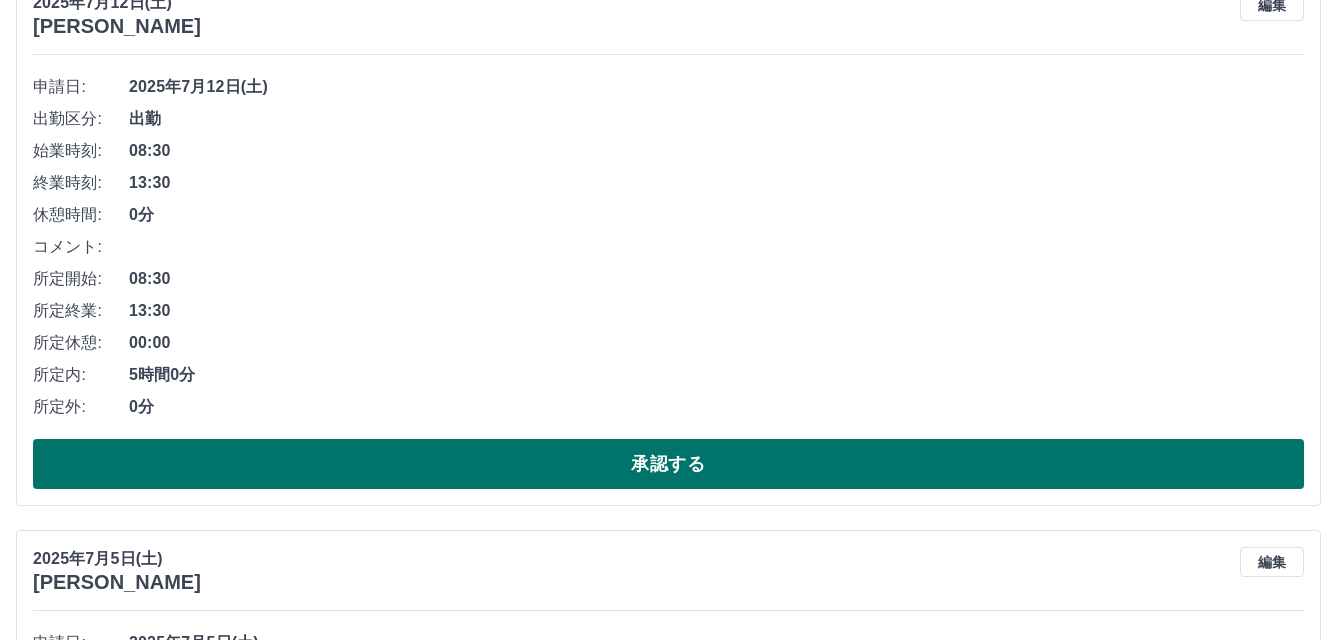 click on "承認する" at bounding box center (668, 464) 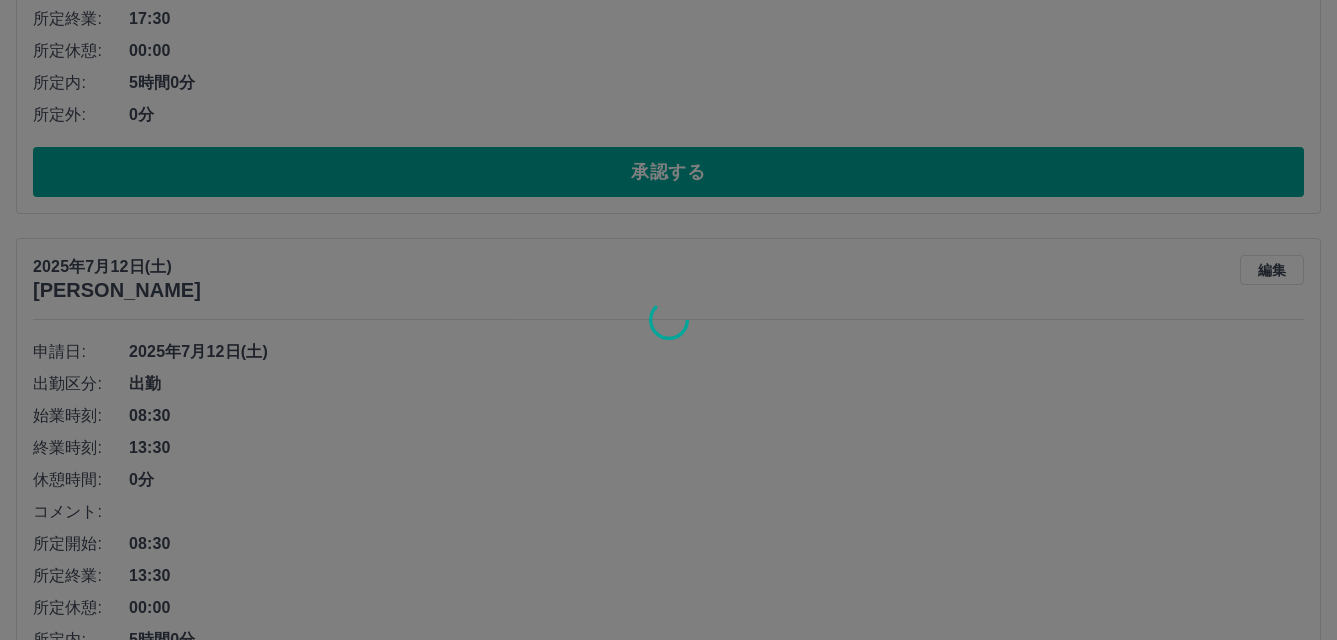scroll, scrollTop: 2900, scrollLeft: 0, axis: vertical 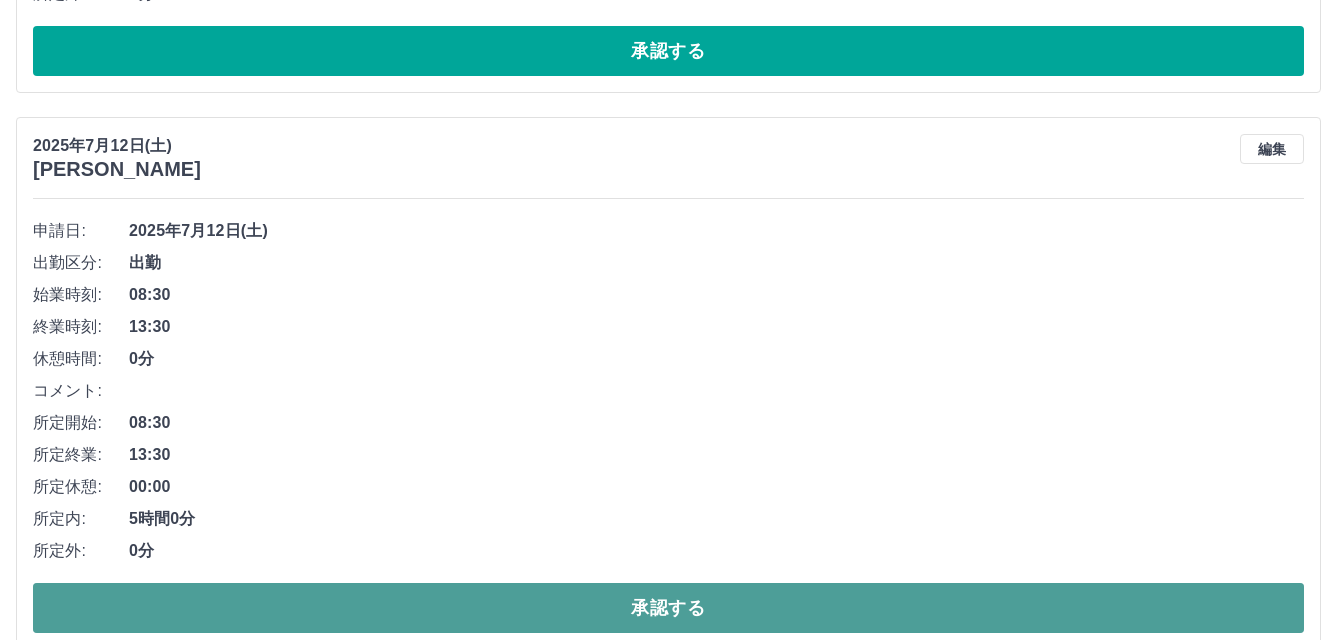 click on "承認する" at bounding box center [668, 608] 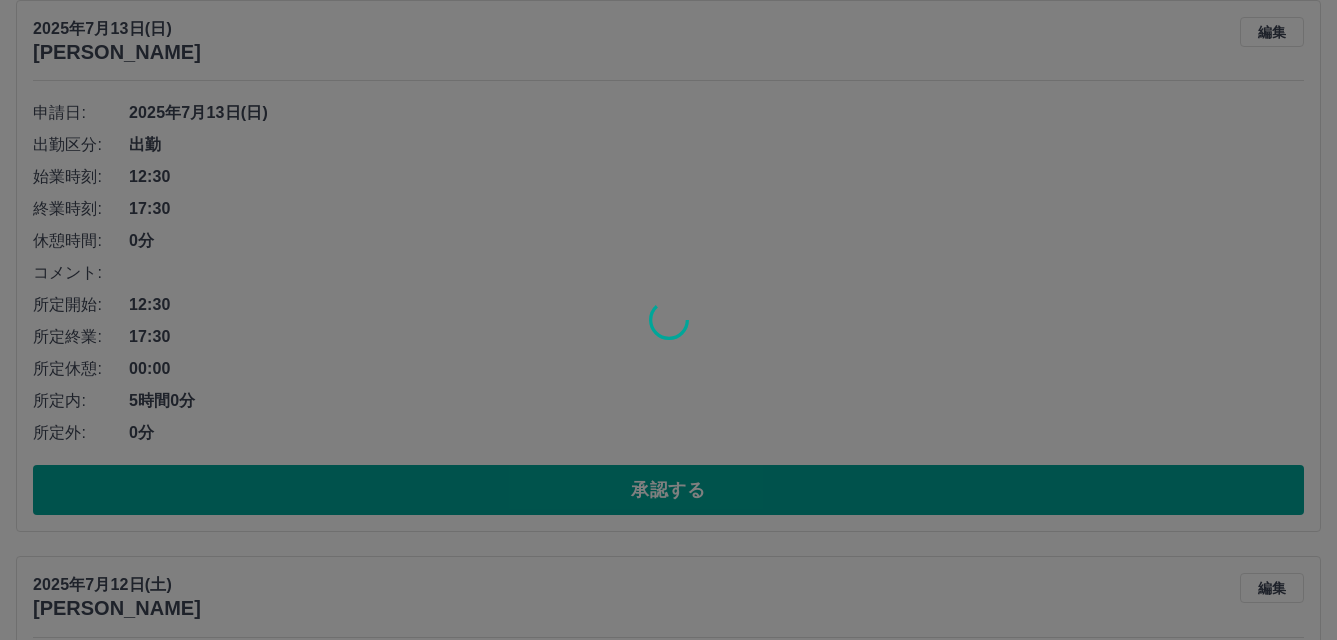 scroll, scrollTop: 2400, scrollLeft: 0, axis: vertical 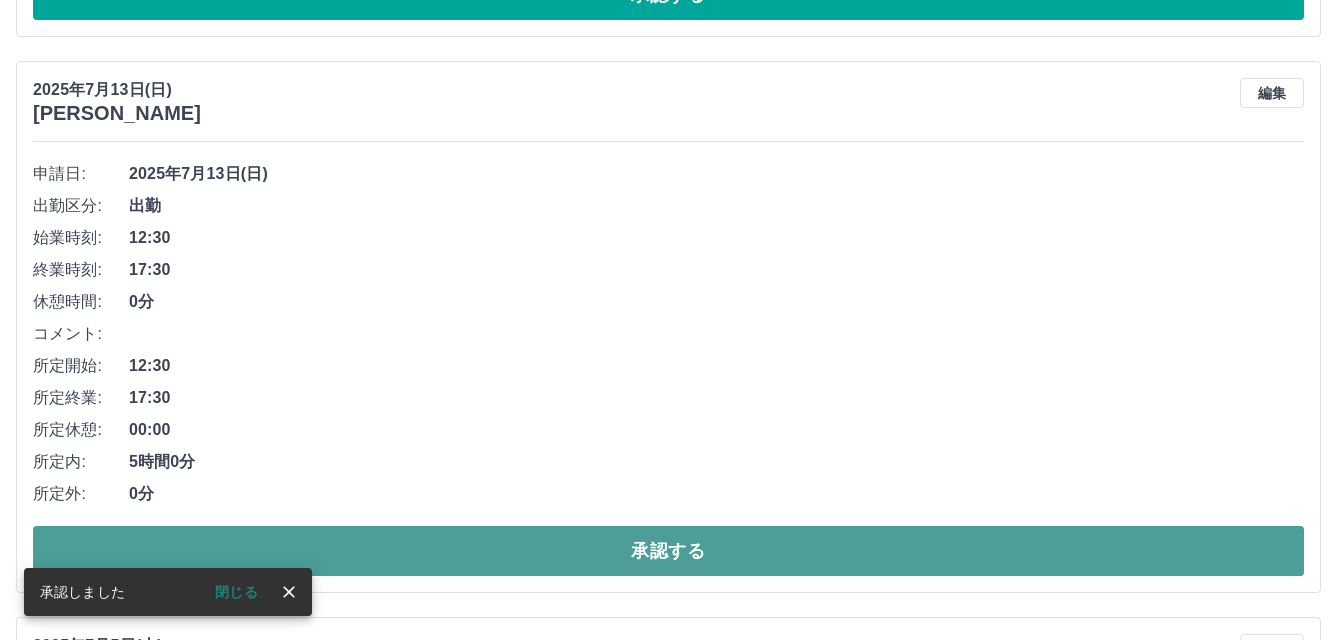 click on "承認する" at bounding box center (668, 551) 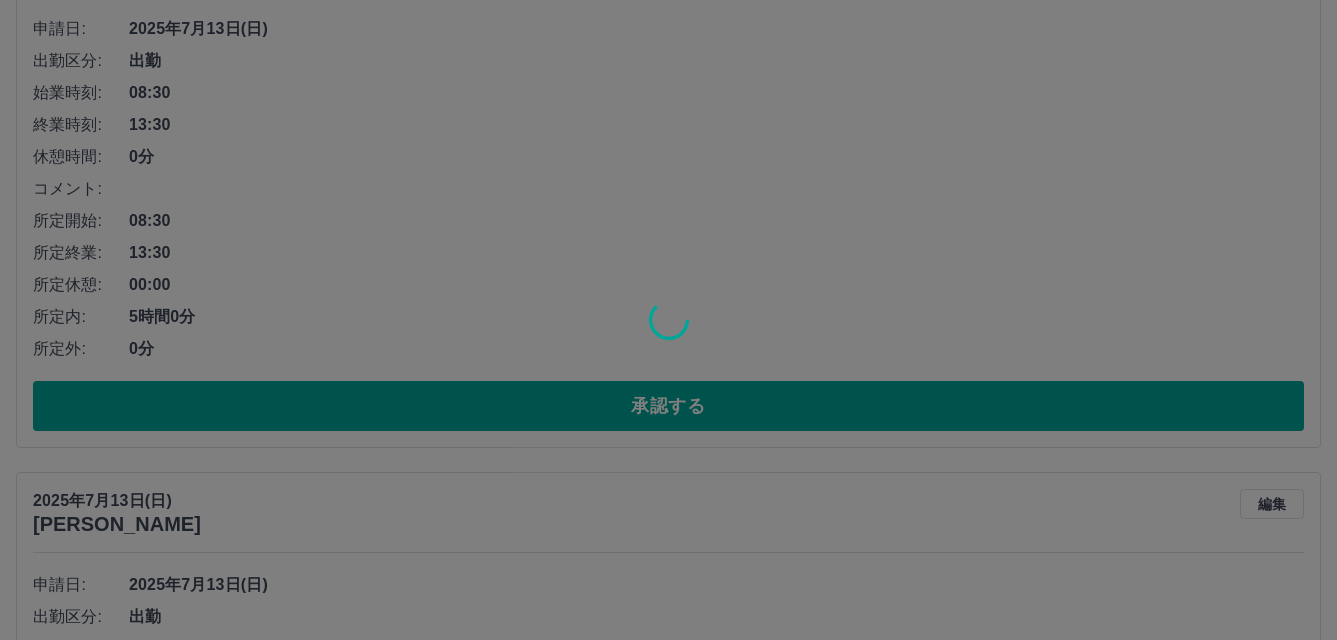 scroll, scrollTop: 1800, scrollLeft: 0, axis: vertical 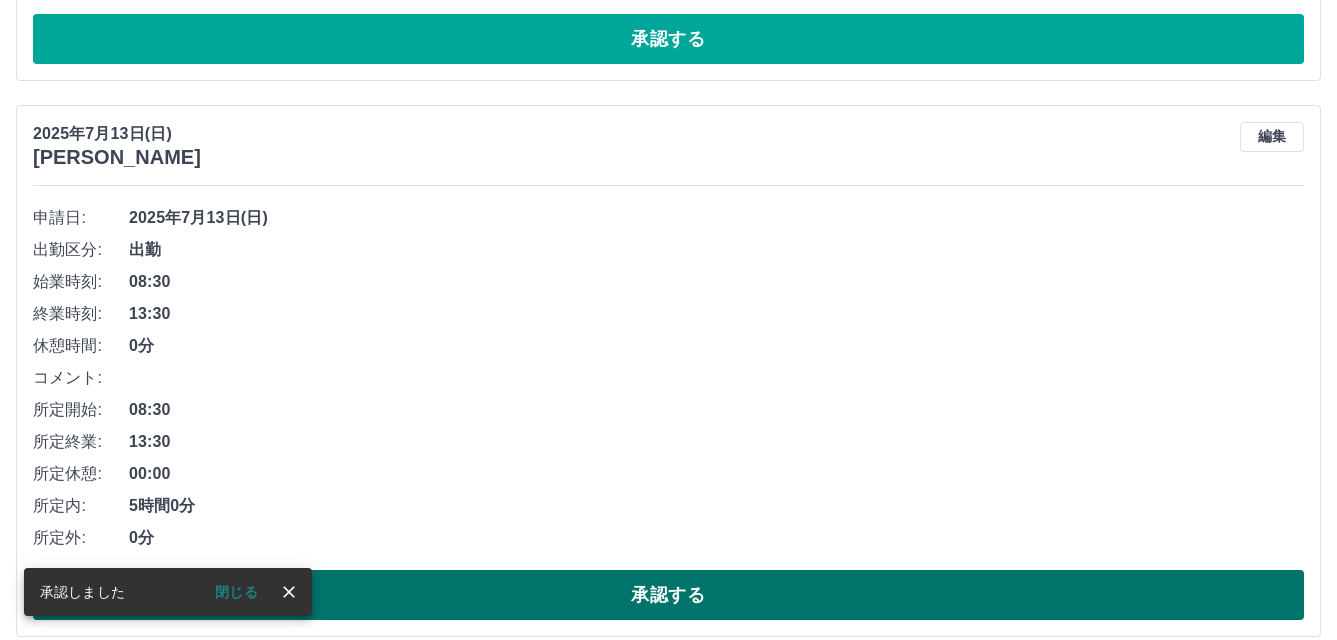 click on "承認する" at bounding box center [668, 595] 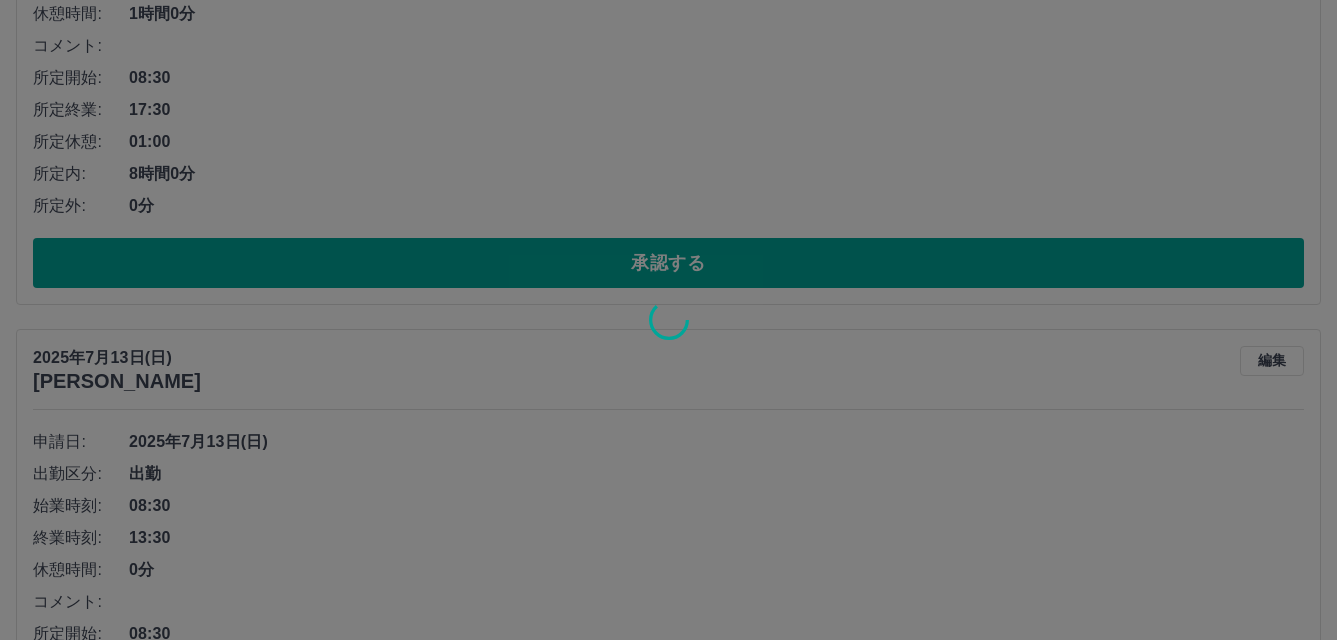 scroll, scrollTop: 1300, scrollLeft: 0, axis: vertical 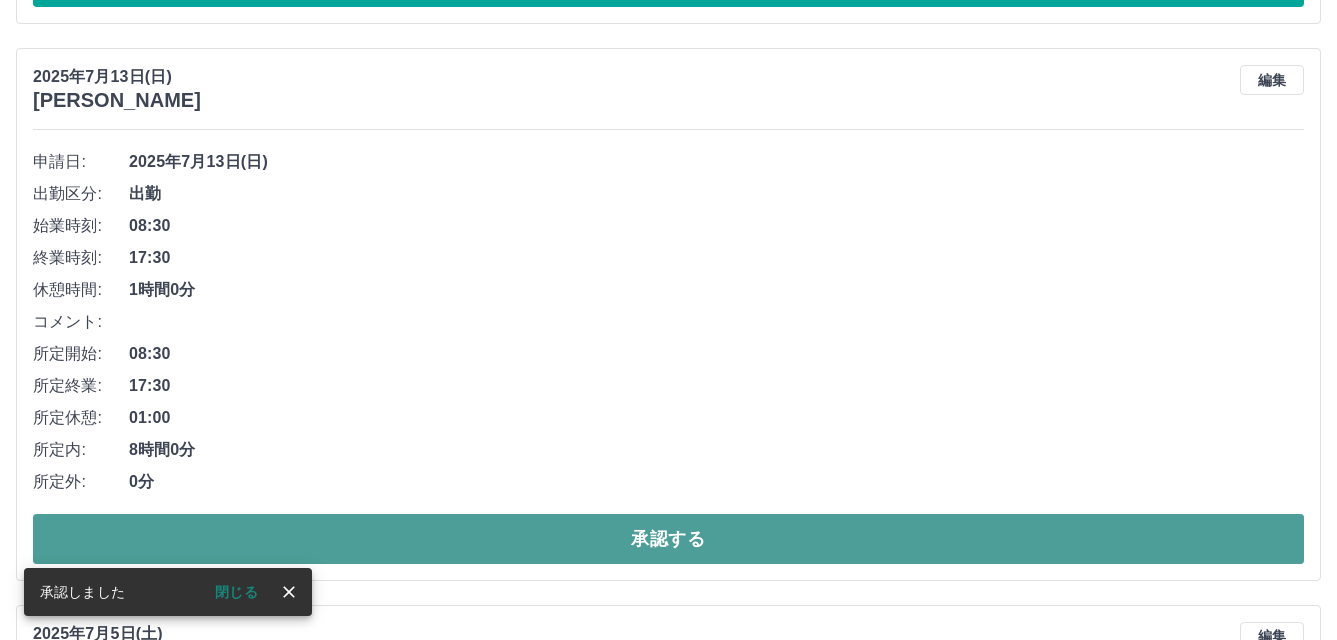 click on "承認する" at bounding box center (668, 539) 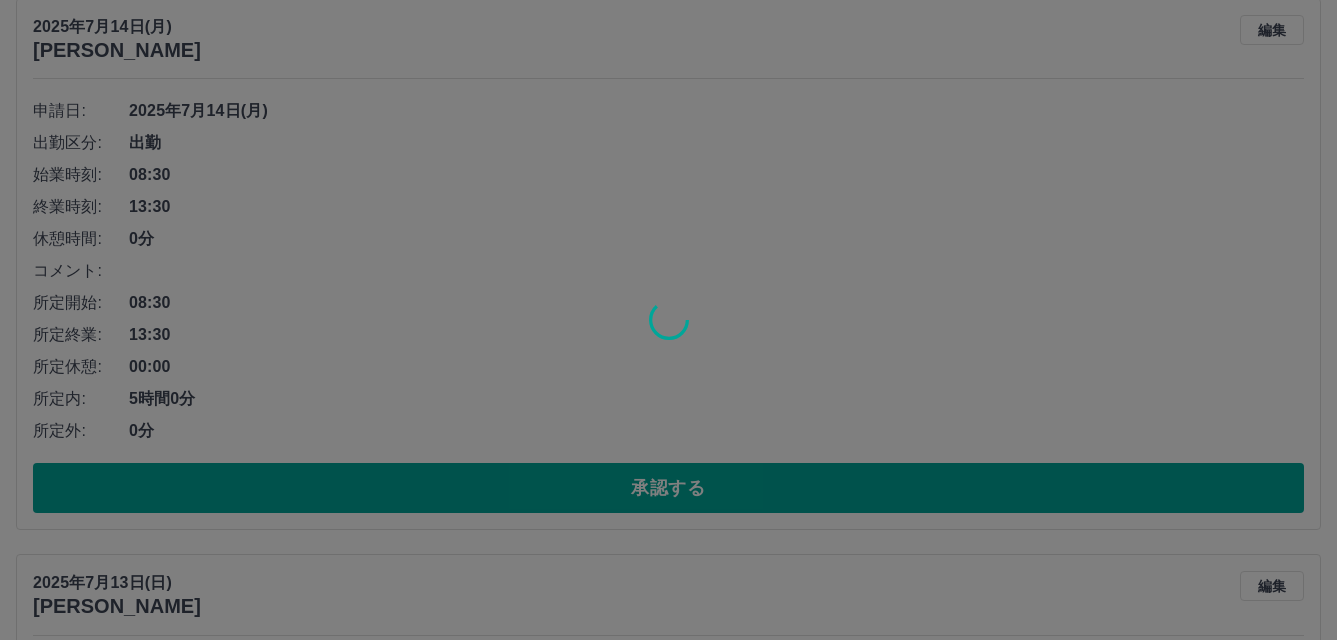 scroll, scrollTop: 700, scrollLeft: 0, axis: vertical 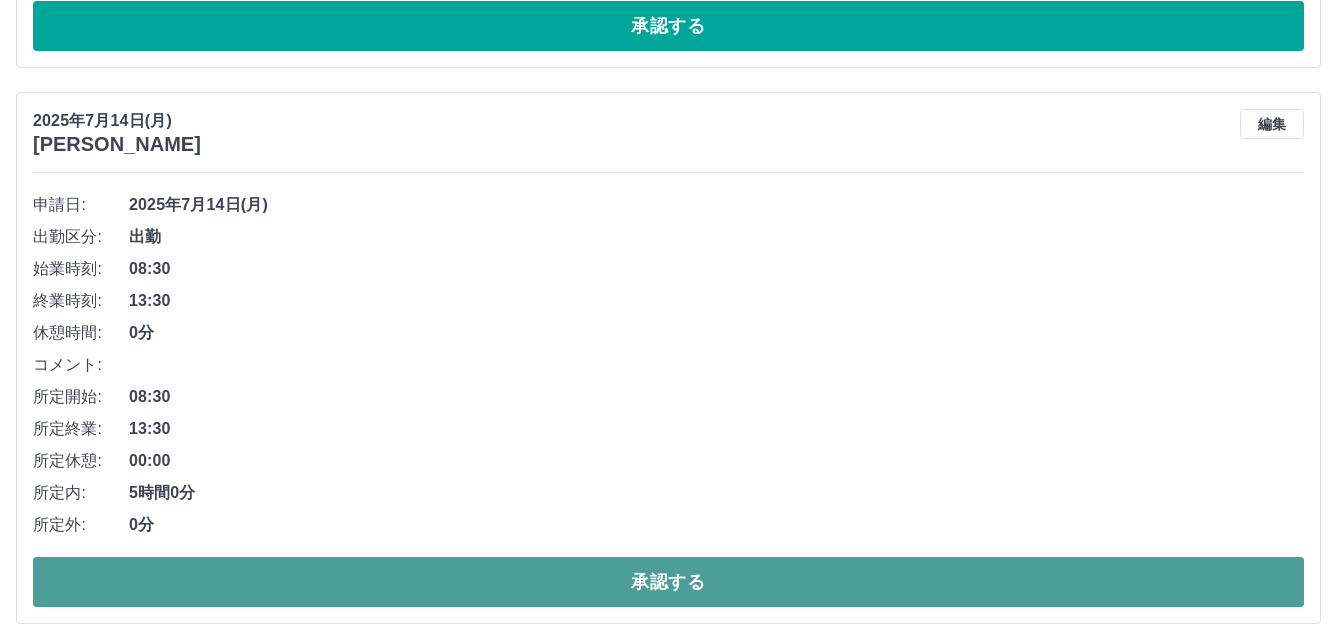 click on "承認する" at bounding box center (668, 582) 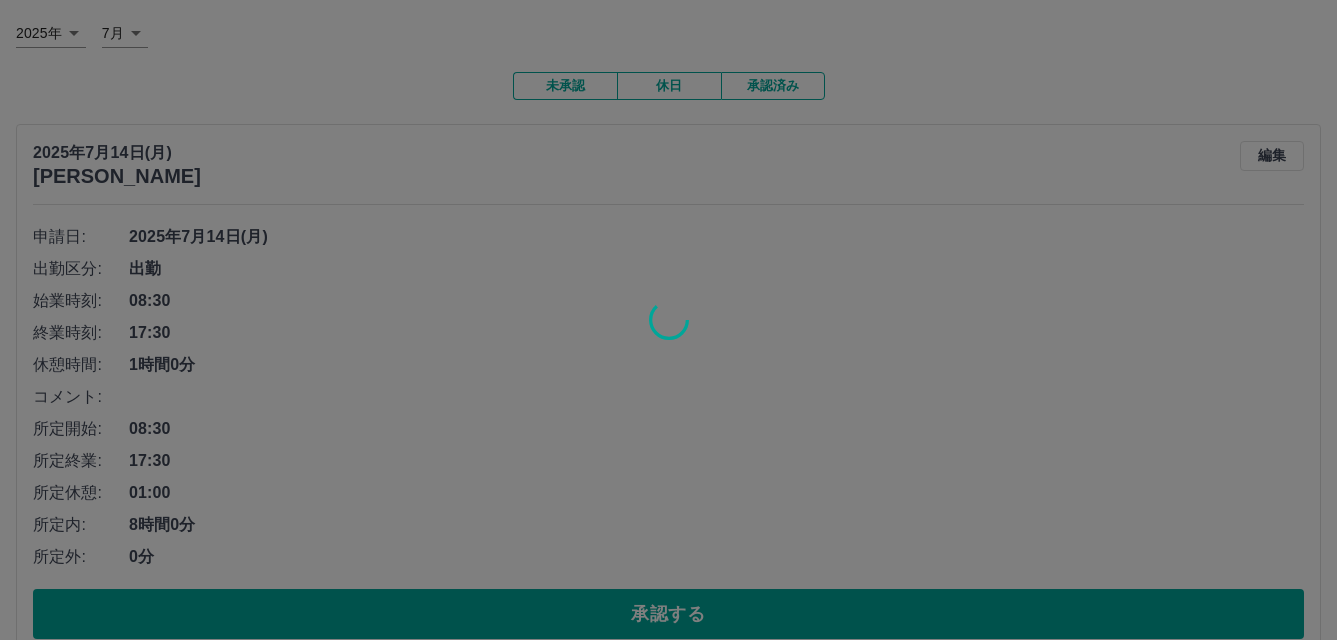 scroll, scrollTop: 100, scrollLeft: 0, axis: vertical 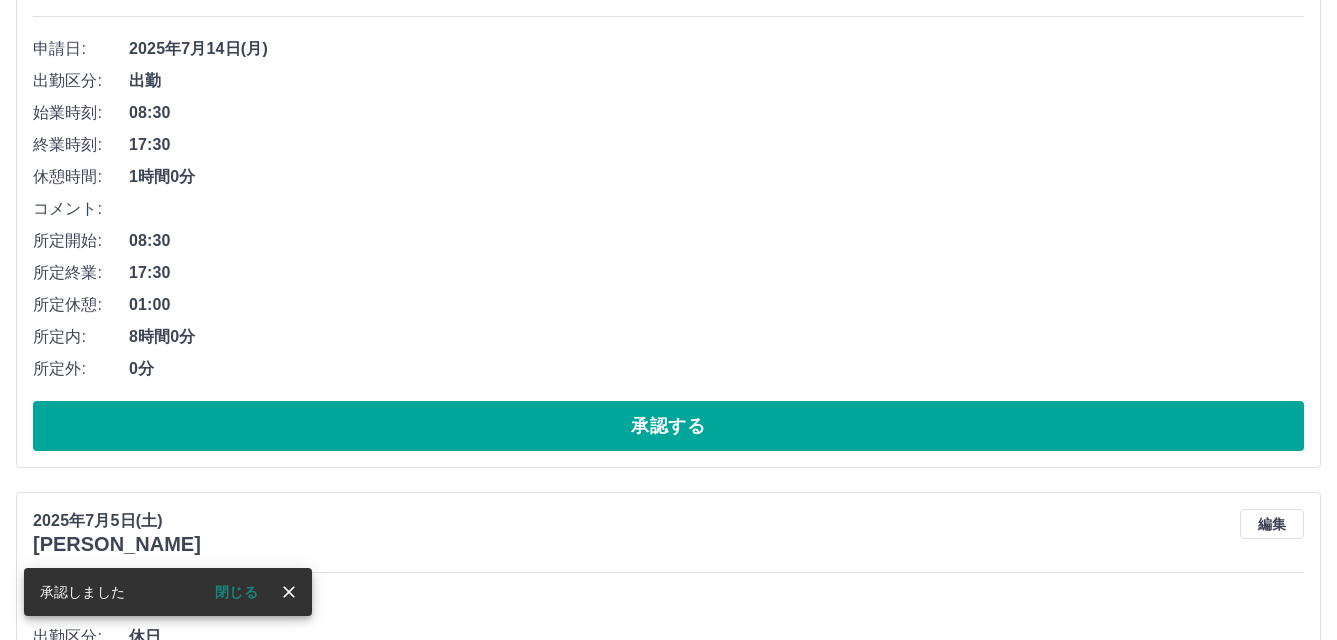 click on "承認する" at bounding box center [668, 426] 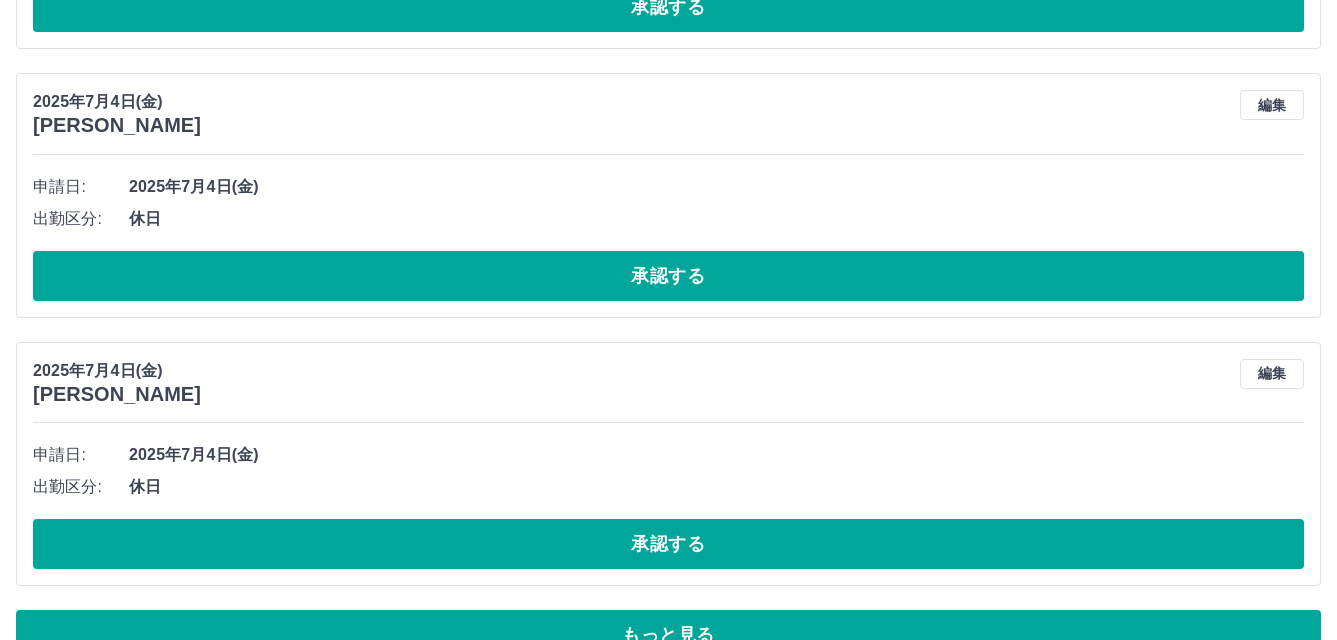 scroll, scrollTop: 6380, scrollLeft: 0, axis: vertical 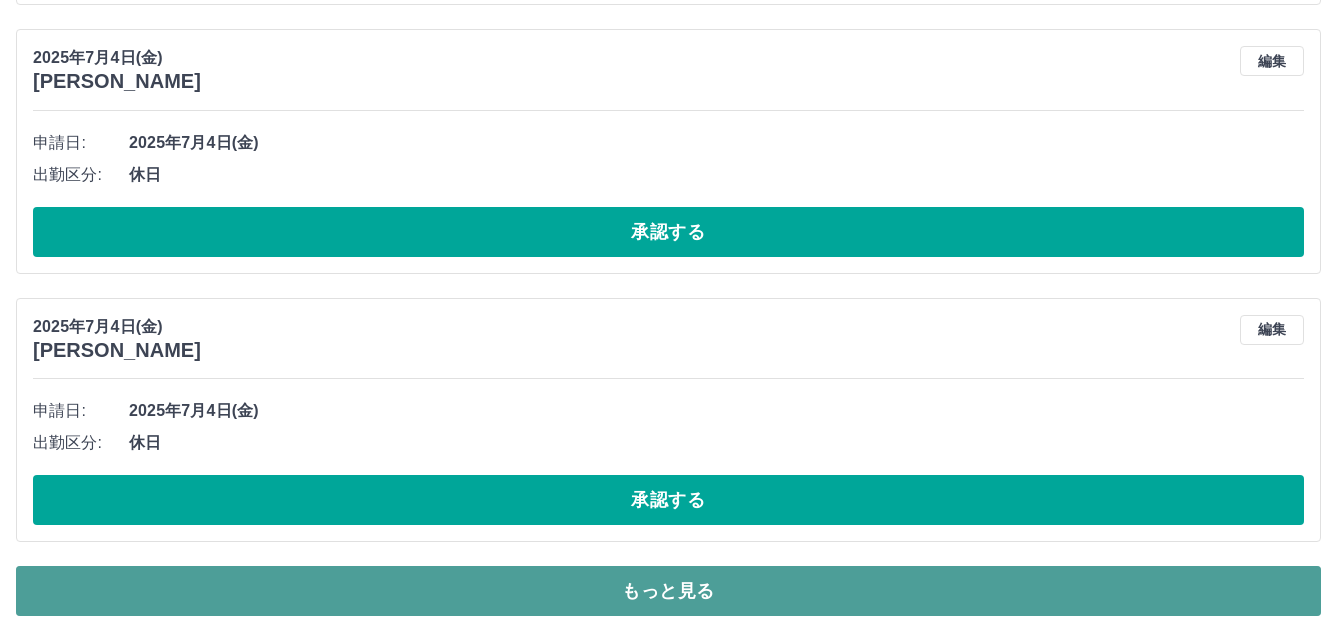 click on "もっと見る" at bounding box center (668, 591) 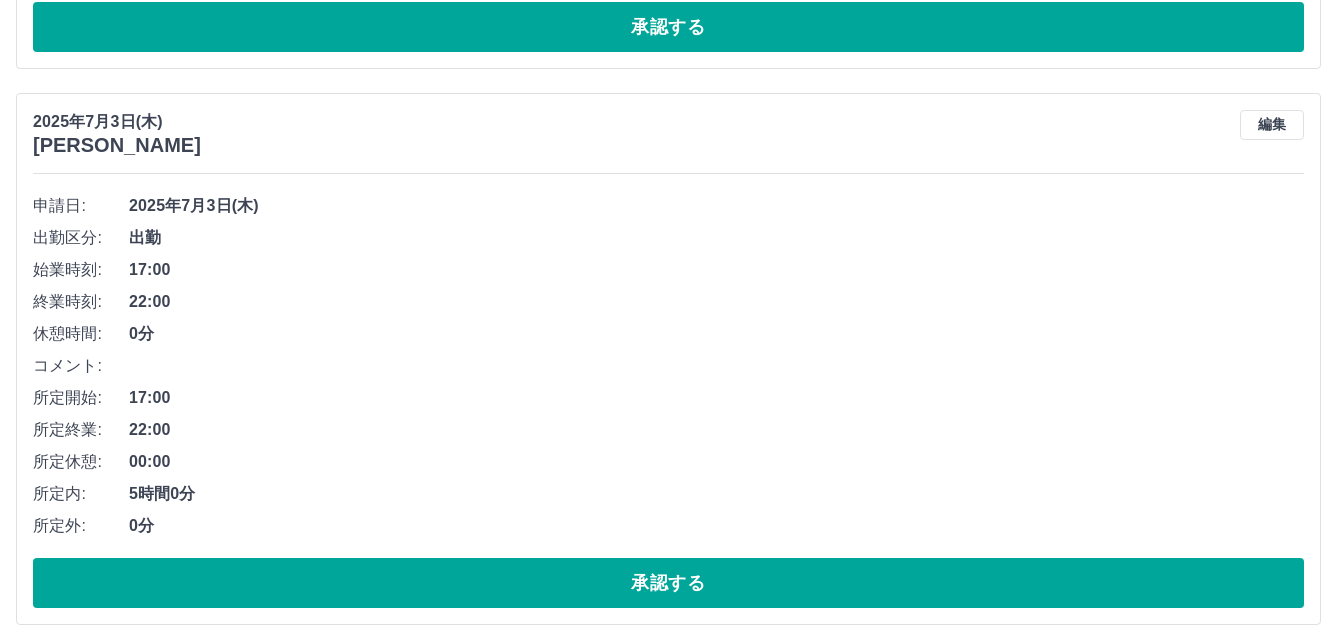 scroll, scrollTop: 8180, scrollLeft: 0, axis: vertical 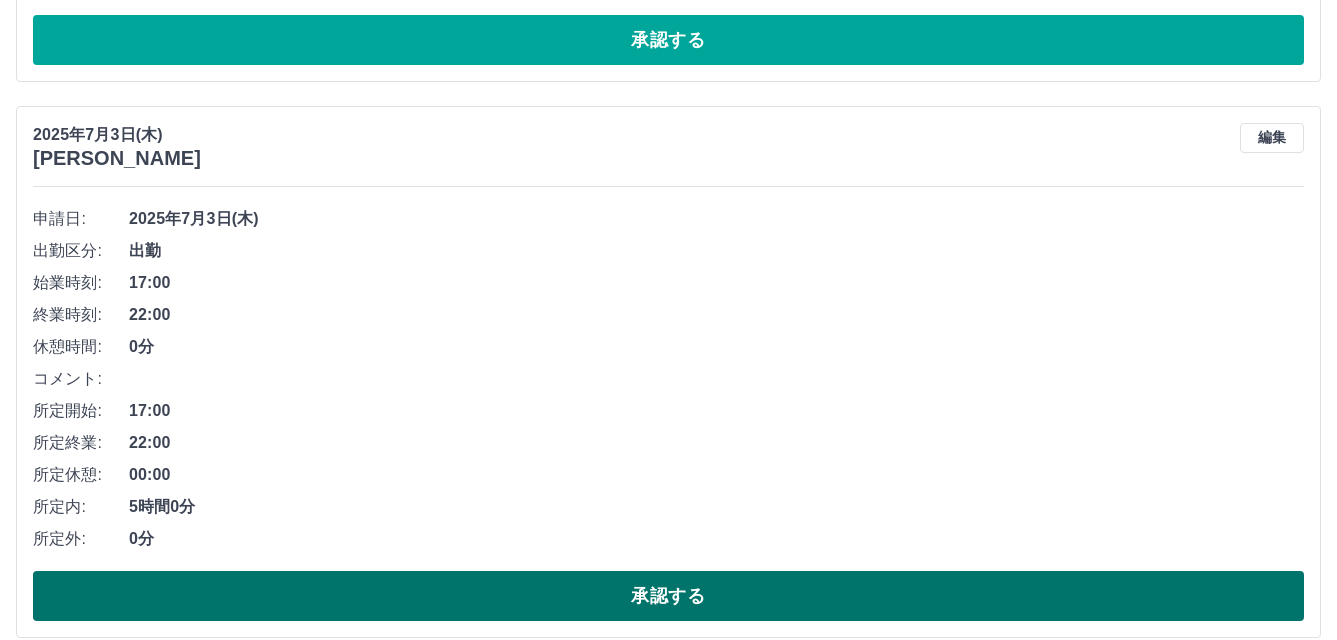 click on "承認する" at bounding box center [668, 596] 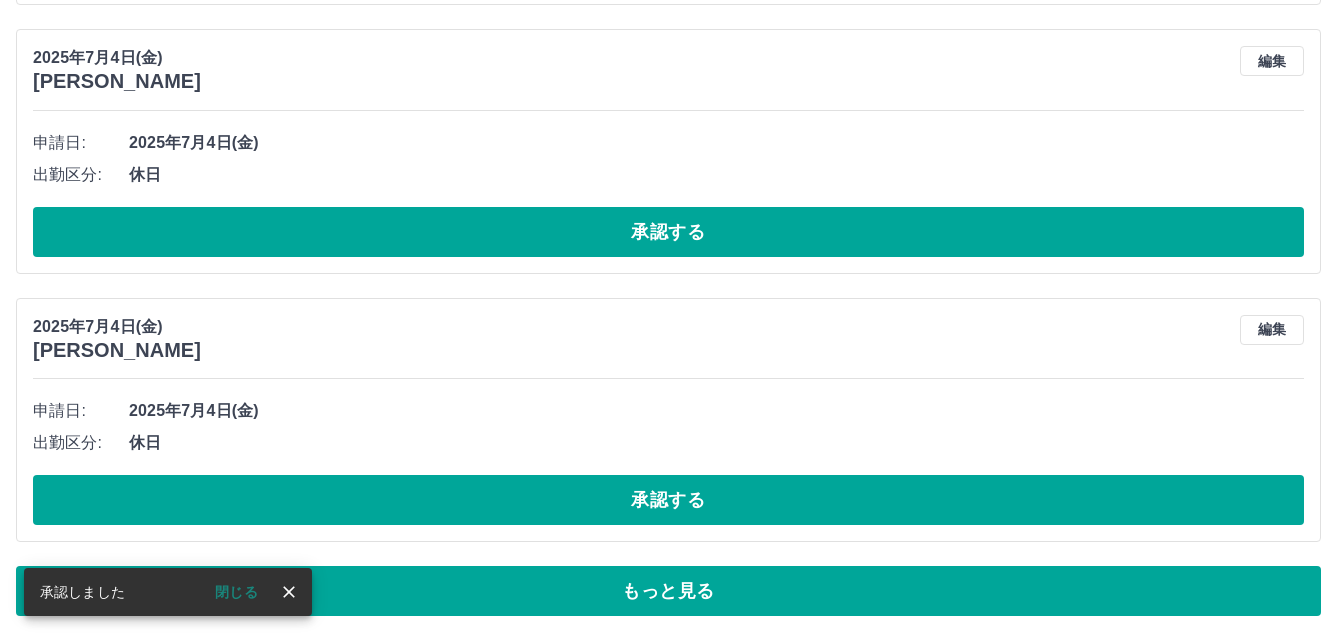 scroll, scrollTop: 6380, scrollLeft: 0, axis: vertical 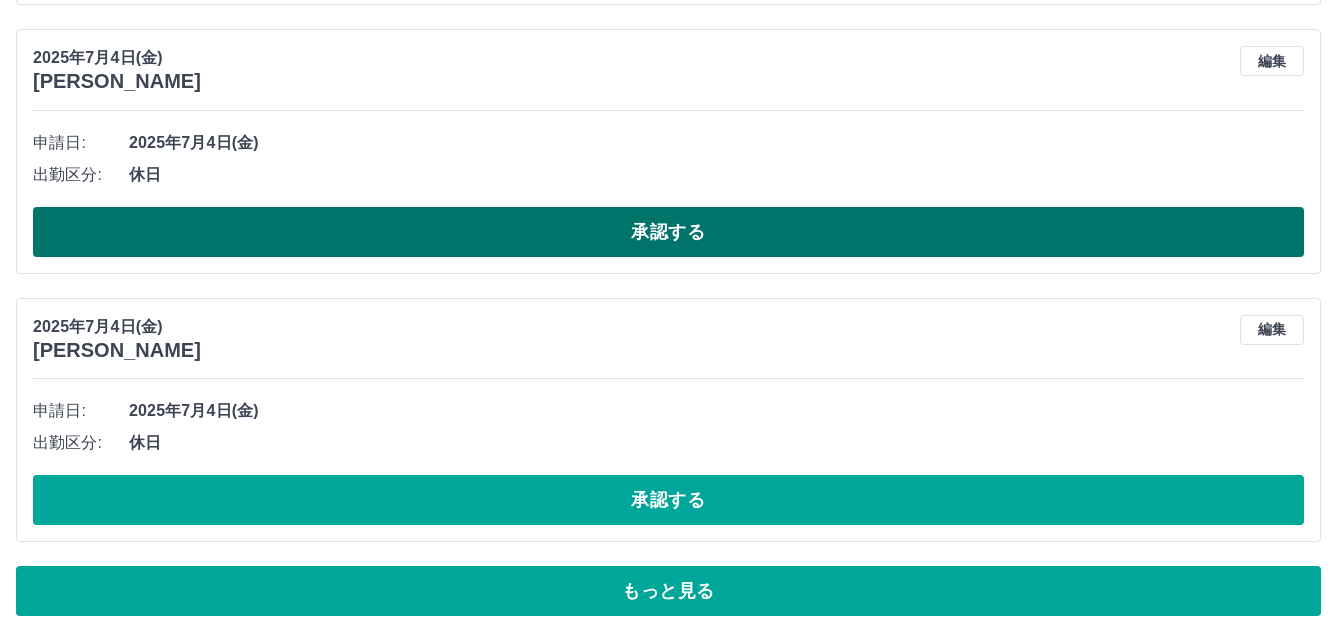 click on "承認する" at bounding box center (668, 232) 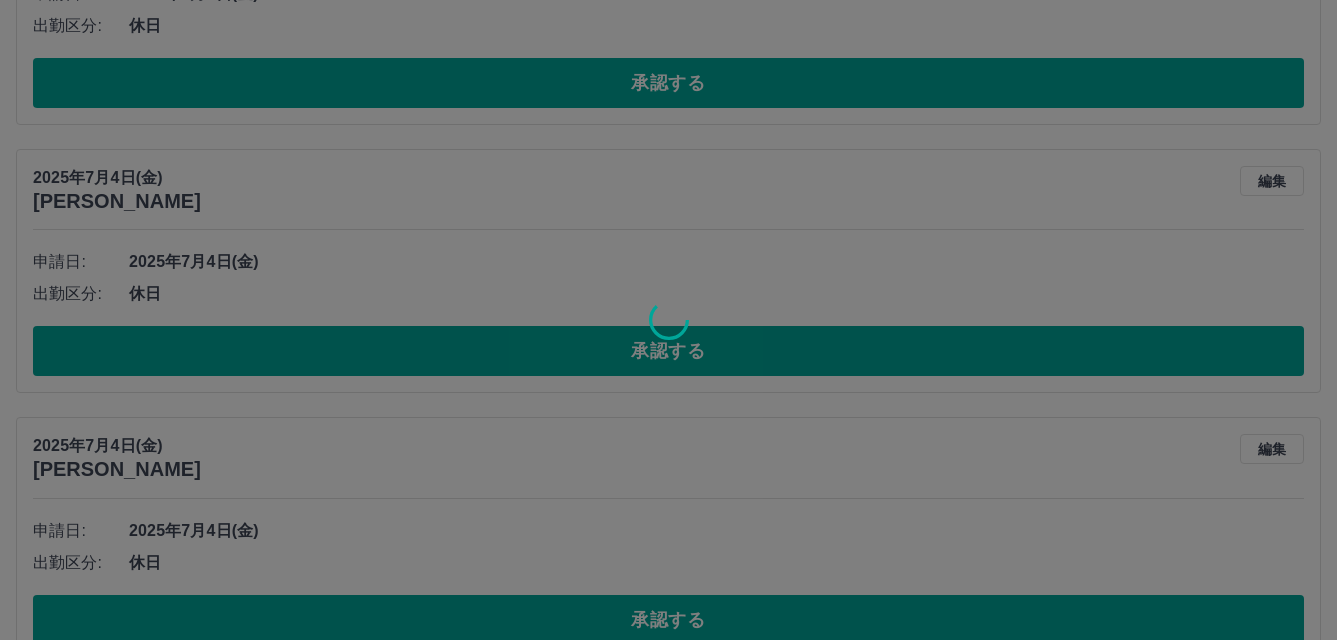 scroll, scrollTop: 5880, scrollLeft: 0, axis: vertical 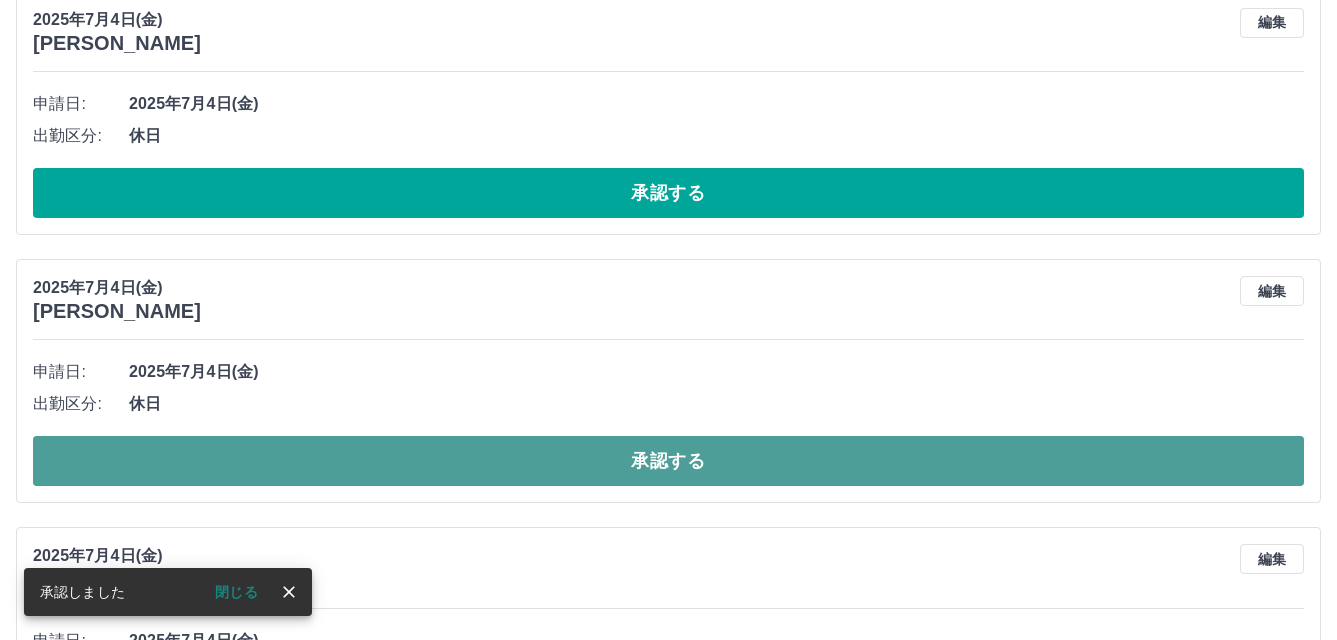 click on "承認する" at bounding box center [668, 461] 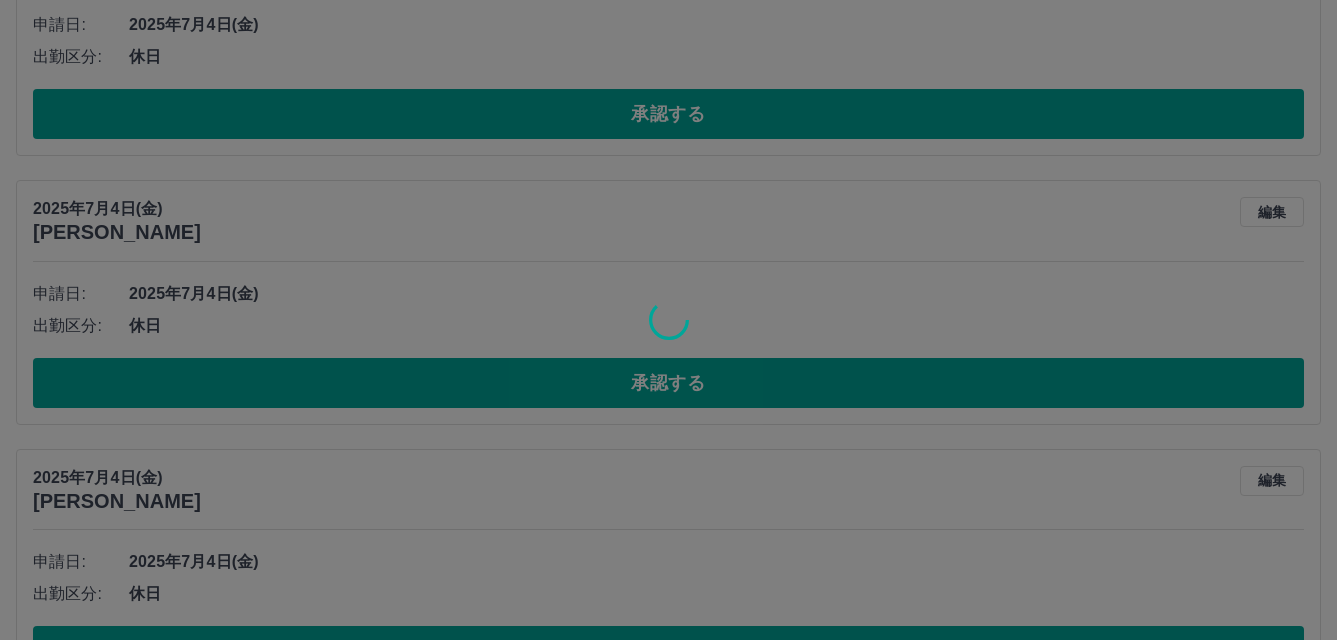scroll, scrollTop: 5380, scrollLeft: 0, axis: vertical 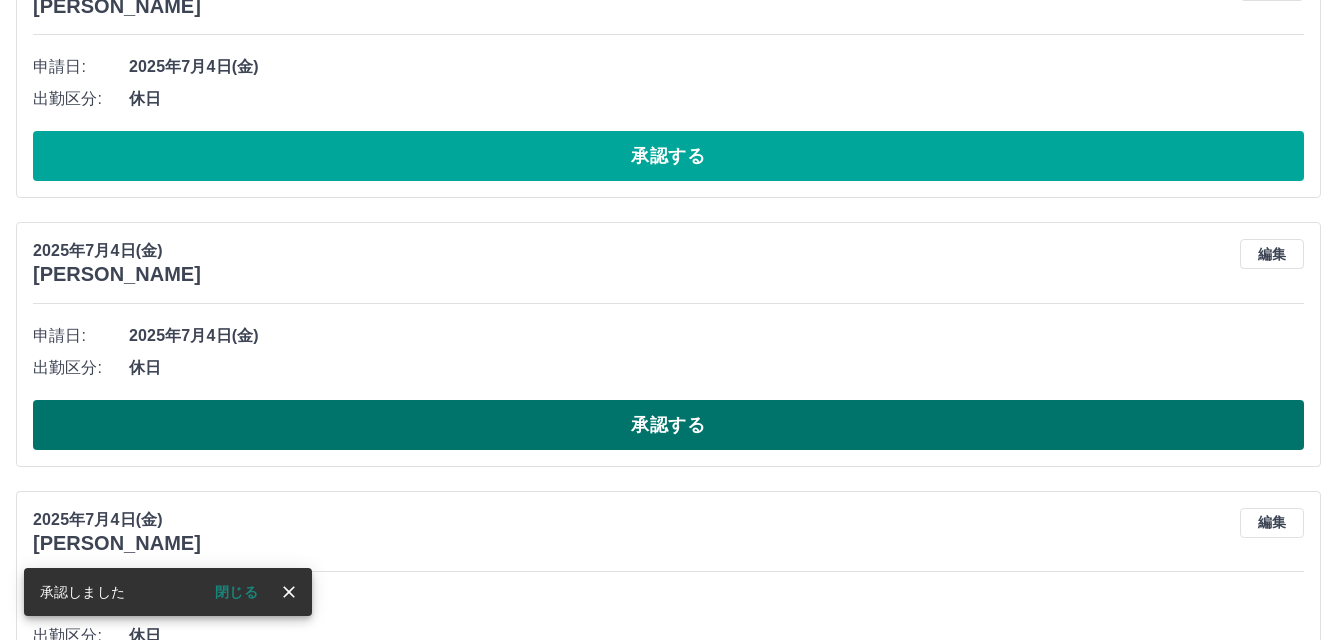 click on "承認する" at bounding box center (668, 425) 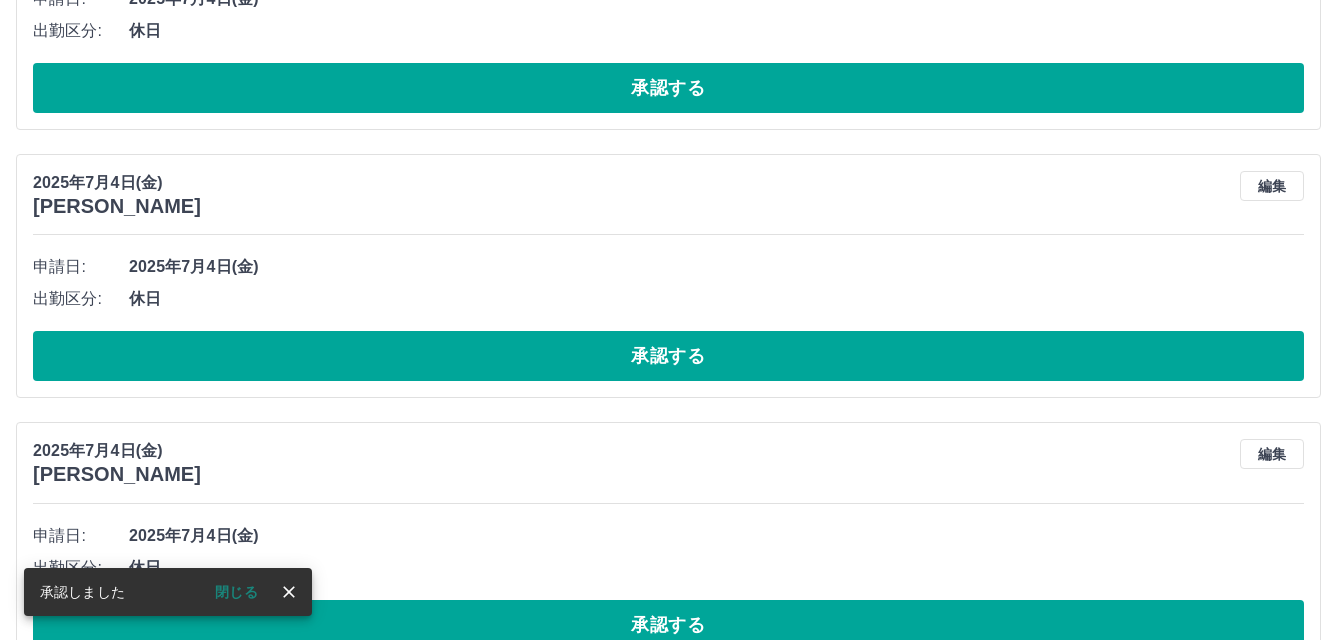 click on "承認する" at bounding box center [668, 356] 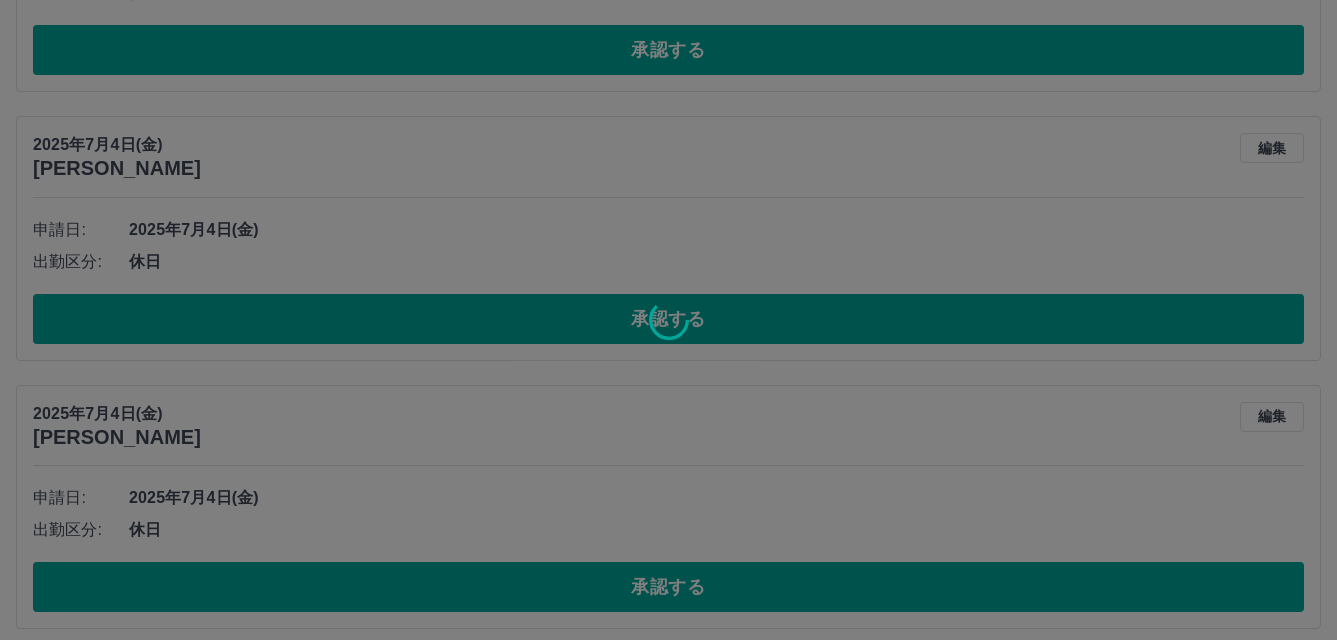 scroll, scrollTop: 4680, scrollLeft: 0, axis: vertical 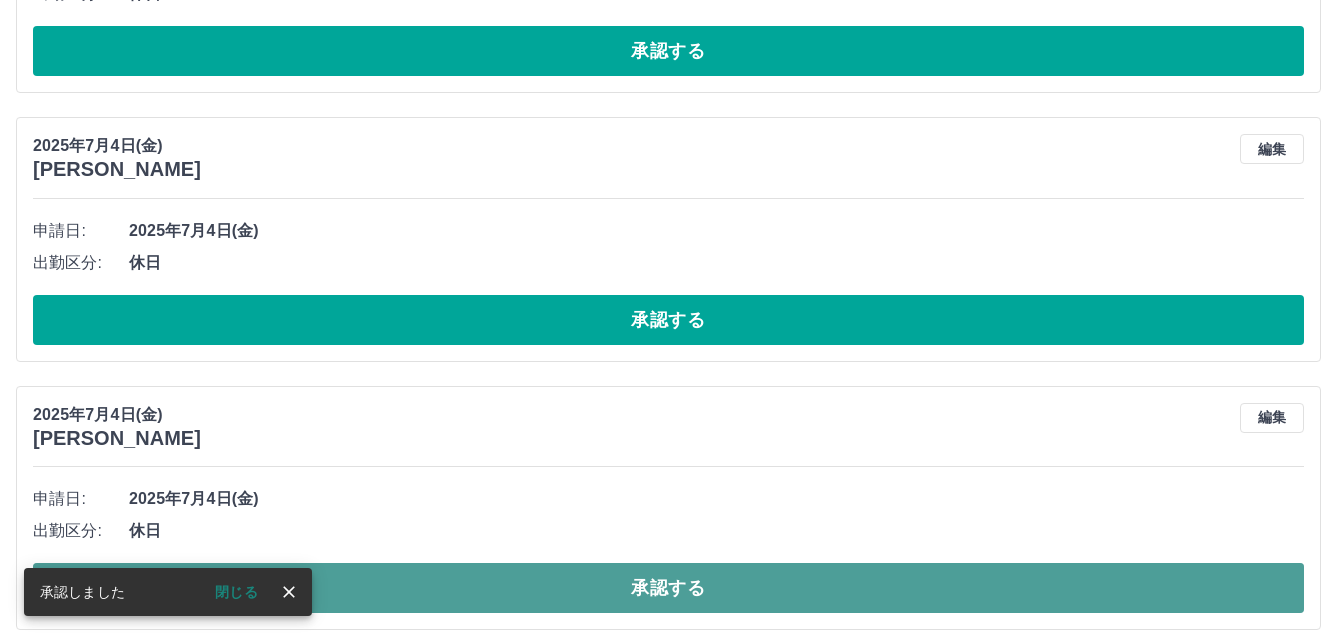 click on "承認する" at bounding box center [668, 588] 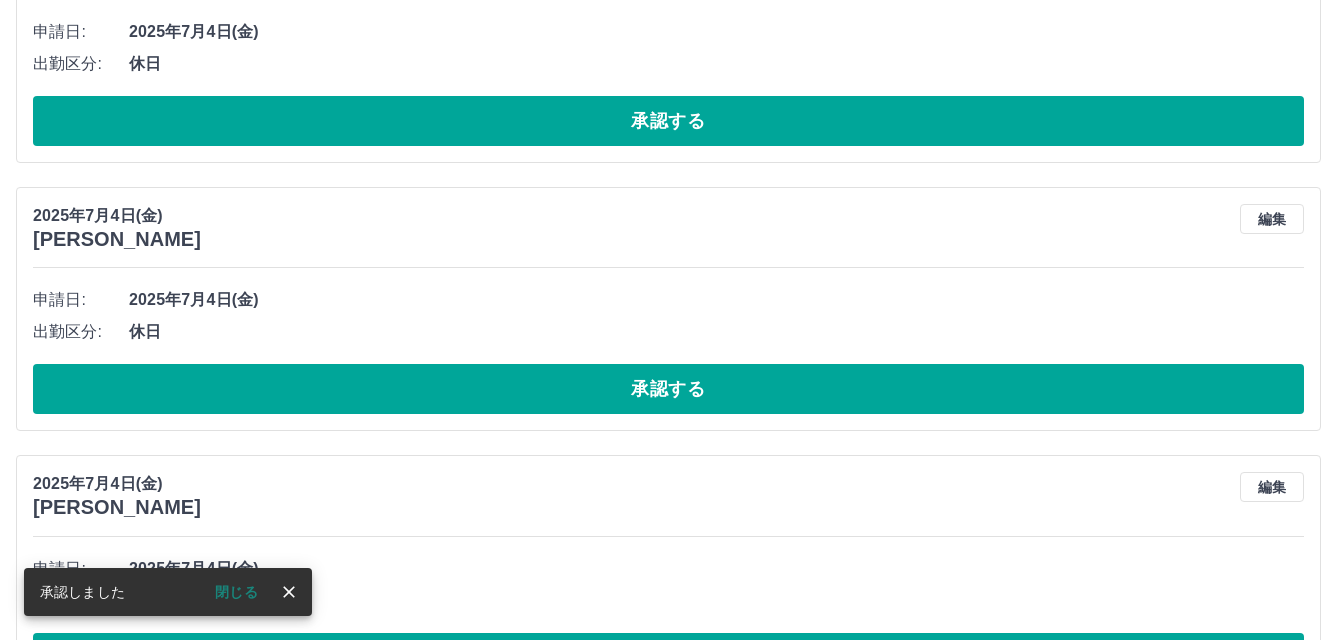 scroll, scrollTop: 4280, scrollLeft: 0, axis: vertical 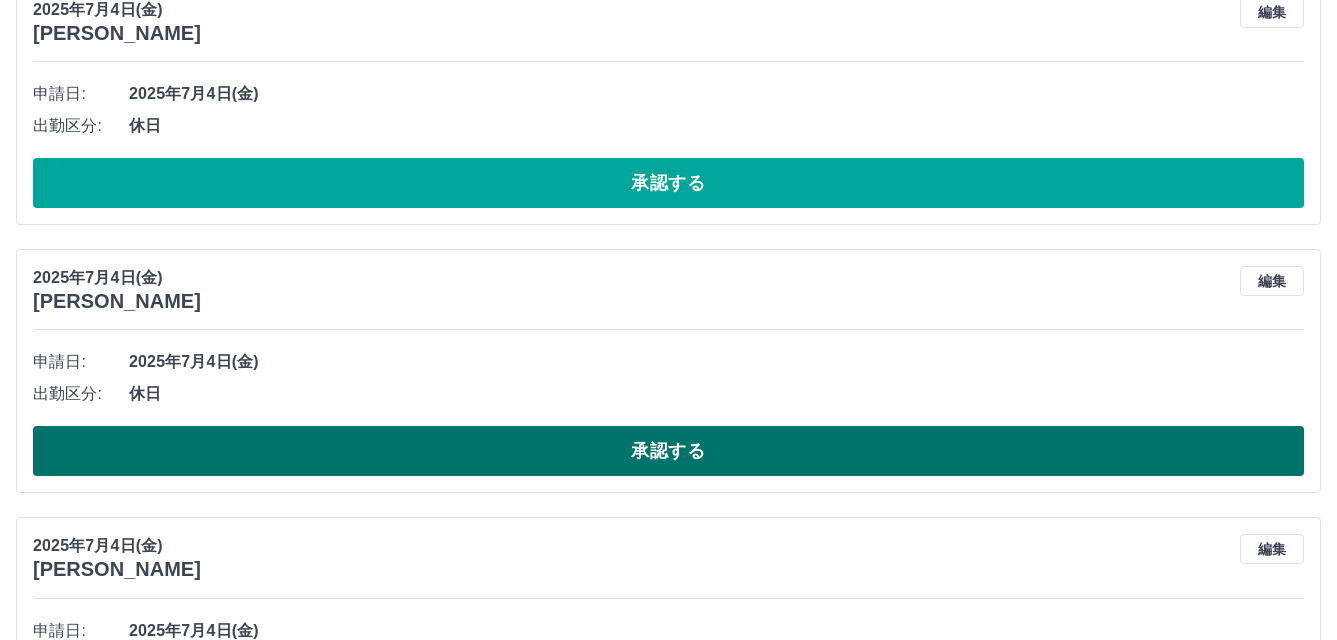 click on "承認する" at bounding box center (668, 451) 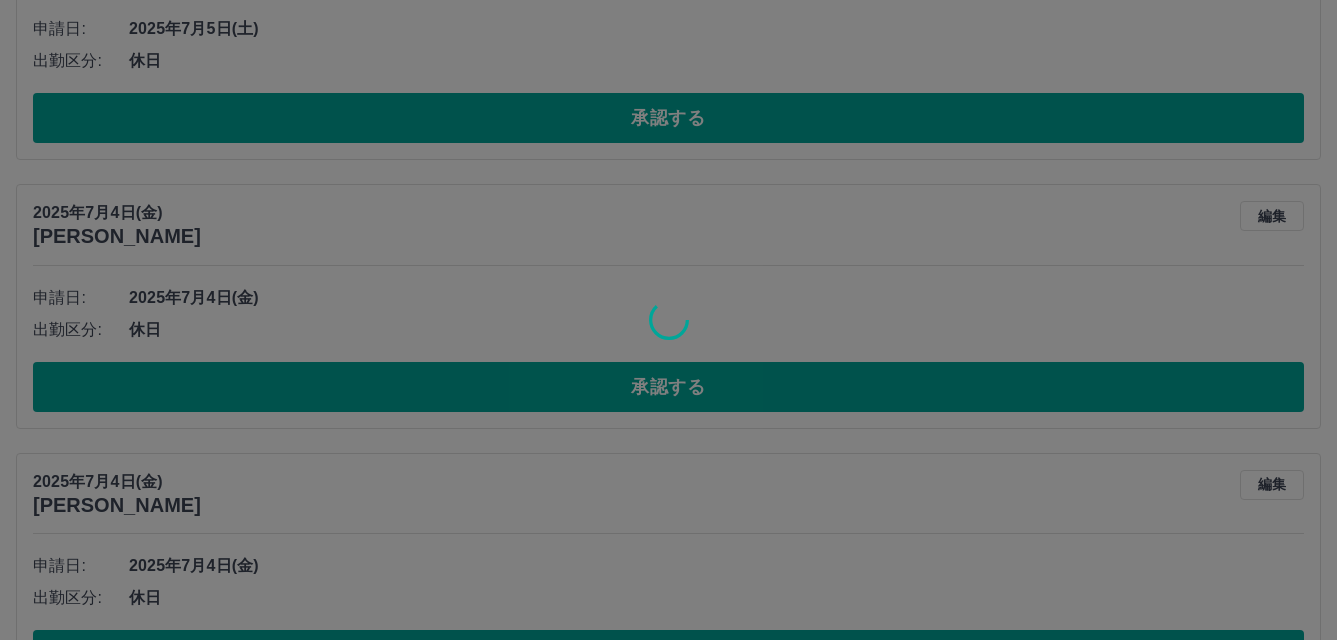 scroll, scrollTop: 3780, scrollLeft: 0, axis: vertical 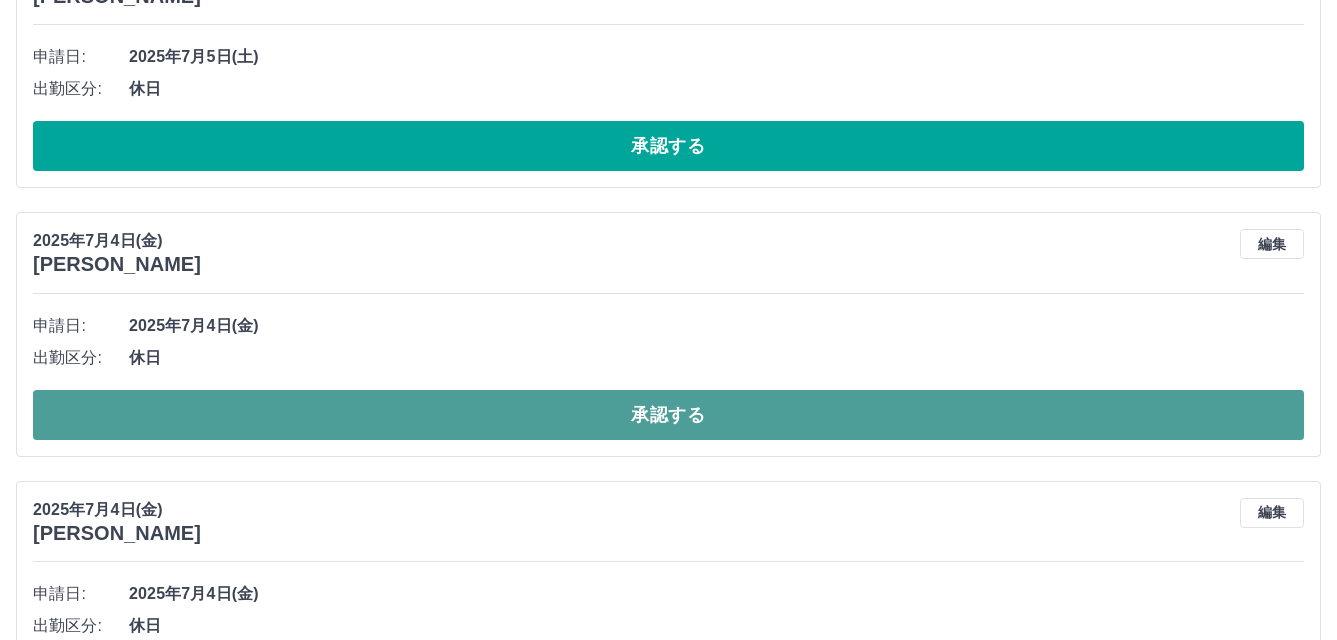 click on "承認する" at bounding box center [668, 415] 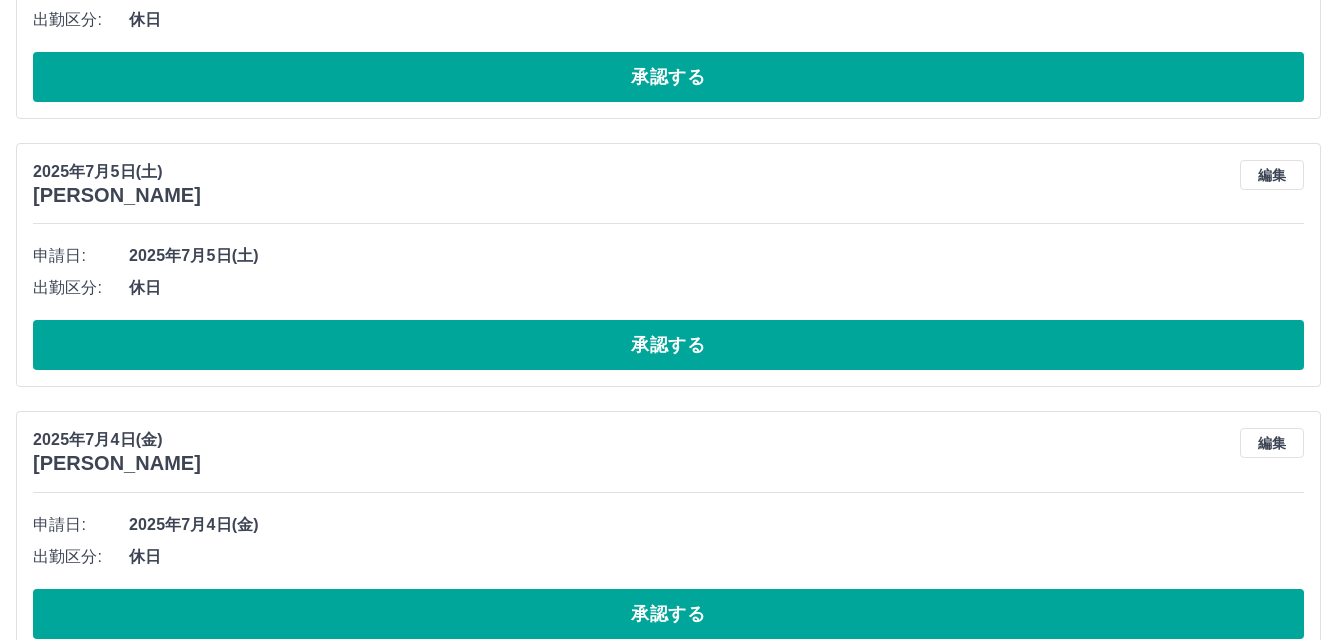 scroll, scrollTop: 3580, scrollLeft: 0, axis: vertical 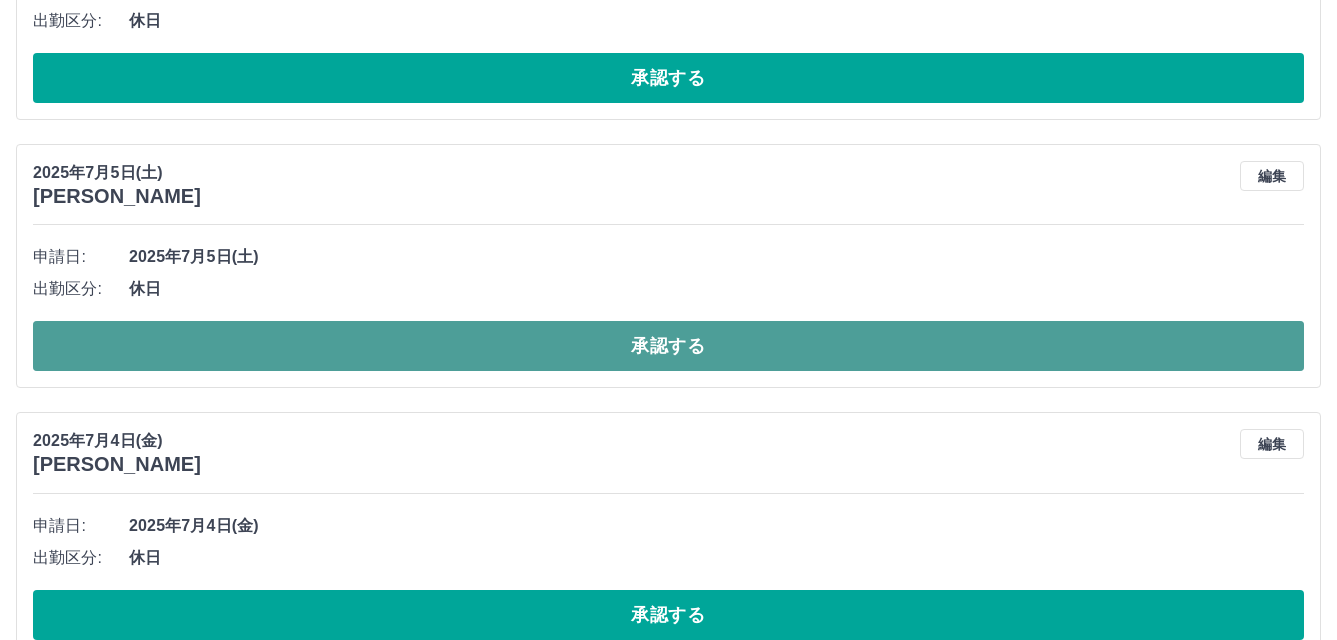 click on "承認する" at bounding box center (668, 346) 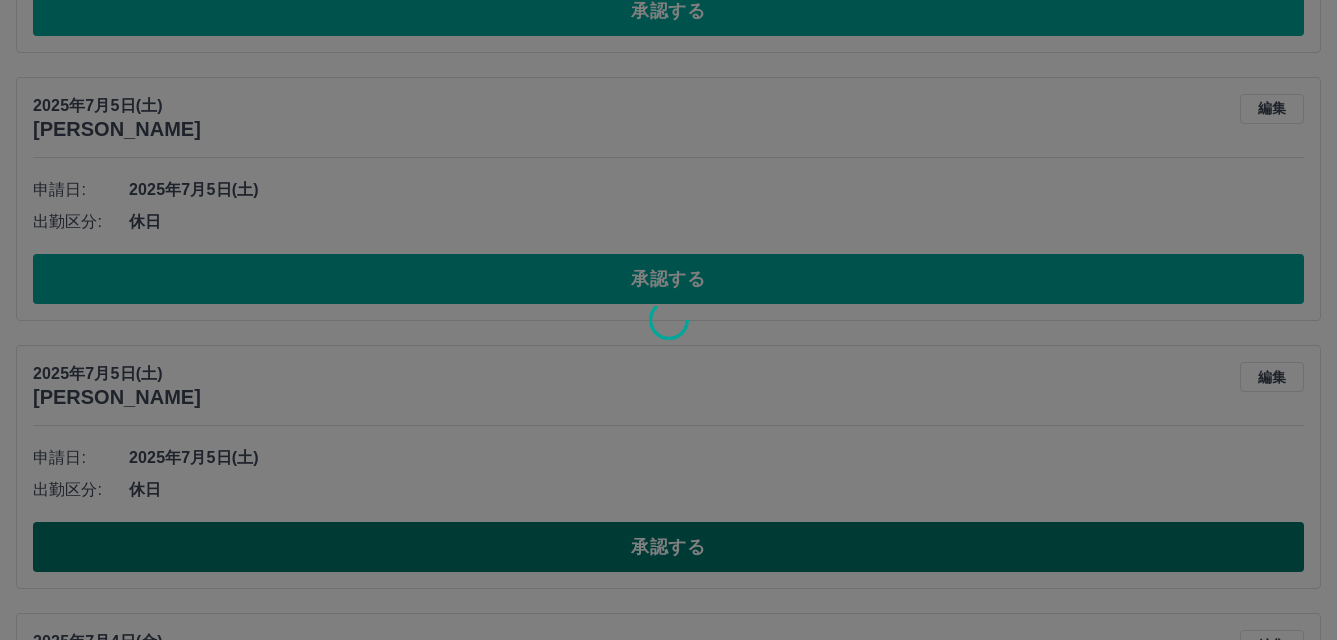 scroll, scrollTop: 3080, scrollLeft: 0, axis: vertical 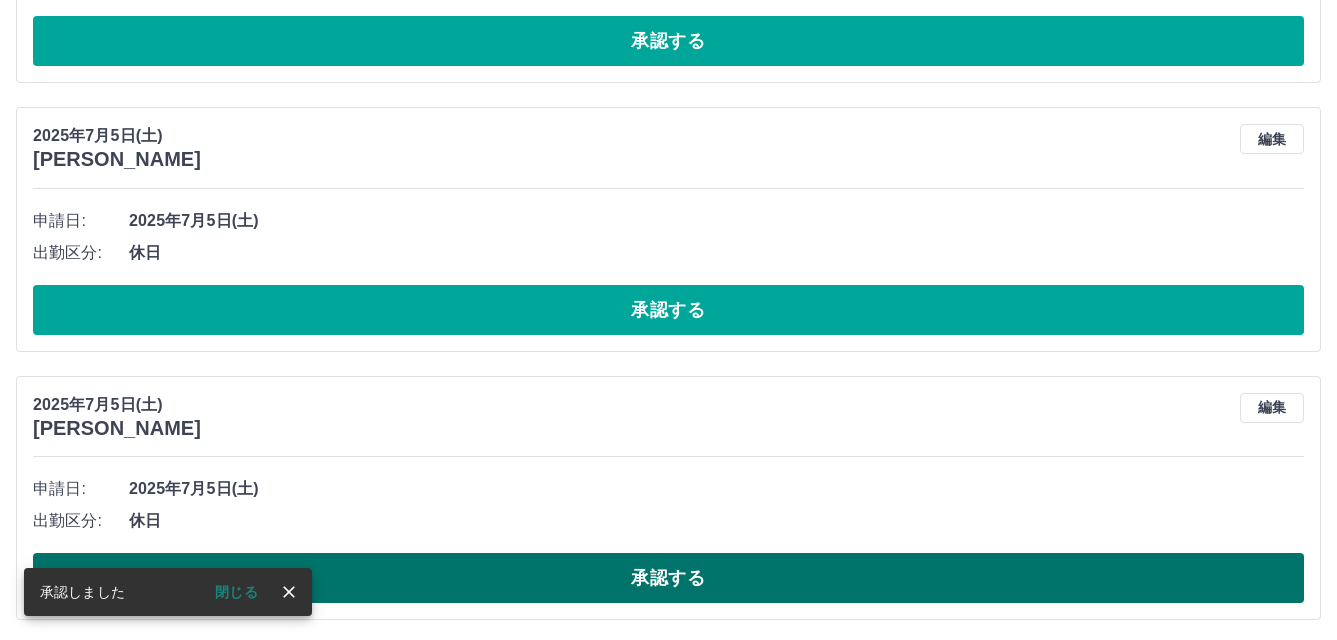 click on "承認する" at bounding box center (668, 578) 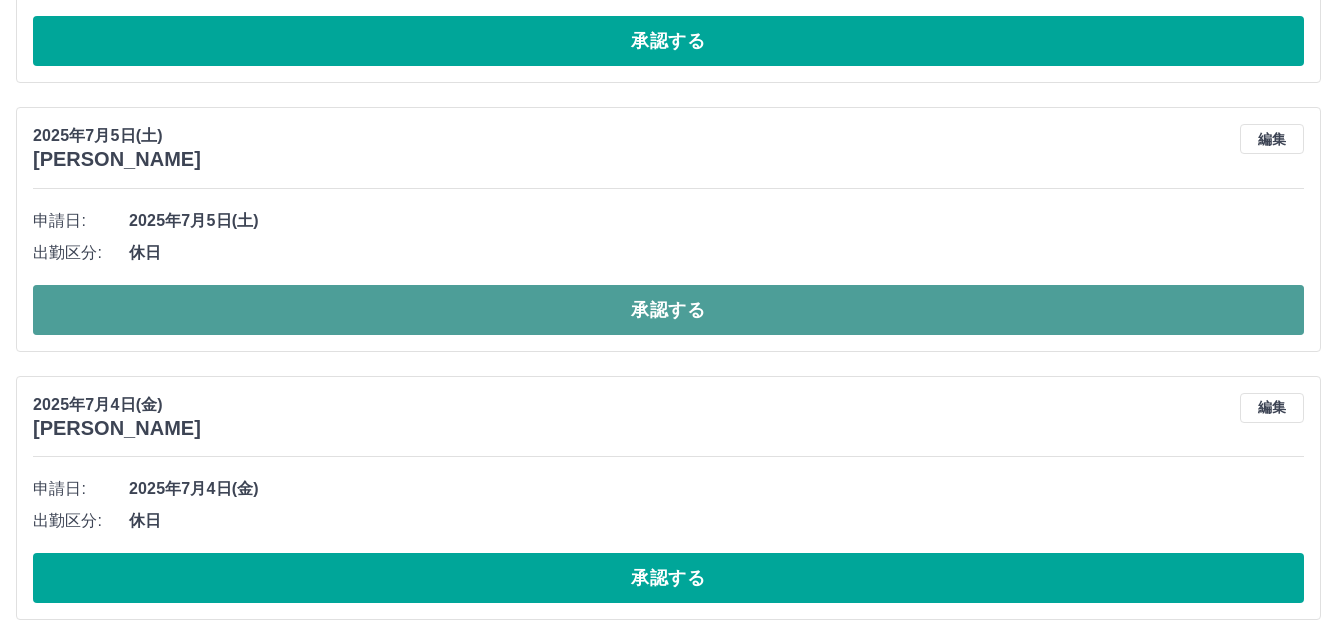 click on "承認する" at bounding box center [668, 310] 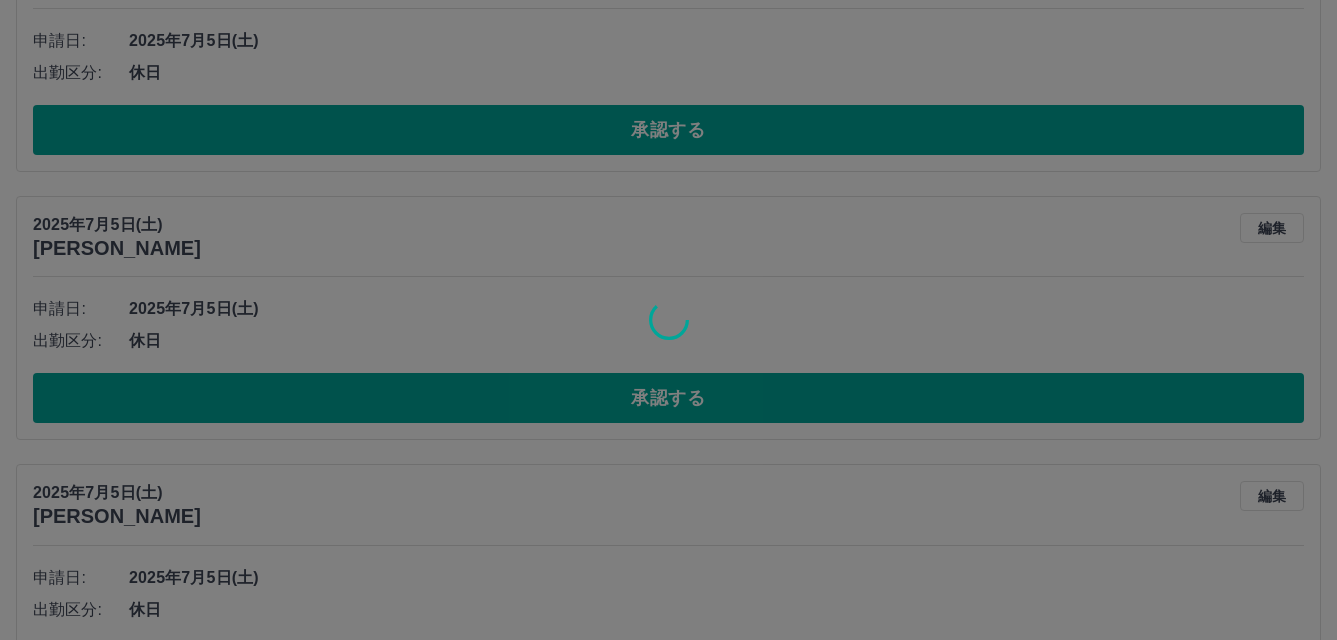 scroll, scrollTop: 2680, scrollLeft: 0, axis: vertical 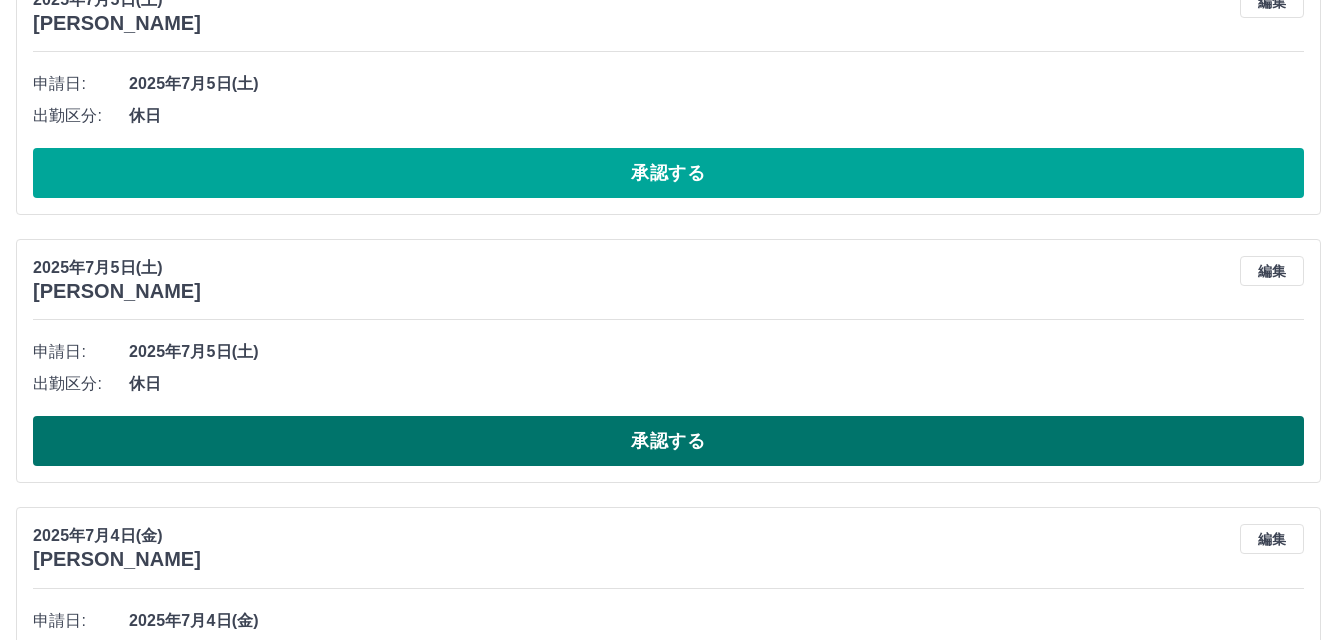 click on "承認する" at bounding box center (668, 441) 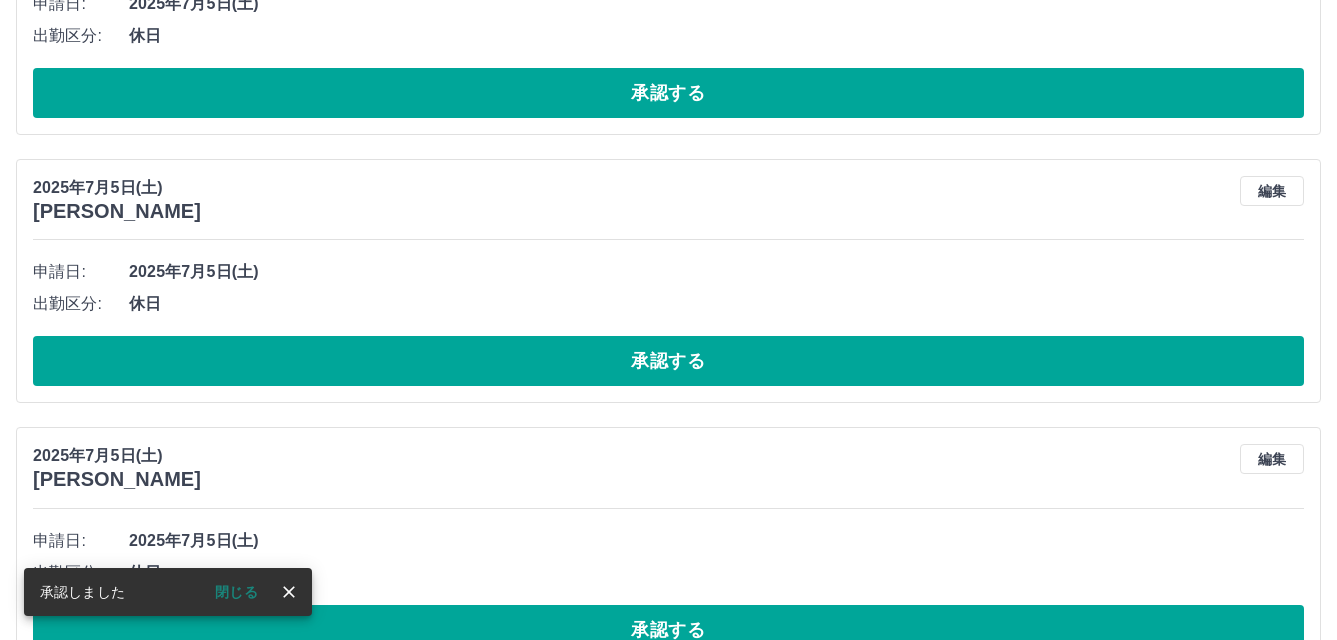 scroll, scrollTop: 1880, scrollLeft: 0, axis: vertical 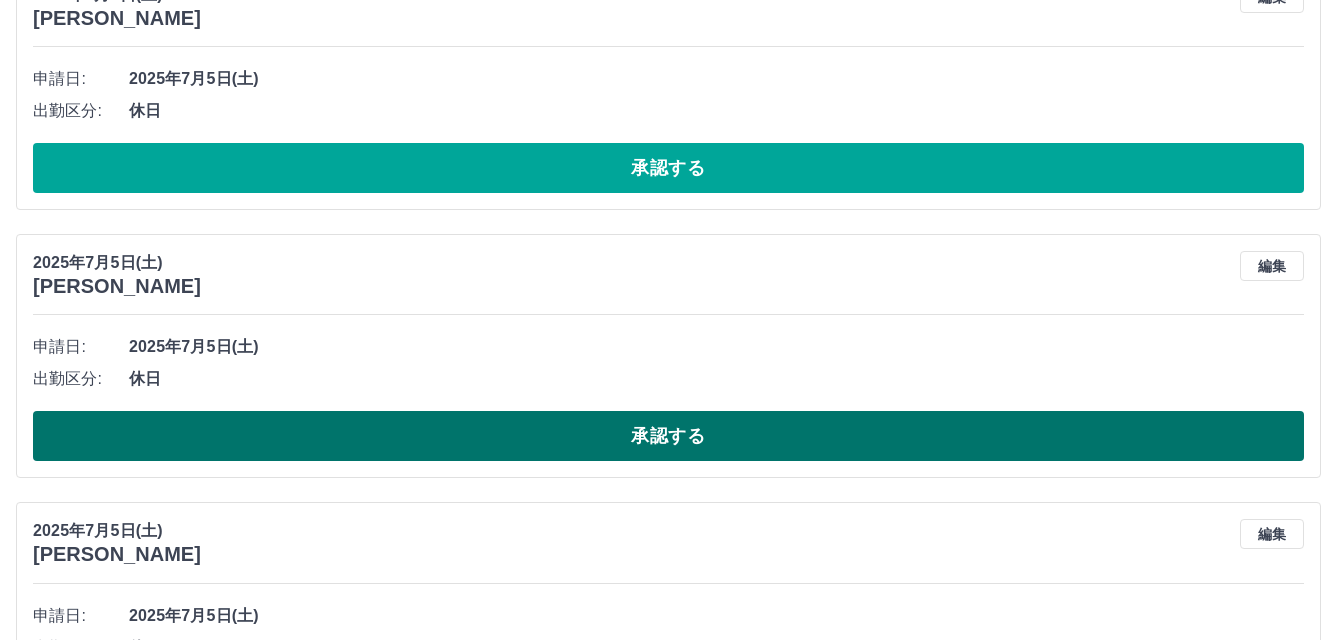 click on "承認する" at bounding box center (668, 436) 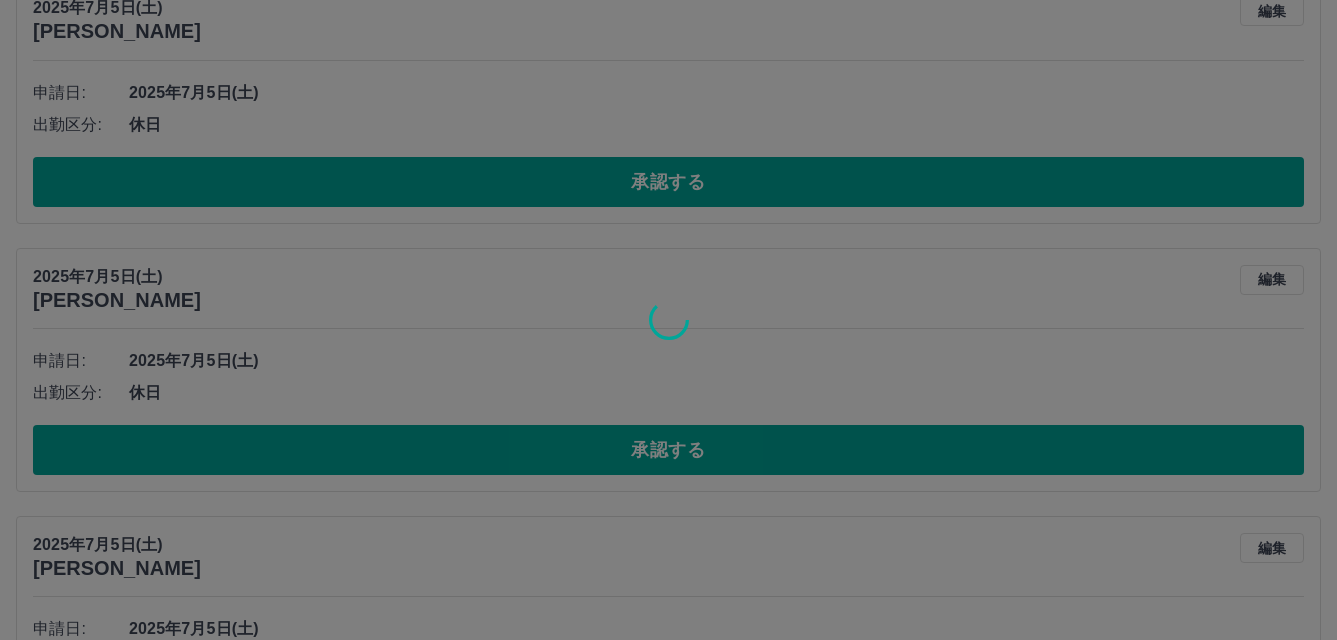 scroll, scrollTop: 1580, scrollLeft: 0, axis: vertical 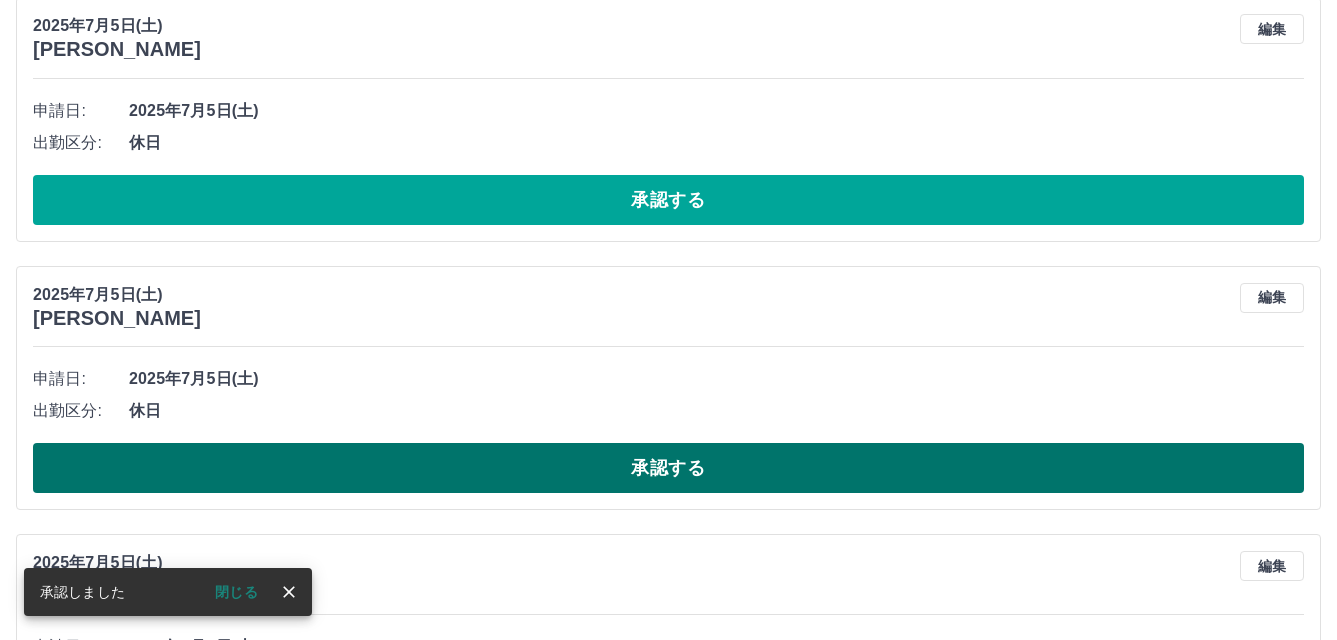 click on "承認する" at bounding box center [668, 468] 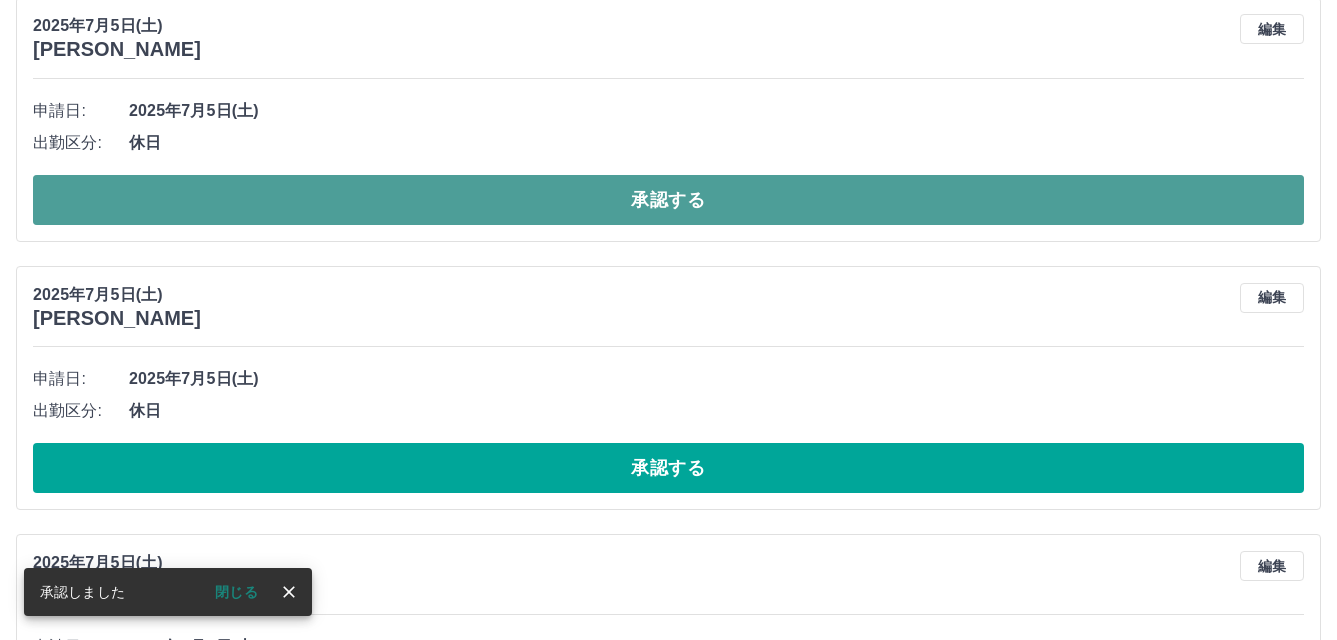 click on "承認する" at bounding box center (668, 200) 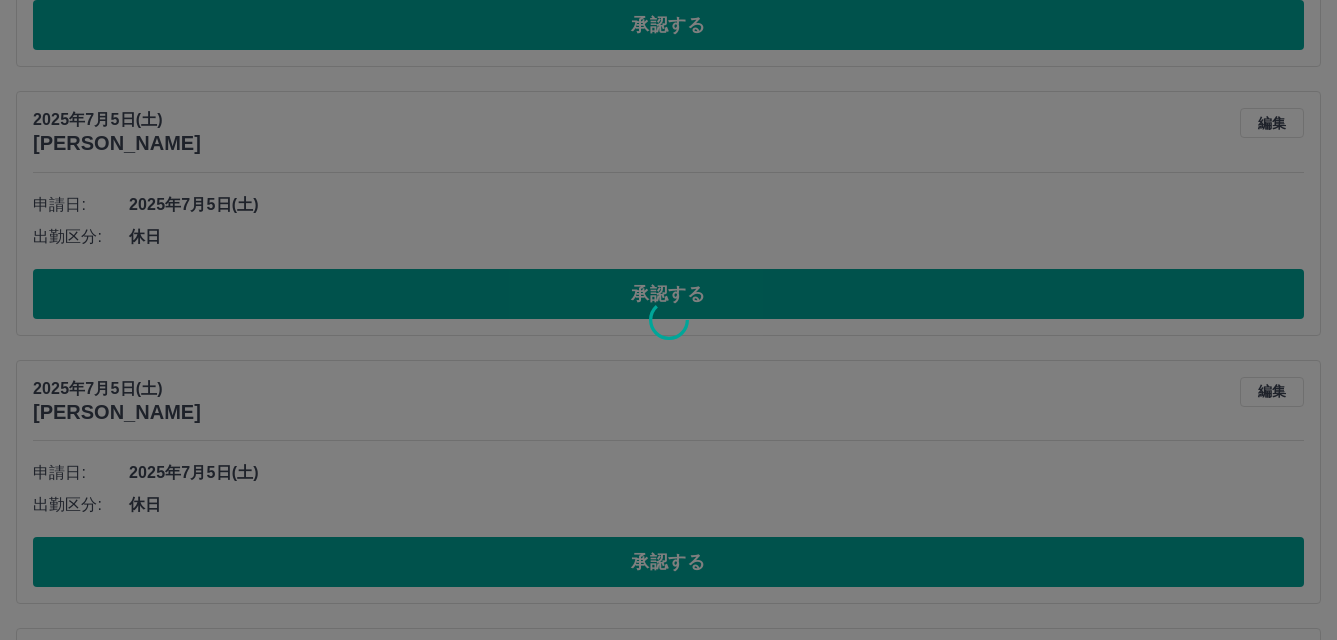scroll, scrollTop: 680, scrollLeft: 0, axis: vertical 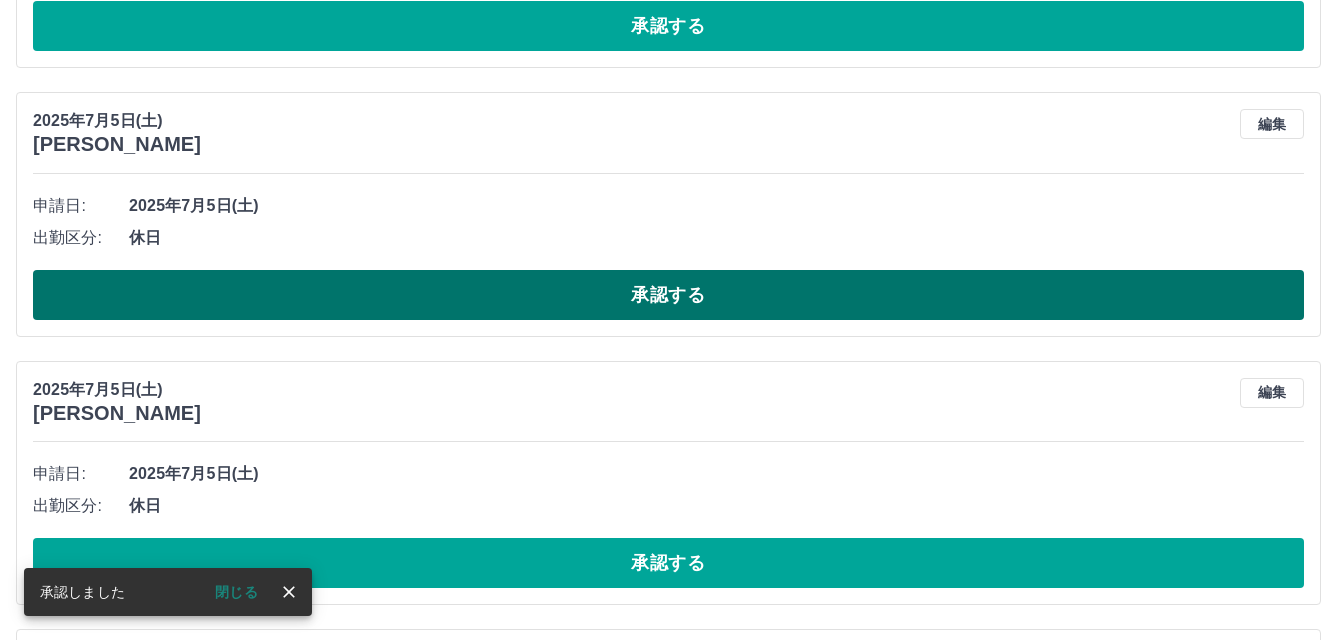 click on "承認する" at bounding box center [668, 295] 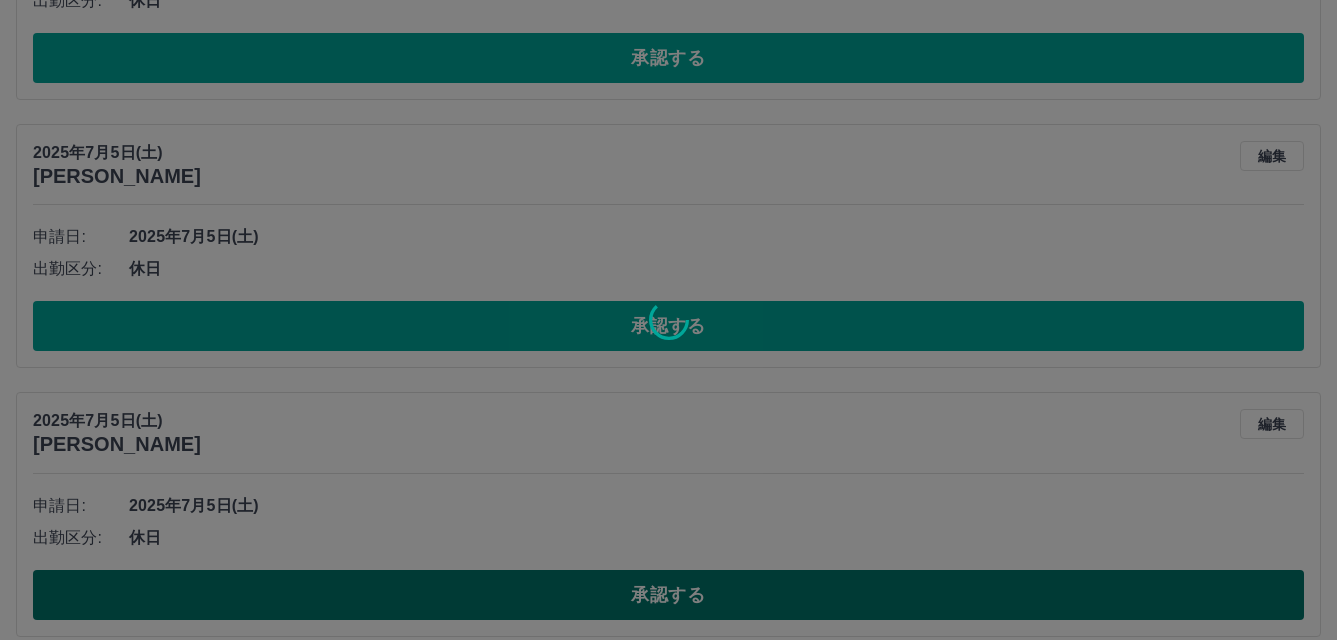 scroll, scrollTop: 280, scrollLeft: 0, axis: vertical 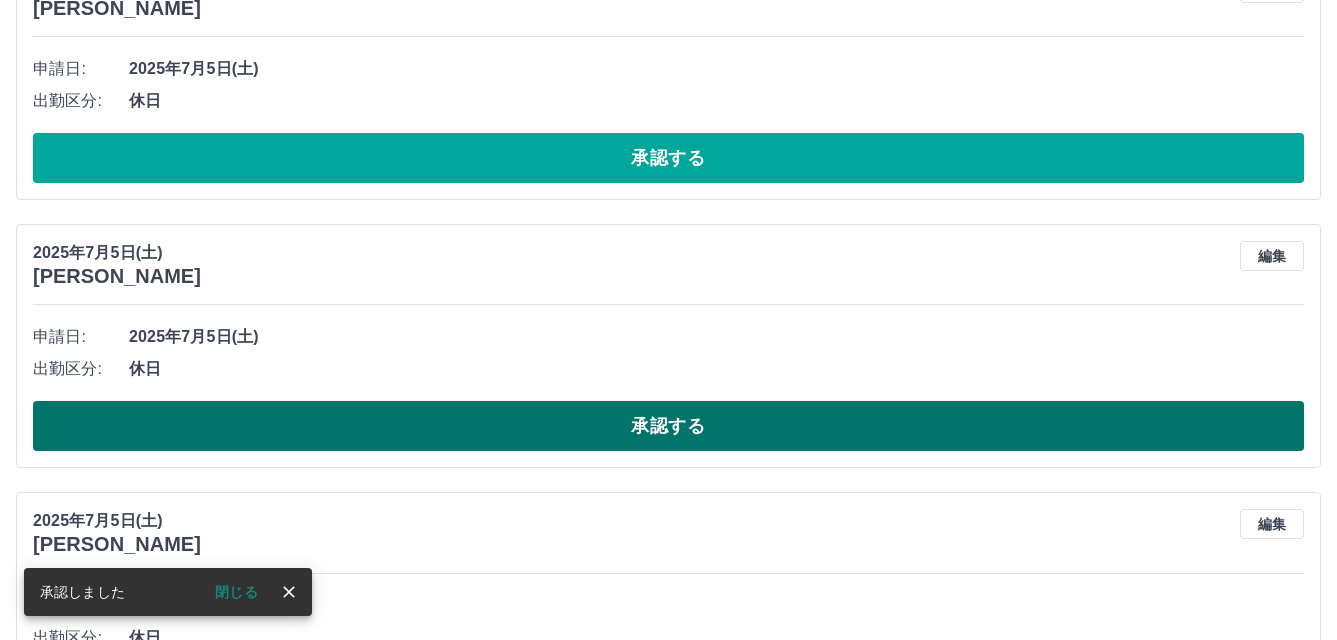 click on "承認する" at bounding box center (668, 426) 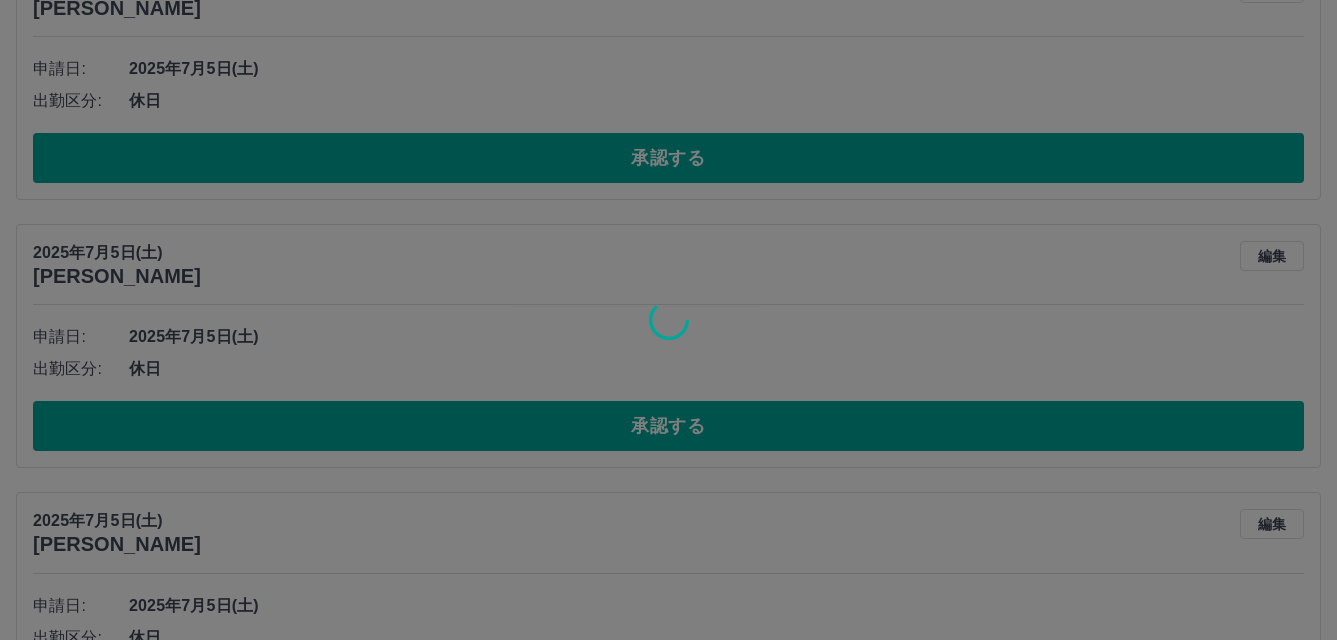 scroll, scrollTop: 80, scrollLeft: 0, axis: vertical 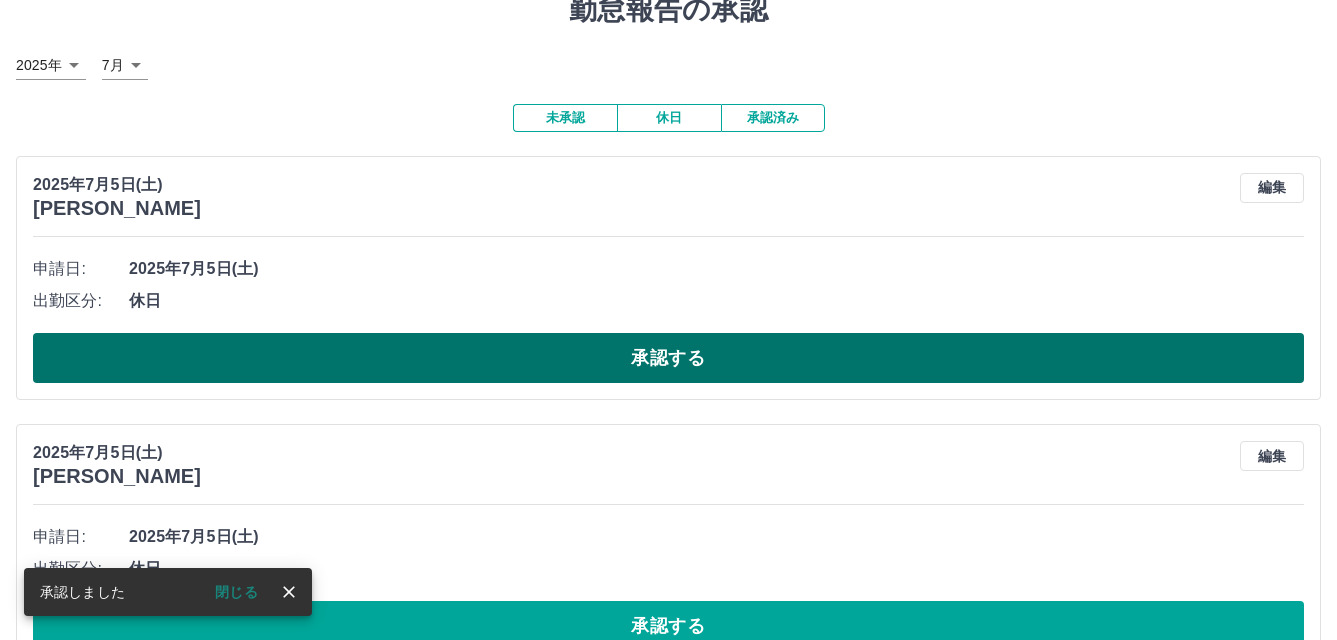 click on "承認する" at bounding box center [668, 358] 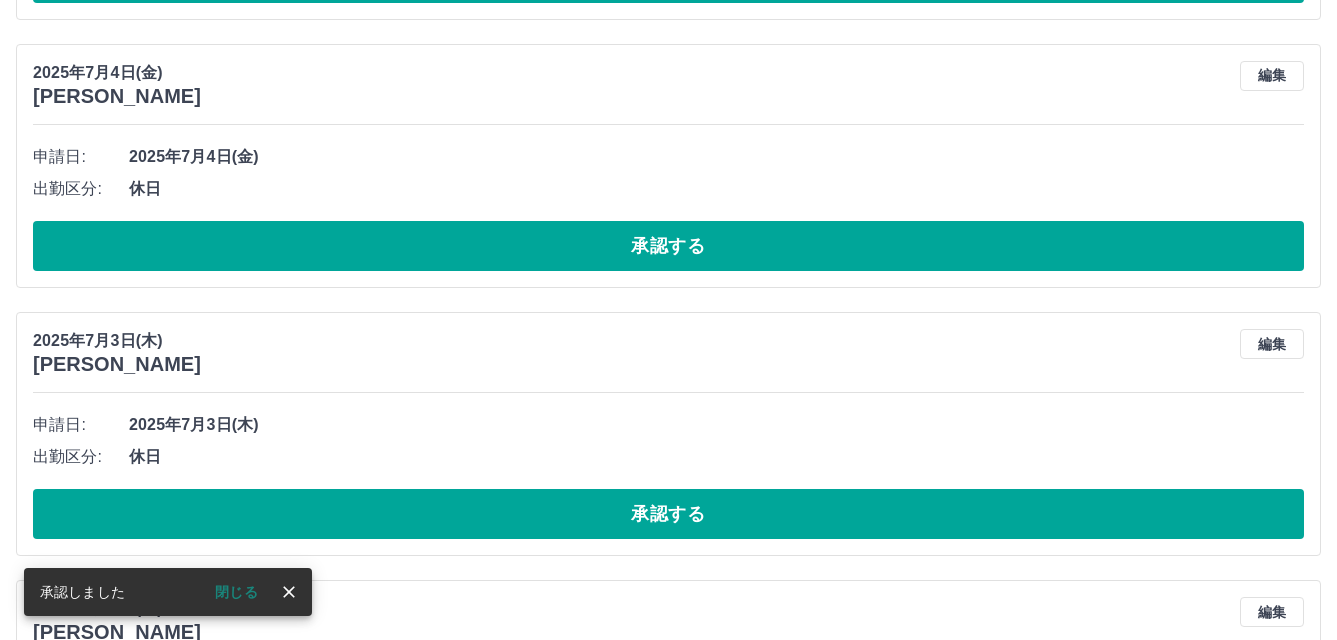 scroll, scrollTop: 3612, scrollLeft: 0, axis: vertical 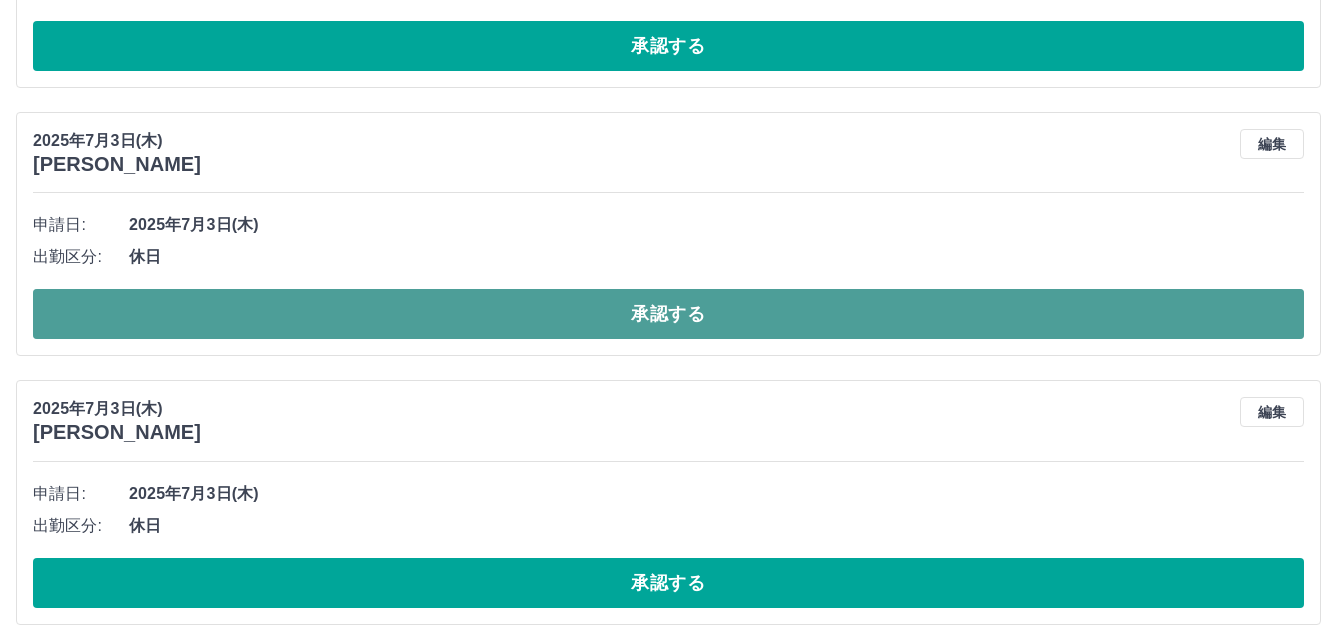 click on "承認する" at bounding box center (668, 314) 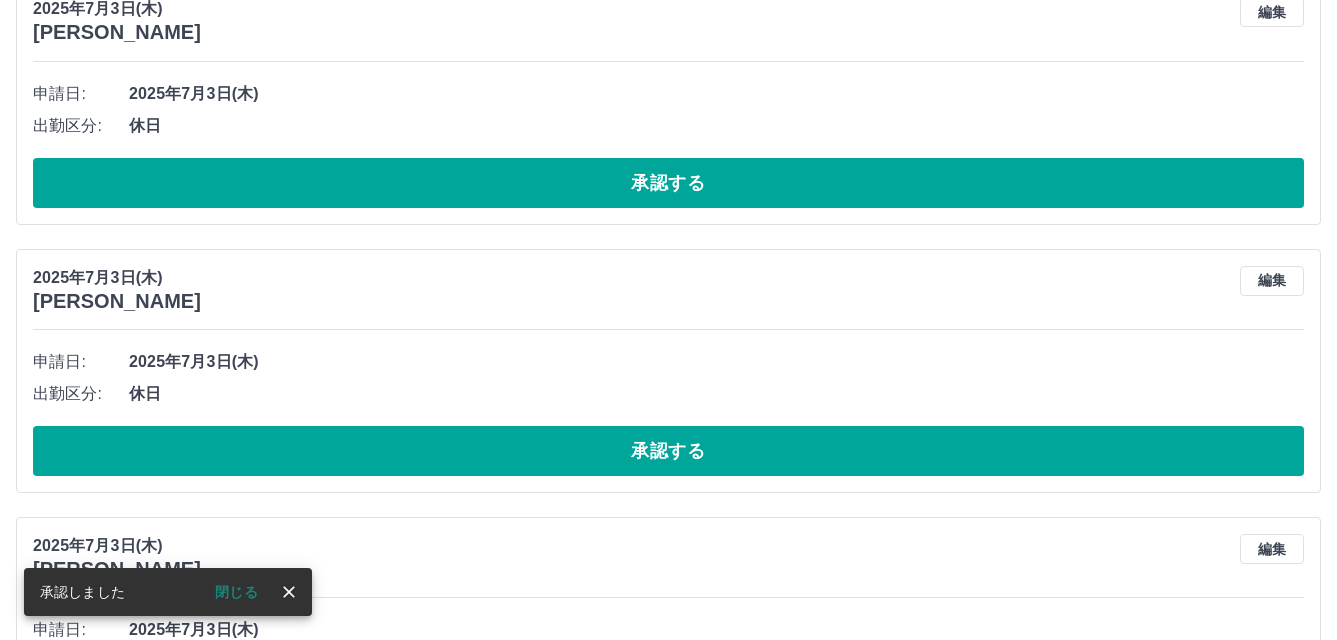 scroll, scrollTop: 3744, scrollLeft: 0, axis: vertical 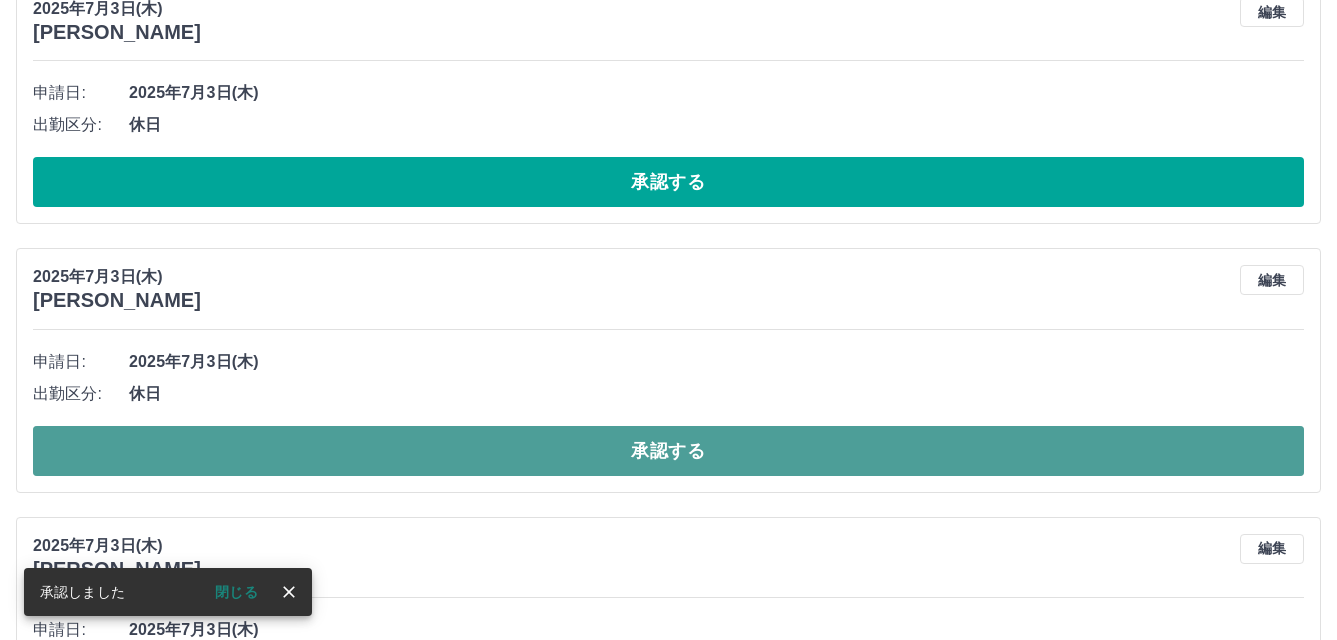 click on "承認する" at bounding box center [668, 451] 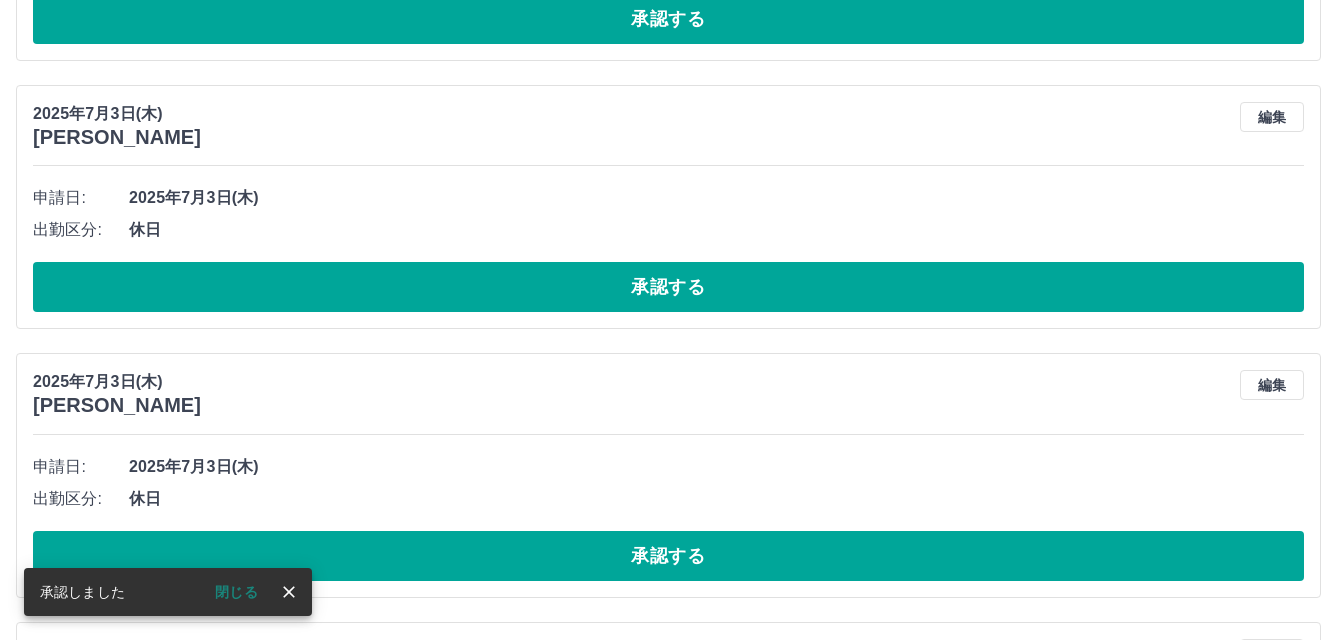scroll, scrollTop: 4176, scrollLeft: 0, axis: vertical 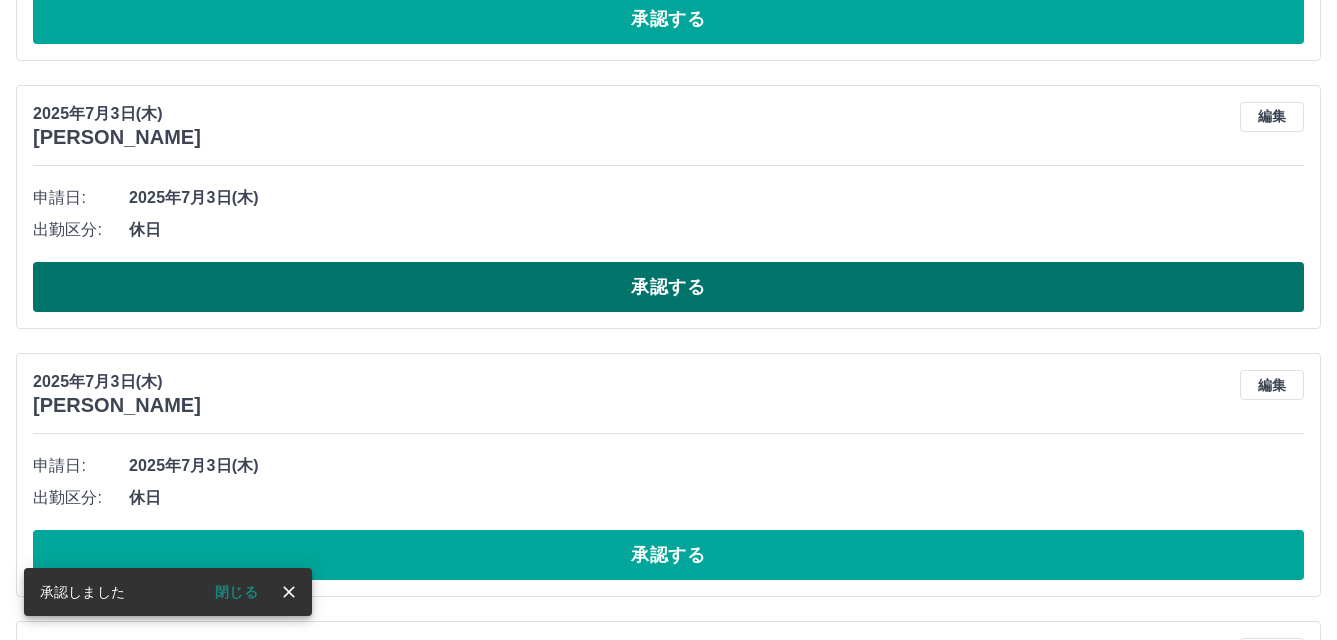 click on "承認する" at bounding box center [668, 287] 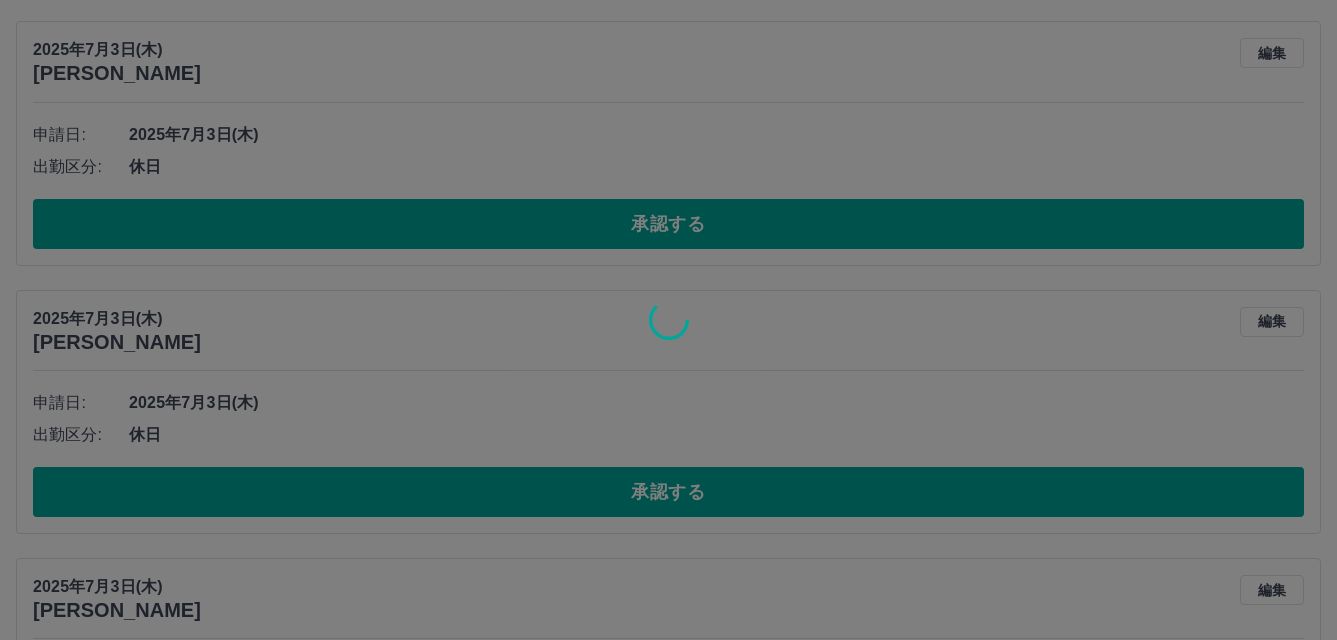 scroll, scrollTop: 4508, scrollLeft: 0, axis: vertical 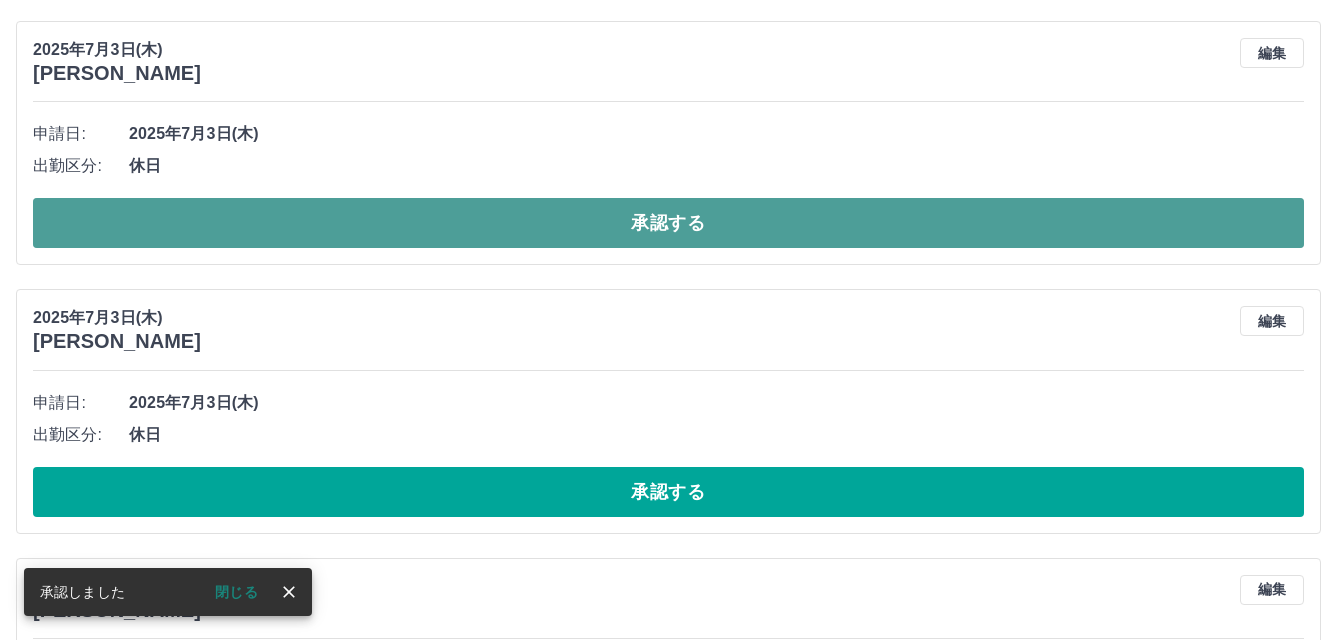 click on "承認する" at bounding box center [668, 223] 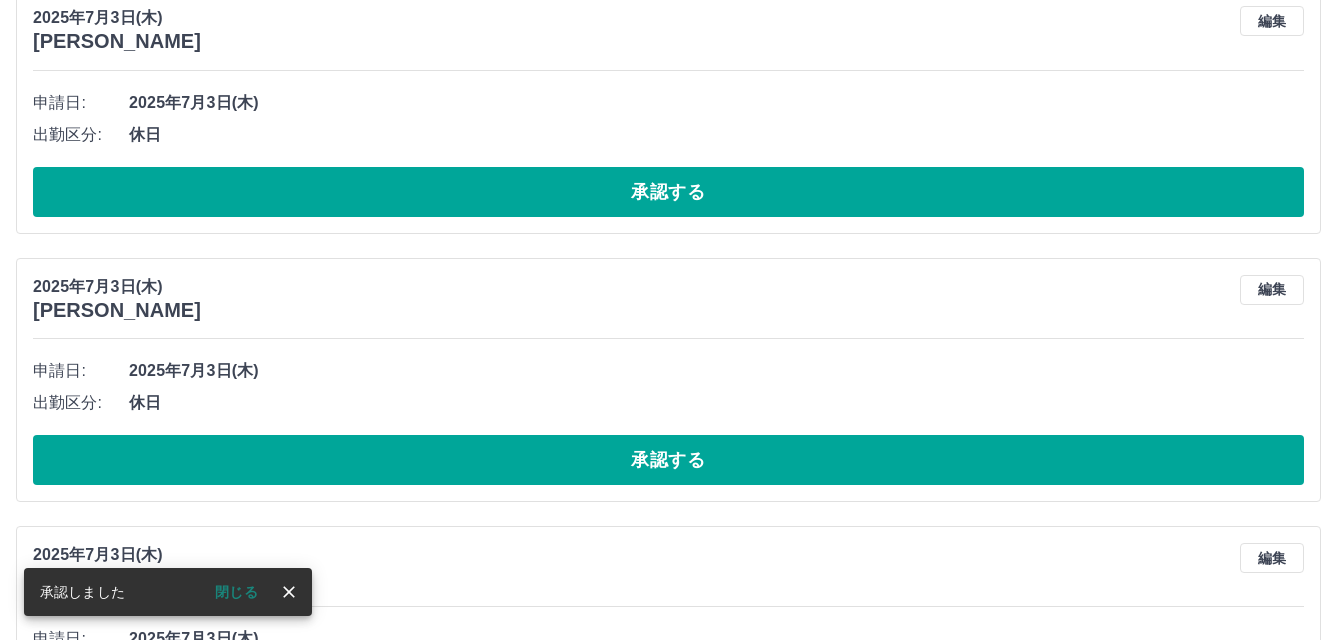 scroll, scrollTop: 4540, scrollLeft: 0, axis: vertical 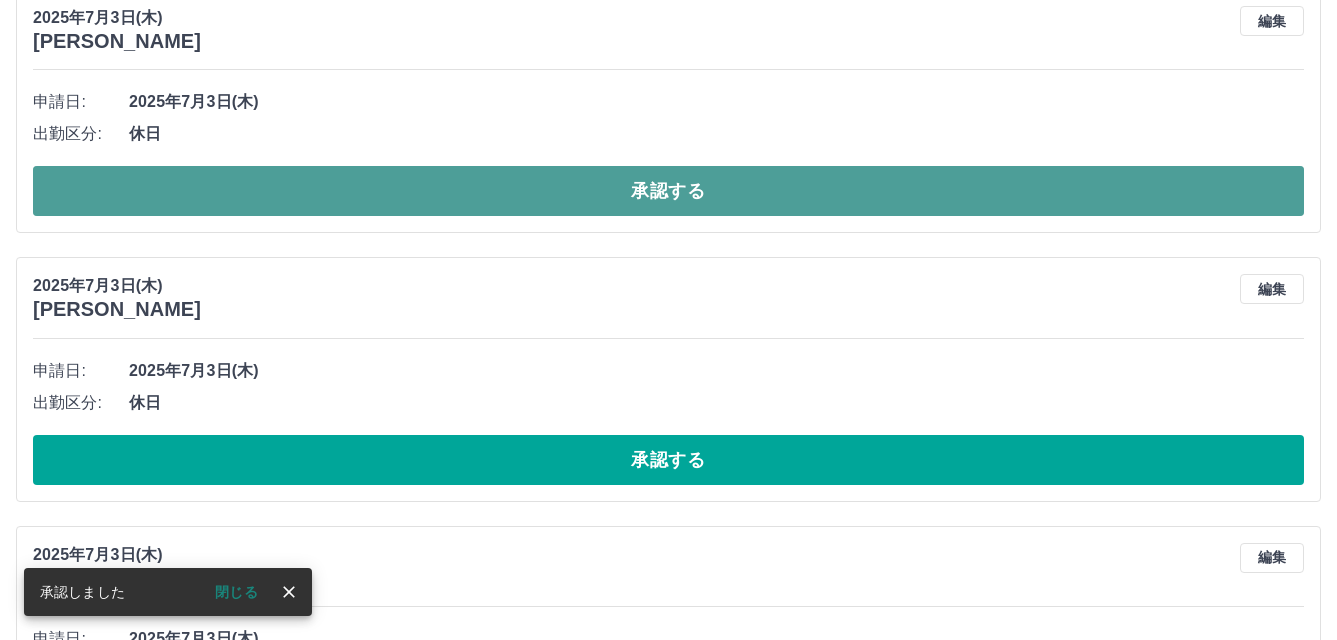 click on "承認する" at bounding box center (668, 191) 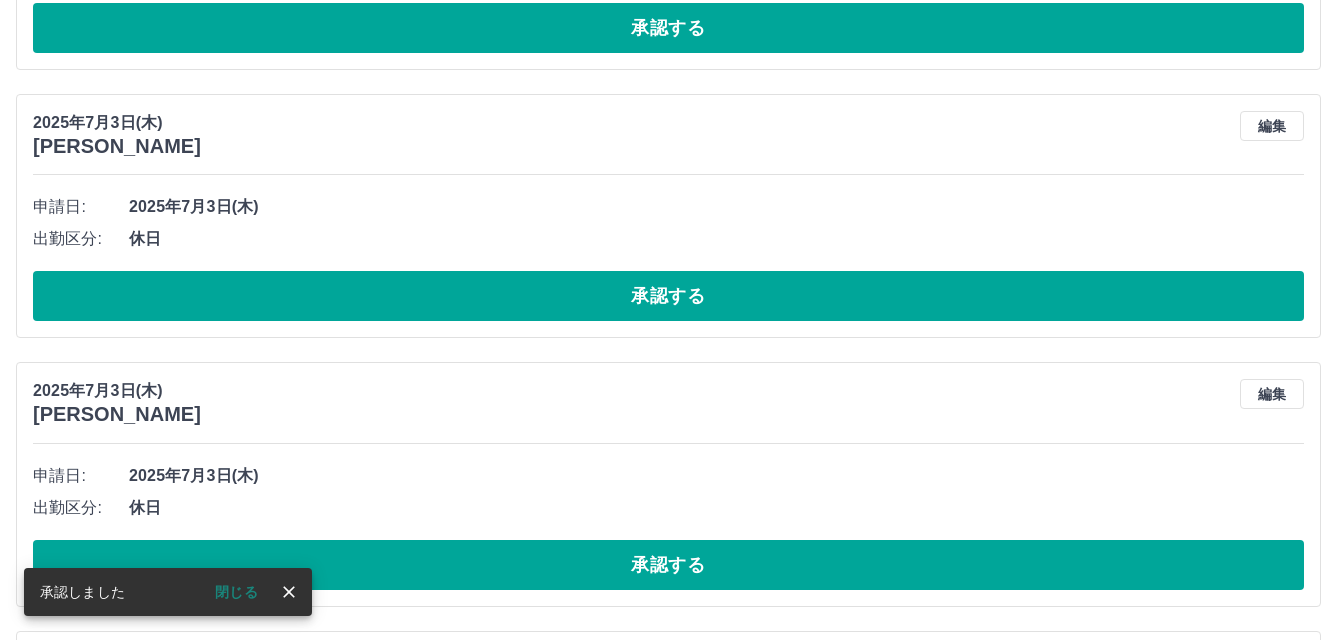 scroll, scrollTop: 4972, scrollLeft: 0, axis: vertical 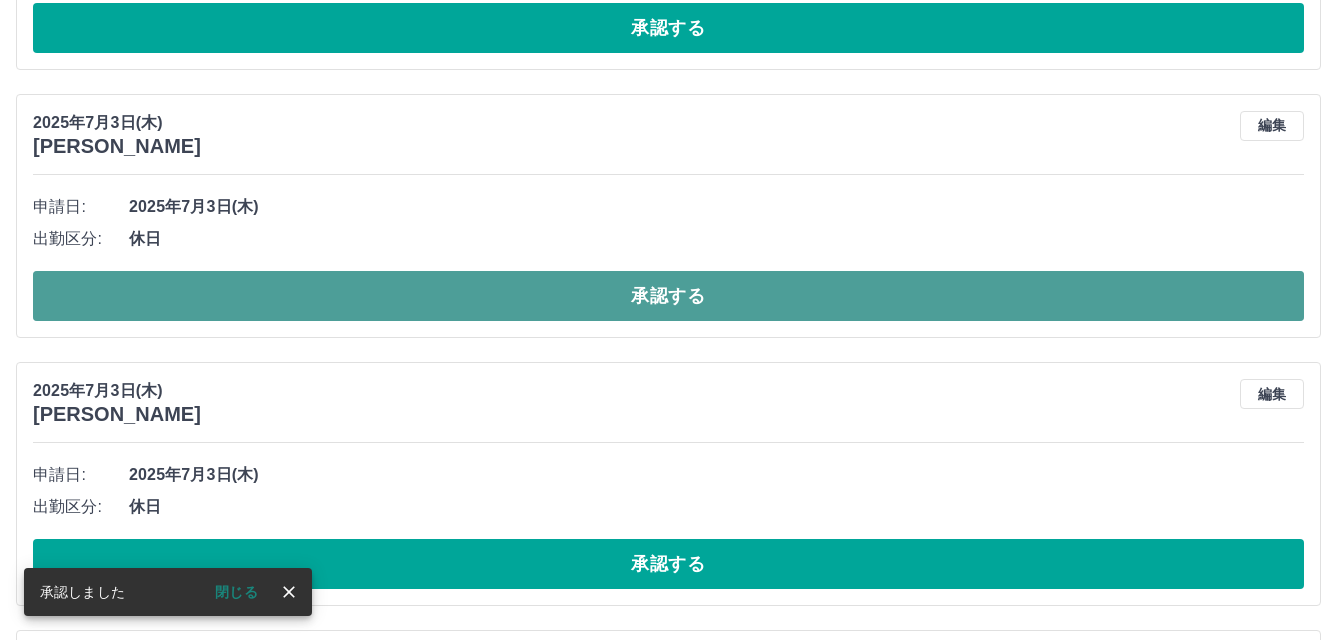 click on "承認する" at bounding box center [668, 296] 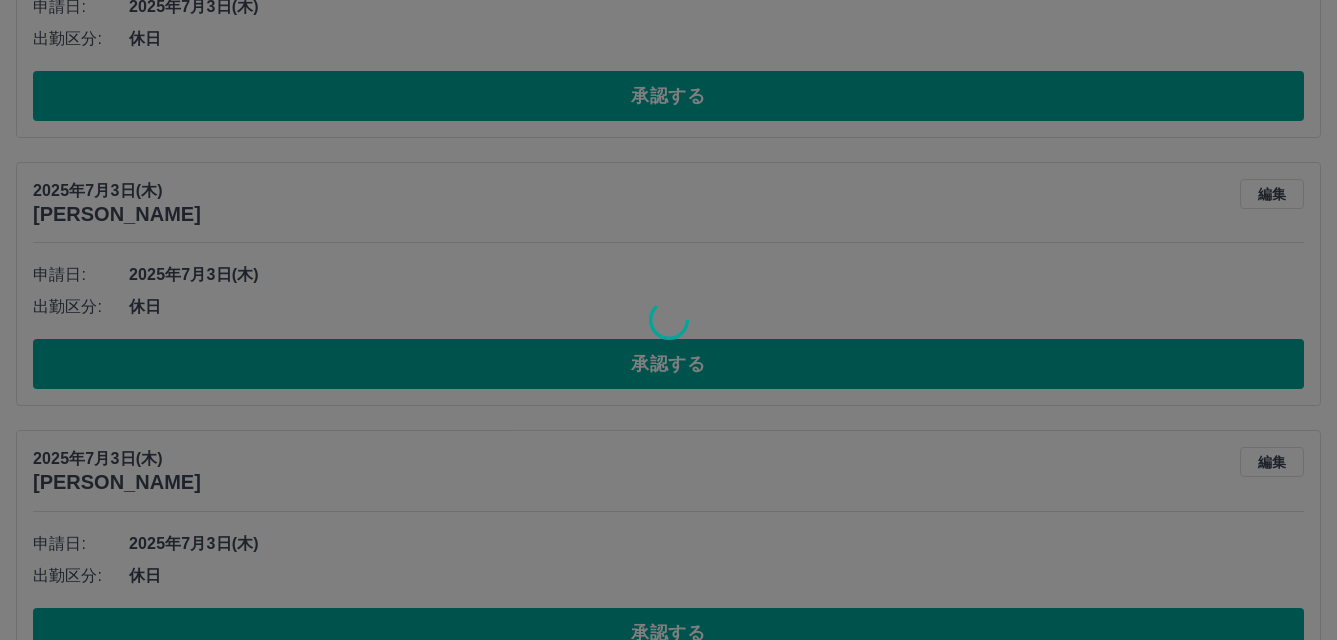 scroll, scrollTop: 4904, scrollLeft: 0, axis: vertical 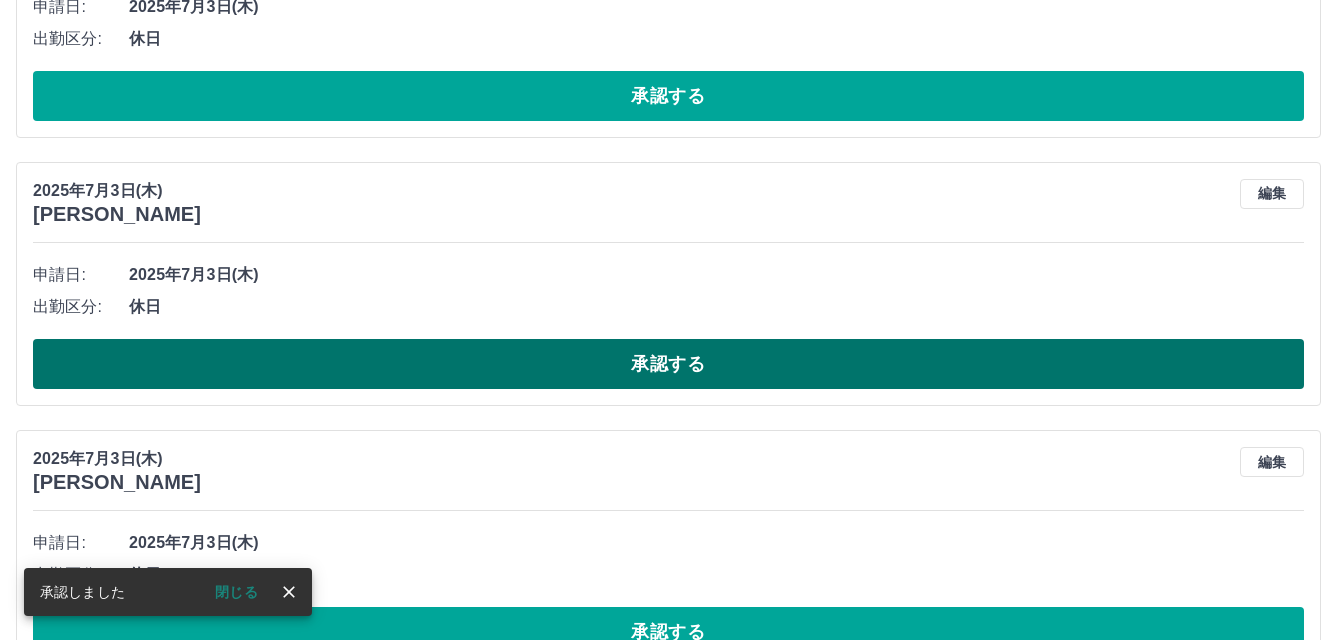click on "承認する" at bounding box center [668, 364] 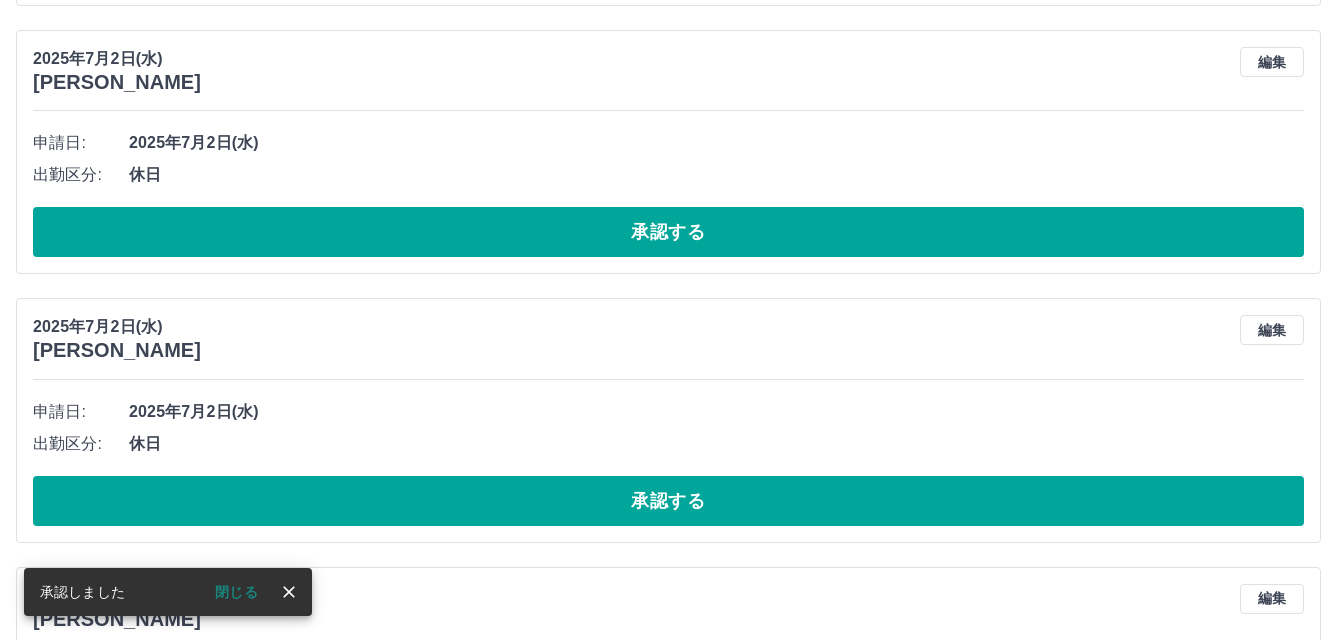 scroll, scrollTop: 5036, scrollLeft: 0, axis: vertical 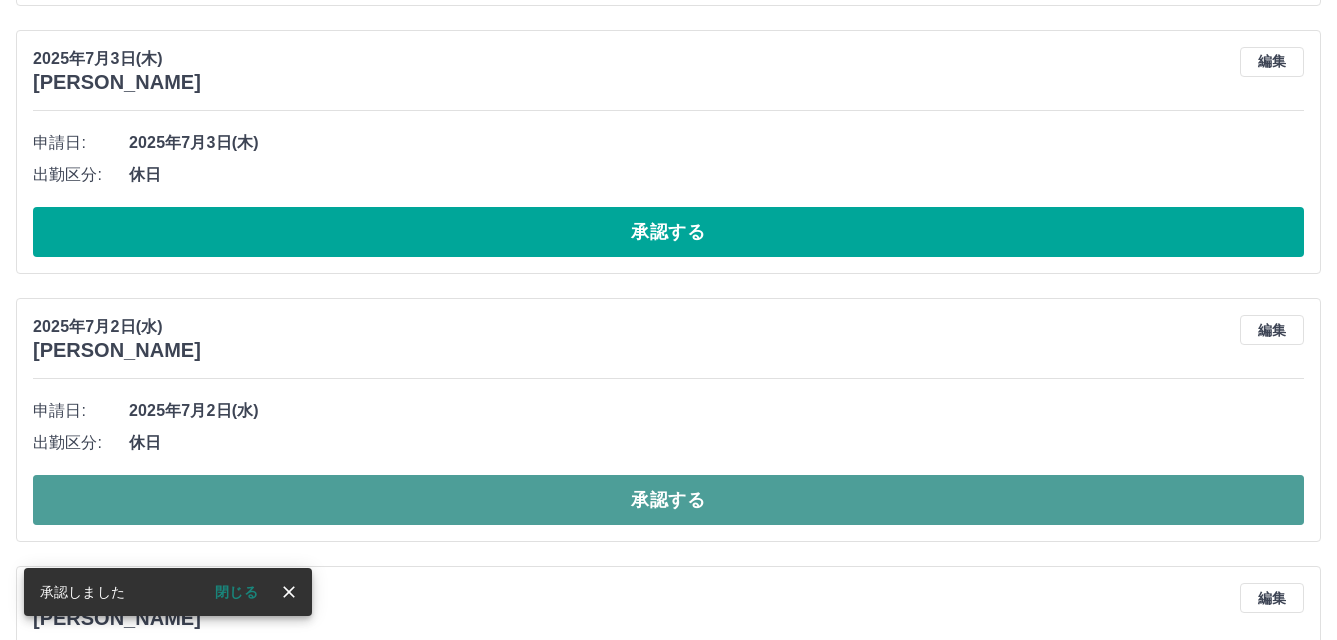 click on "承認する" at bounding box center (668, 500) 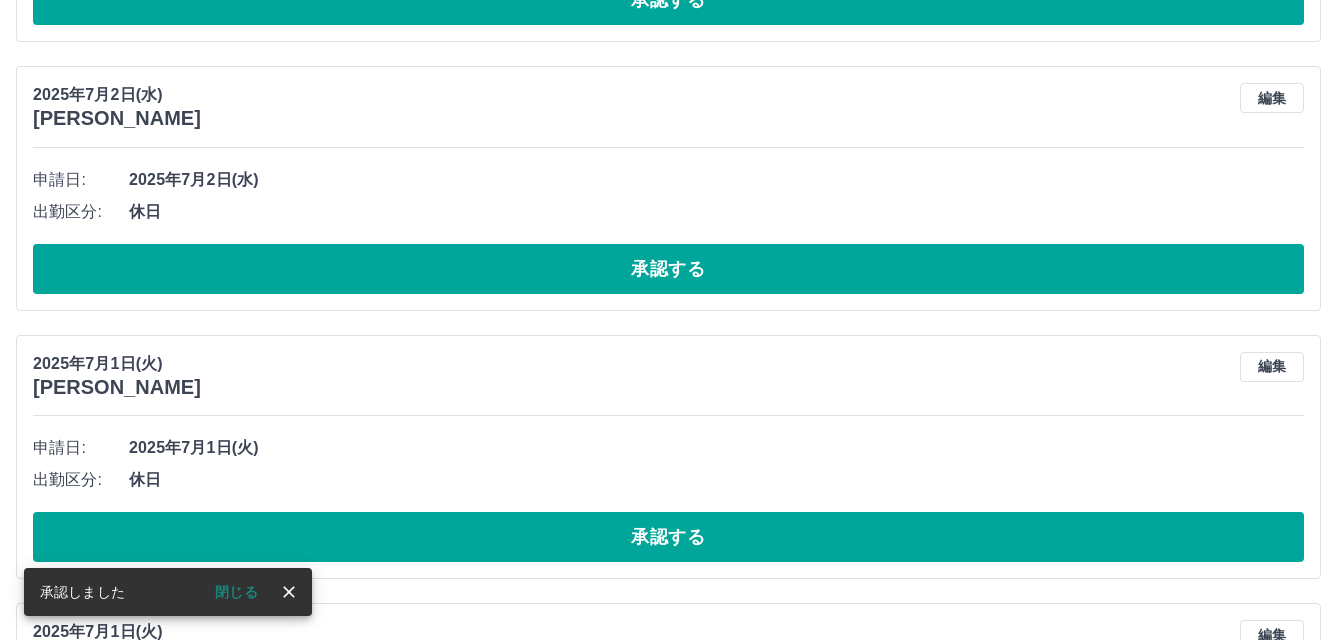 scroll, scrollTop: 5268, scrollLeft: 0, axis: vertical 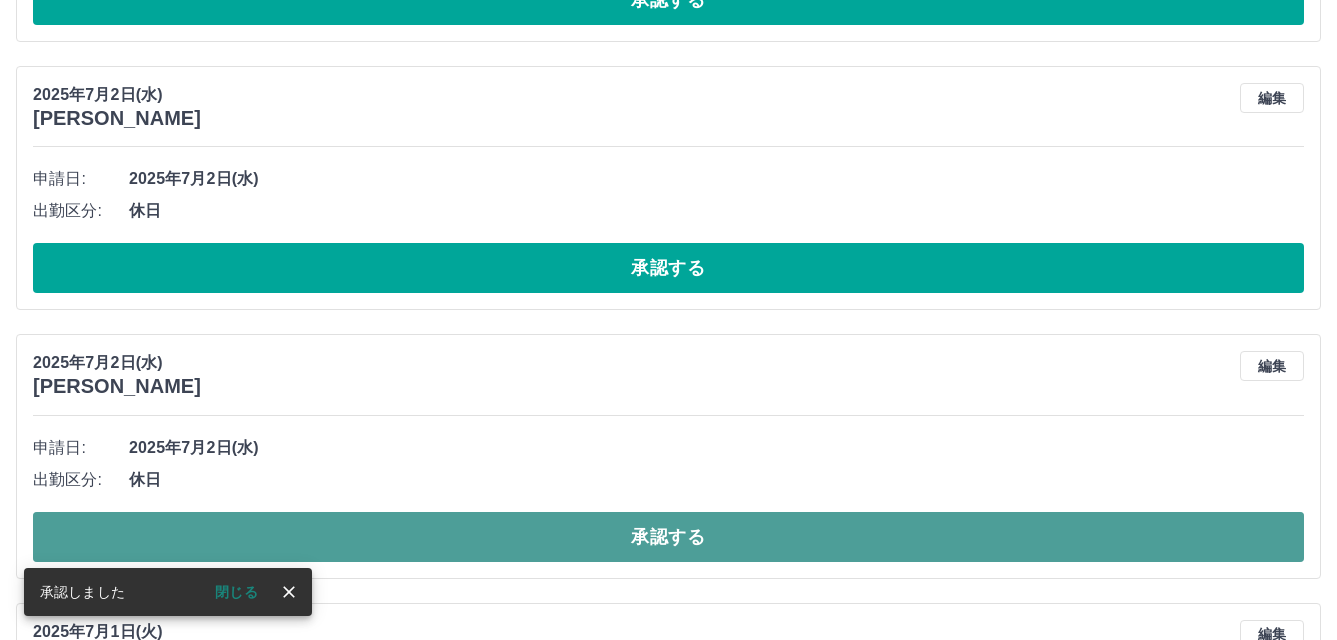 click on "承認する" at bounding box center [668, 537] 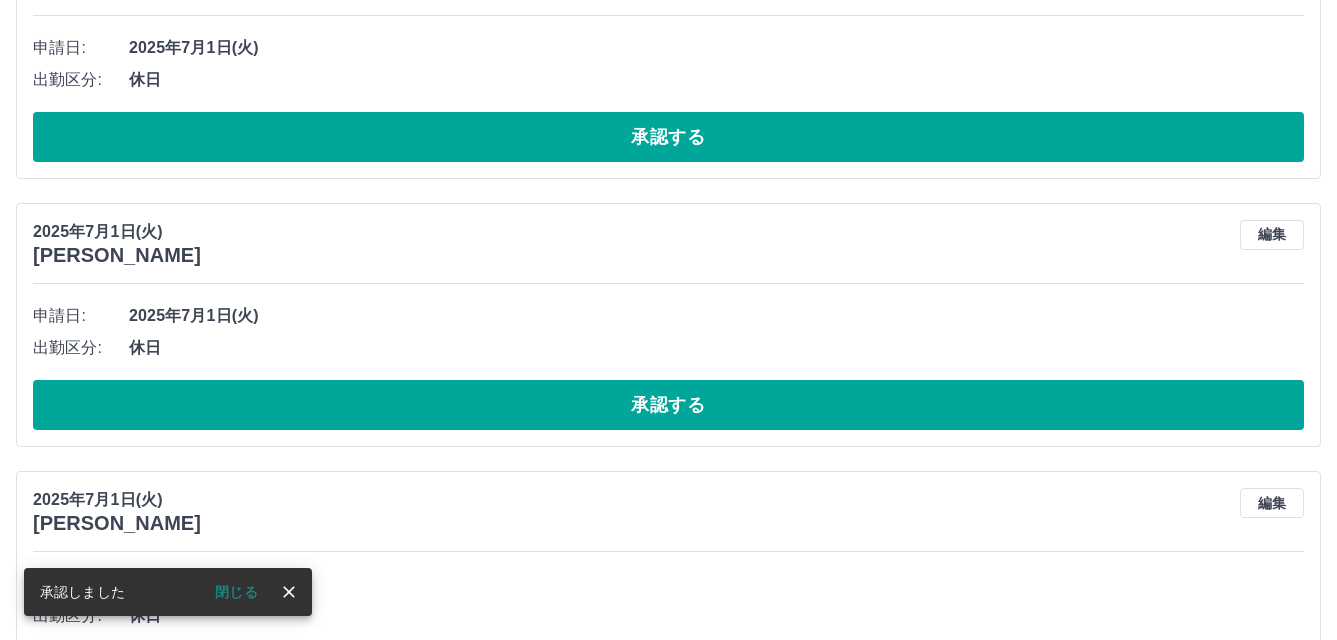 scroll, scrollTop: 5399, scrollLeft: 0, axis: vertical 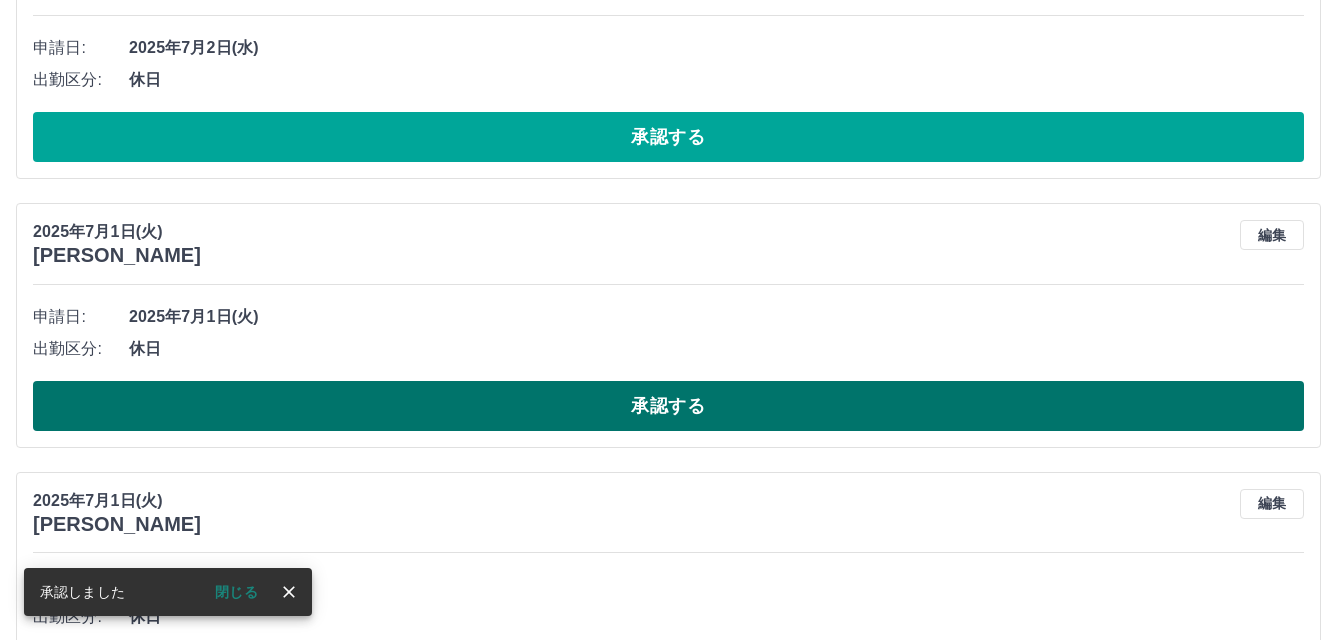 click on "承認する" at bounding box center (668, 406) 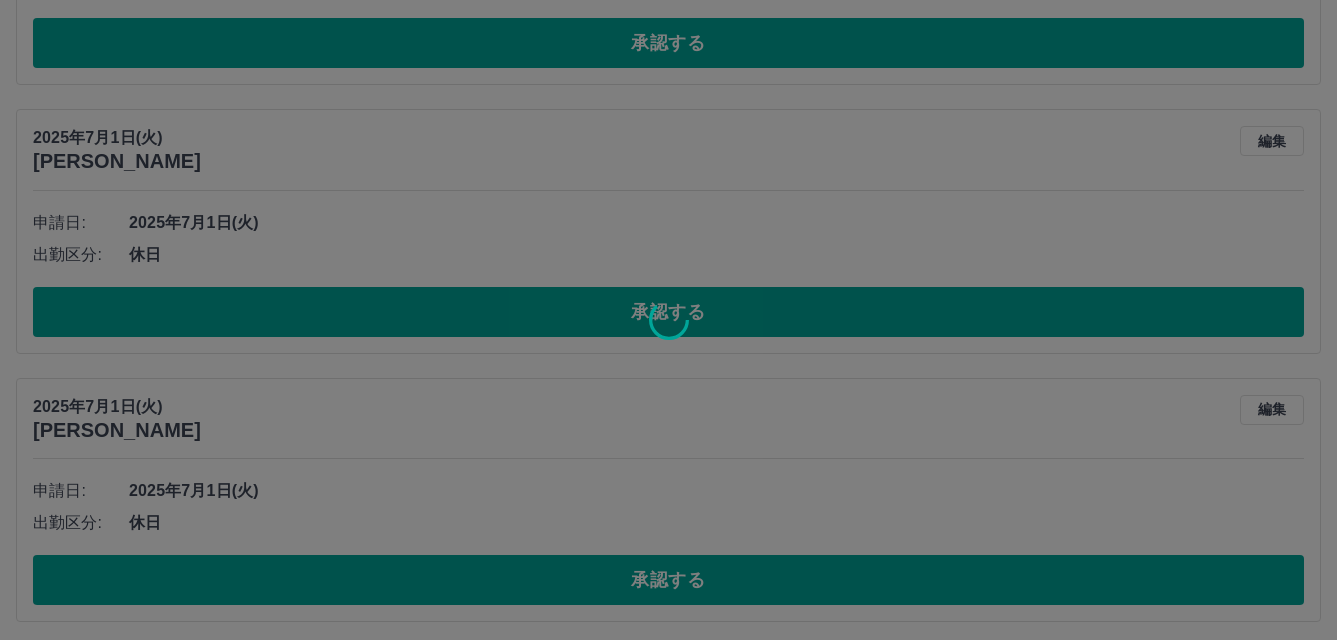 scroll, scrollTop: 5499, scrollLeft: 0, axis: vertical 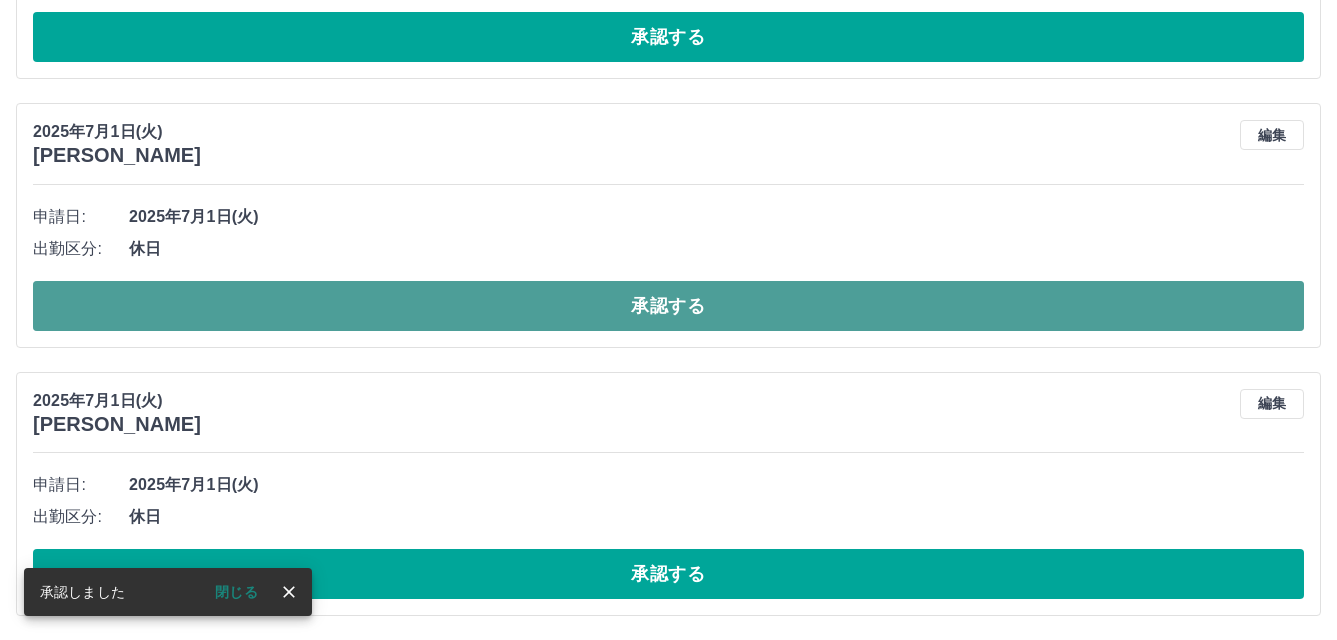 click on "承認する" at bounding box center (668, 306) 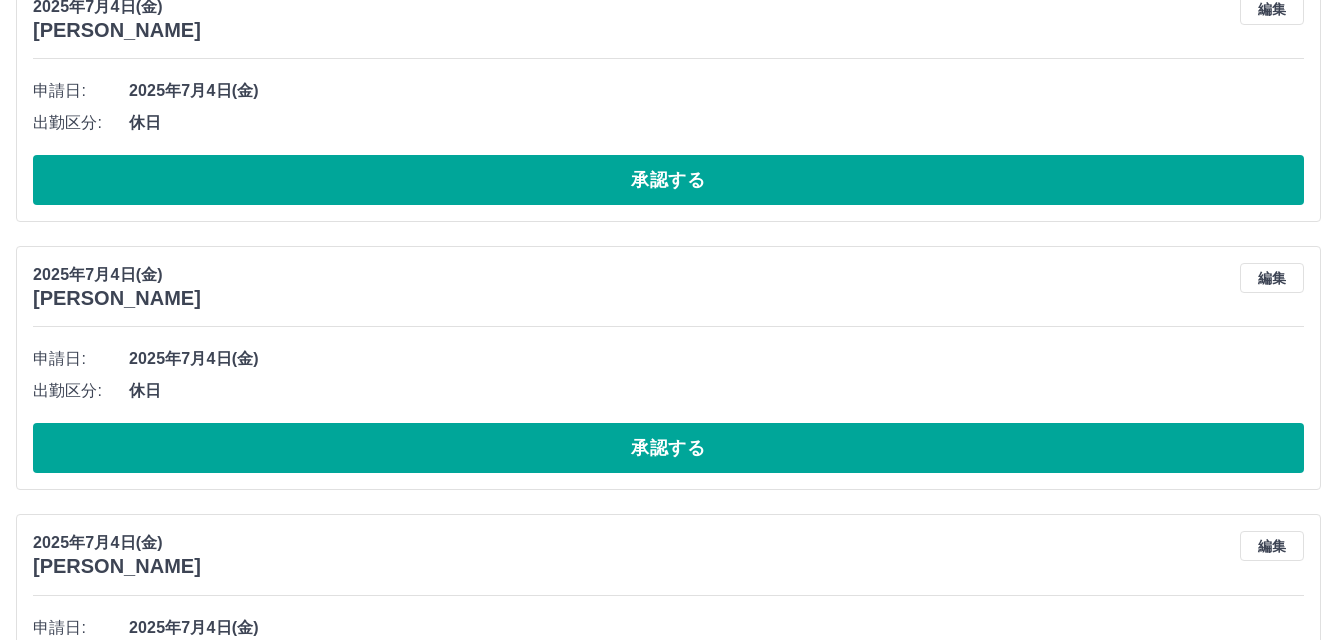 scroll, scrollTop: 2633, scrollLeft: 0, axis: vertical 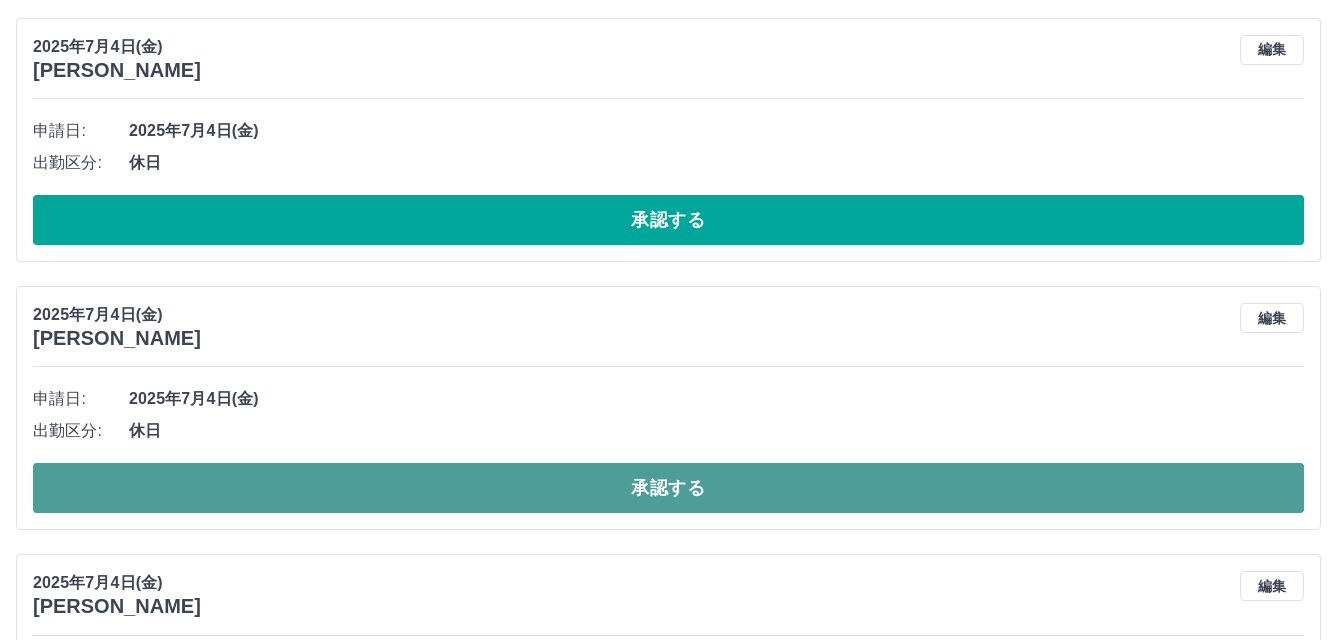 click on "承認する" at bounding box center (668, 488) 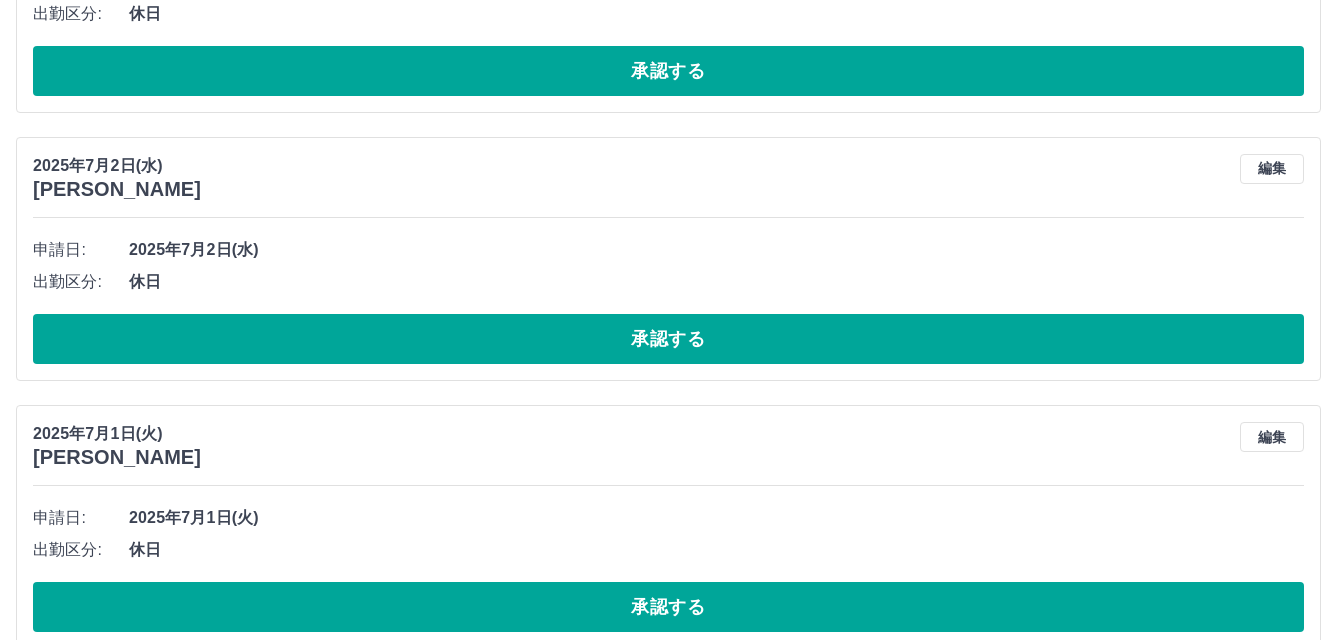 scroll, scrollTop: 4964, scrollLeft: 0, axis: vertical 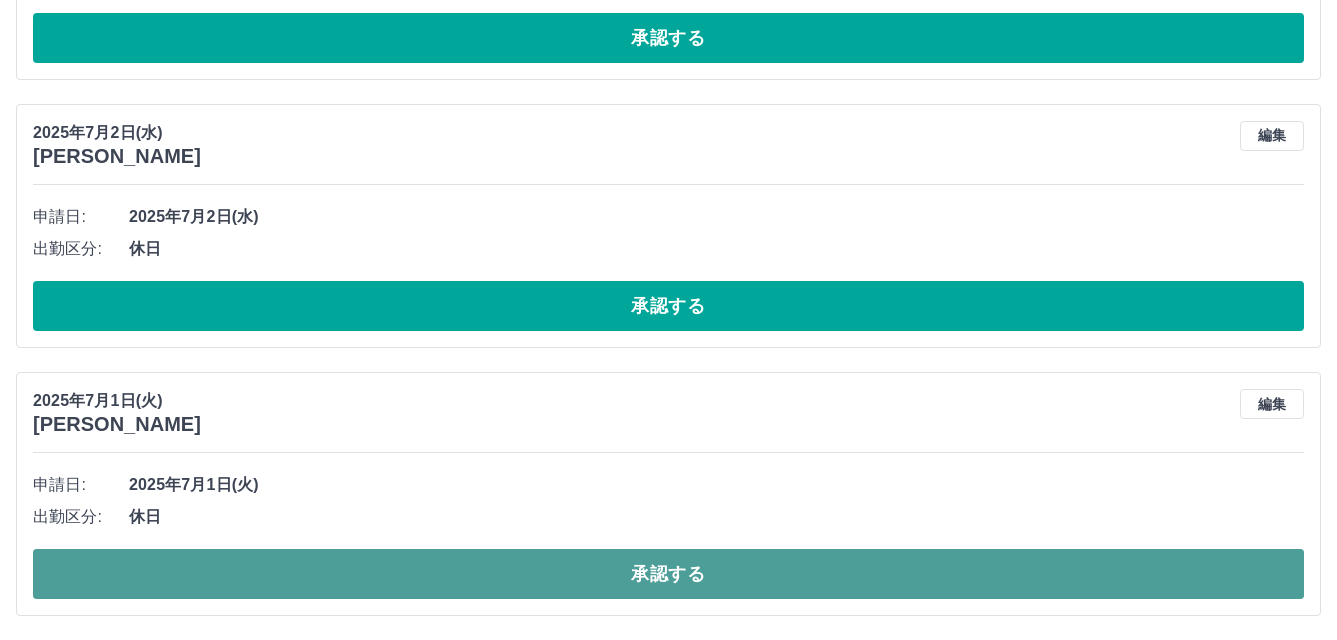 click on "承認する" at bounding box center (668, 574) 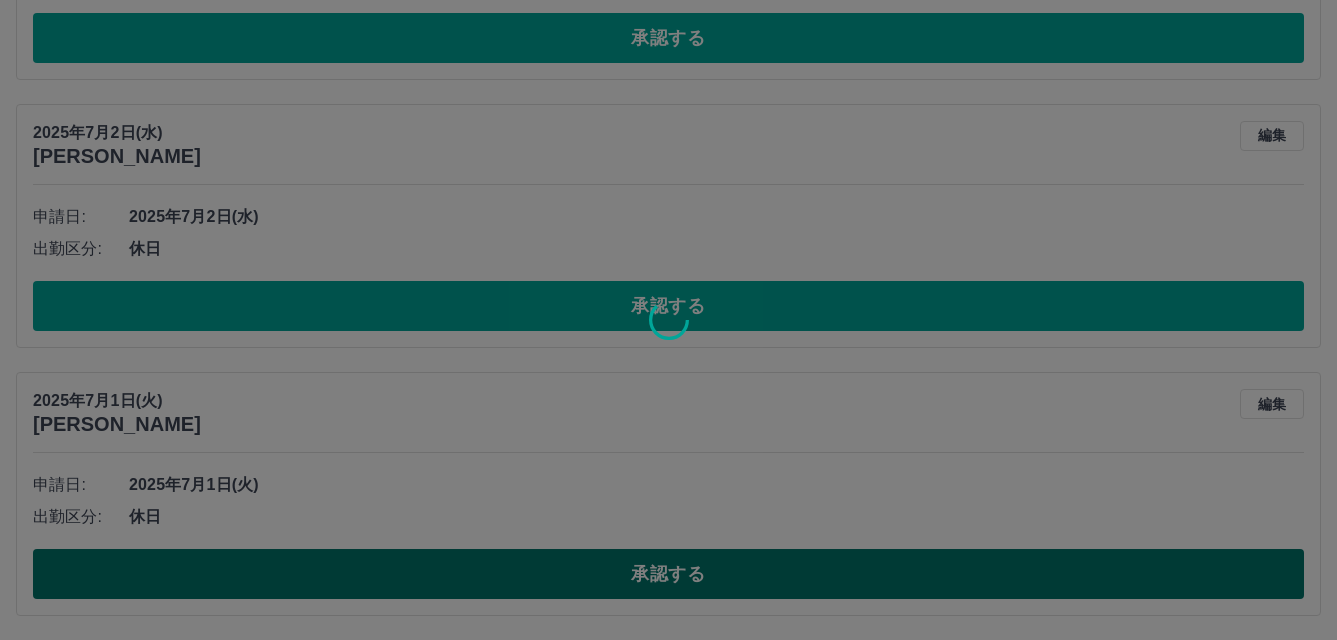 scroll, scrollTop: 4696, scrollLeft: 0, axis: vertical 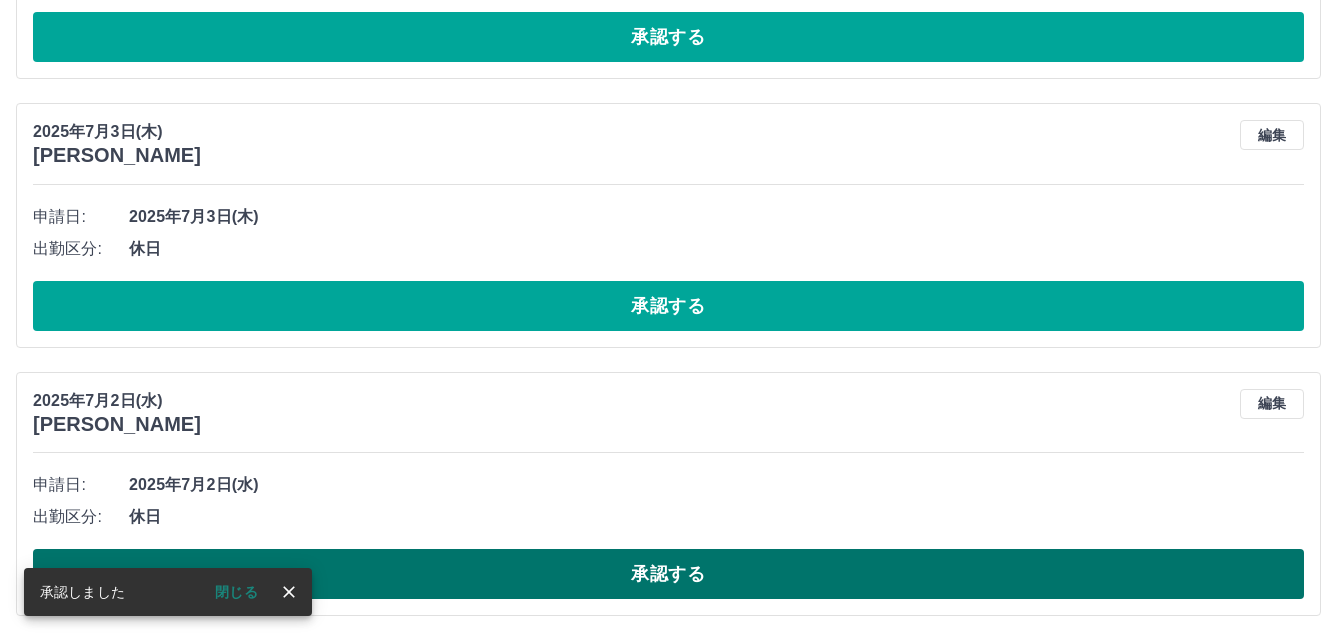 click on "承認する" at bounding box center [668, 574] 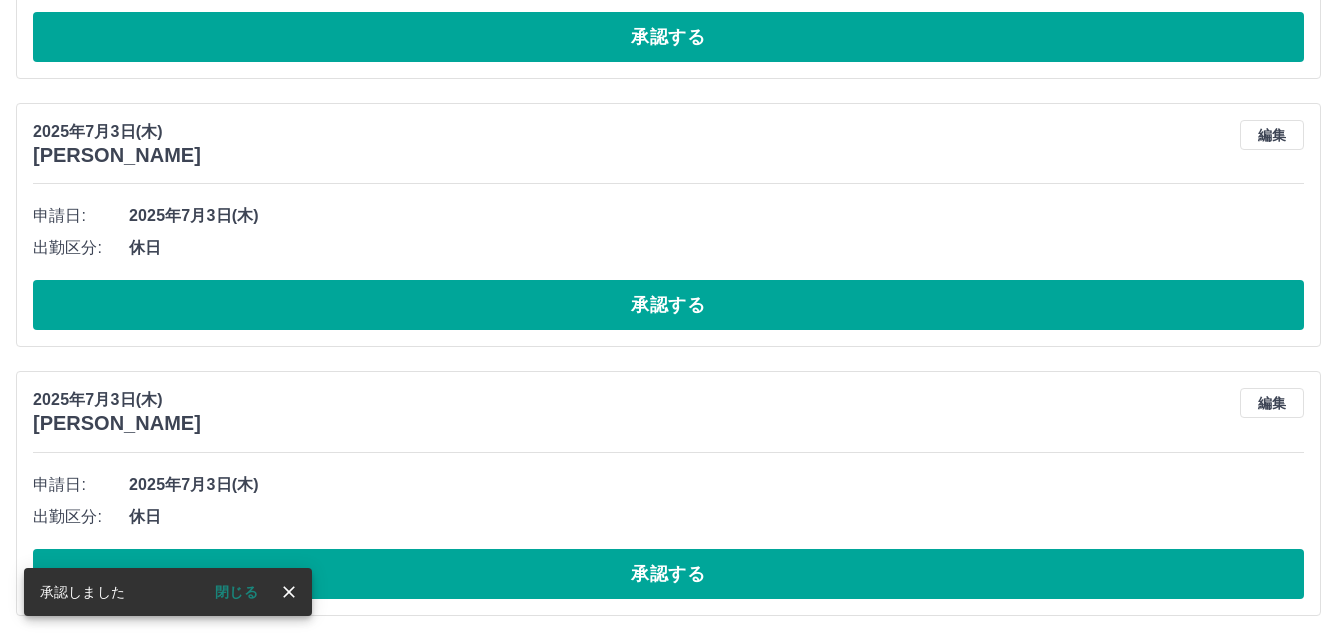 scroll, scrollTop: 4428, scrollLeft: 0, axis: vertical 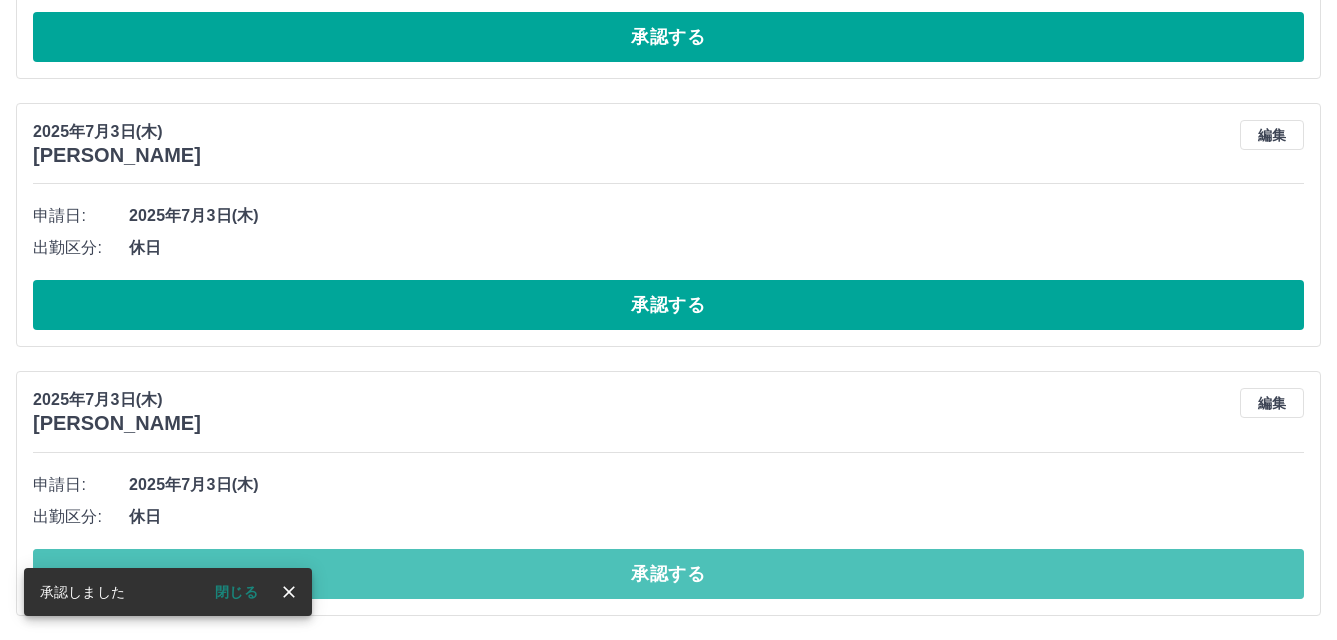 click on "承認する" at bounding box center (668, 574) 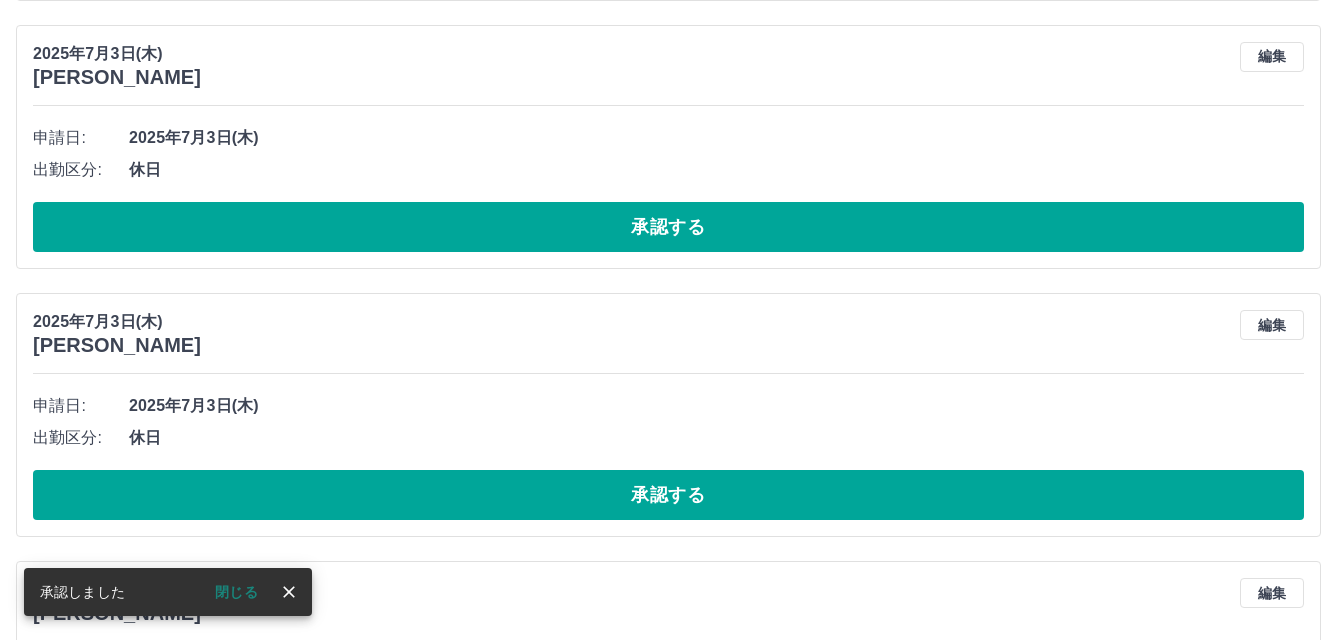 scroll, scrollTop: 3428, scrollLeft: 0, axis: vertical 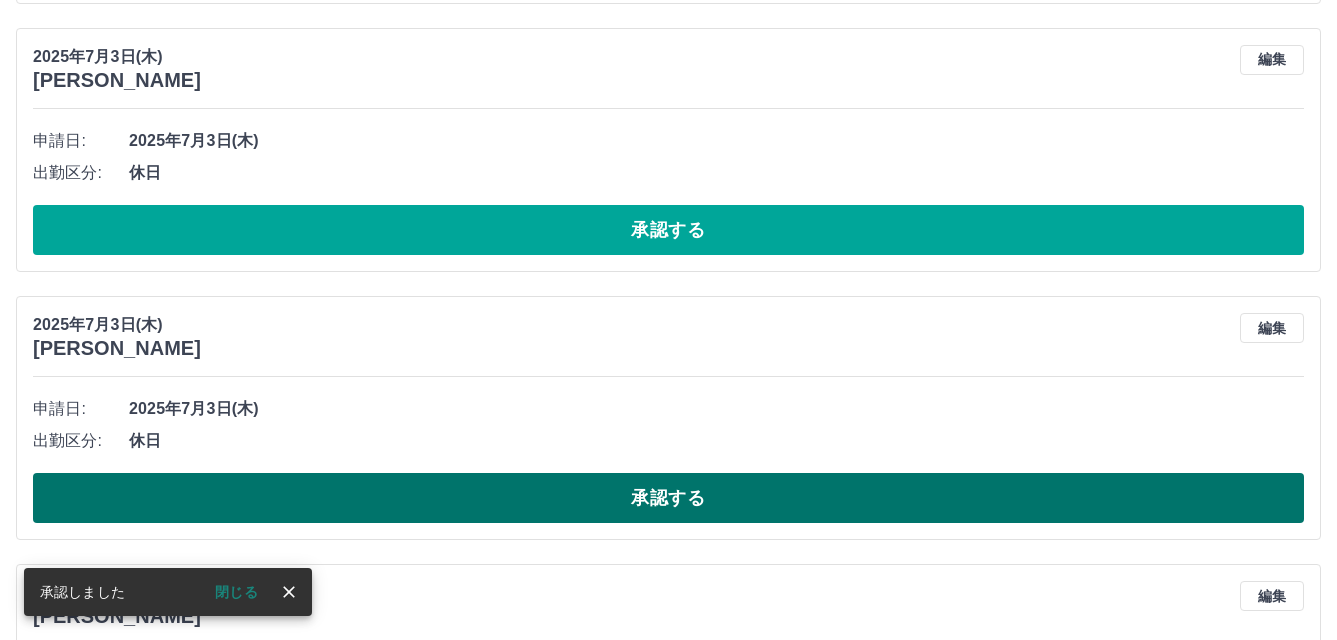 click on "承認する" at bounding box center (668, 498) 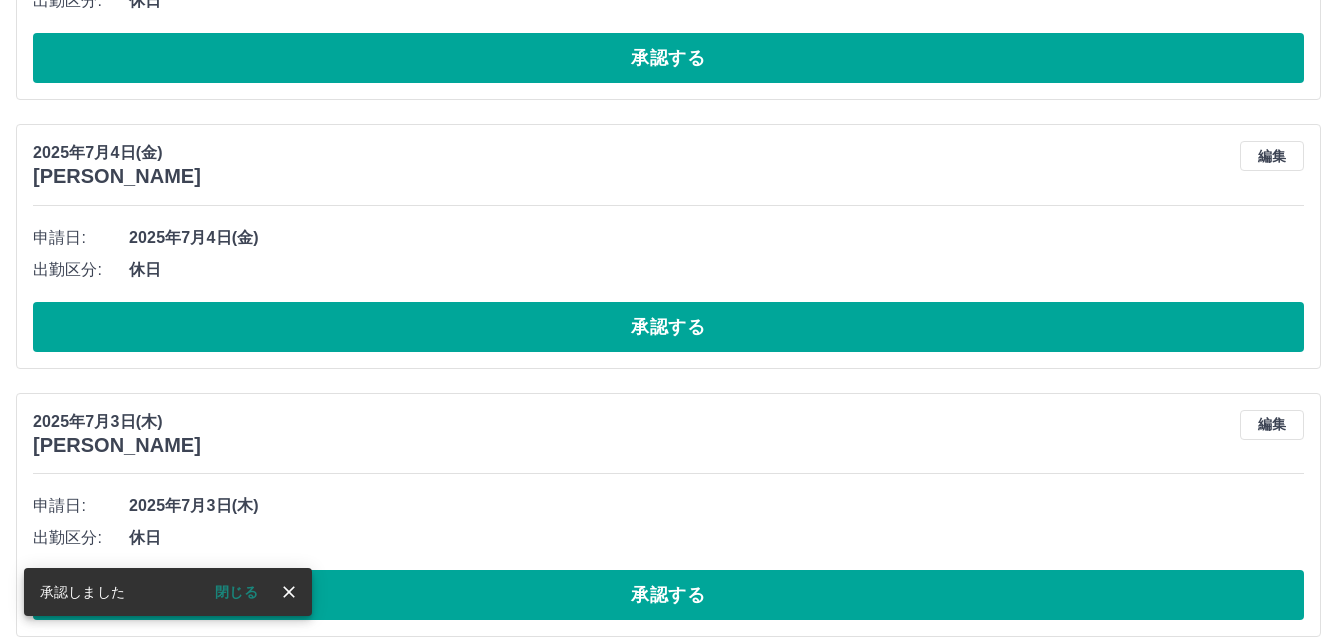 scroll, scrollTop: 3028, scrollLeft: 0, axis: vertical 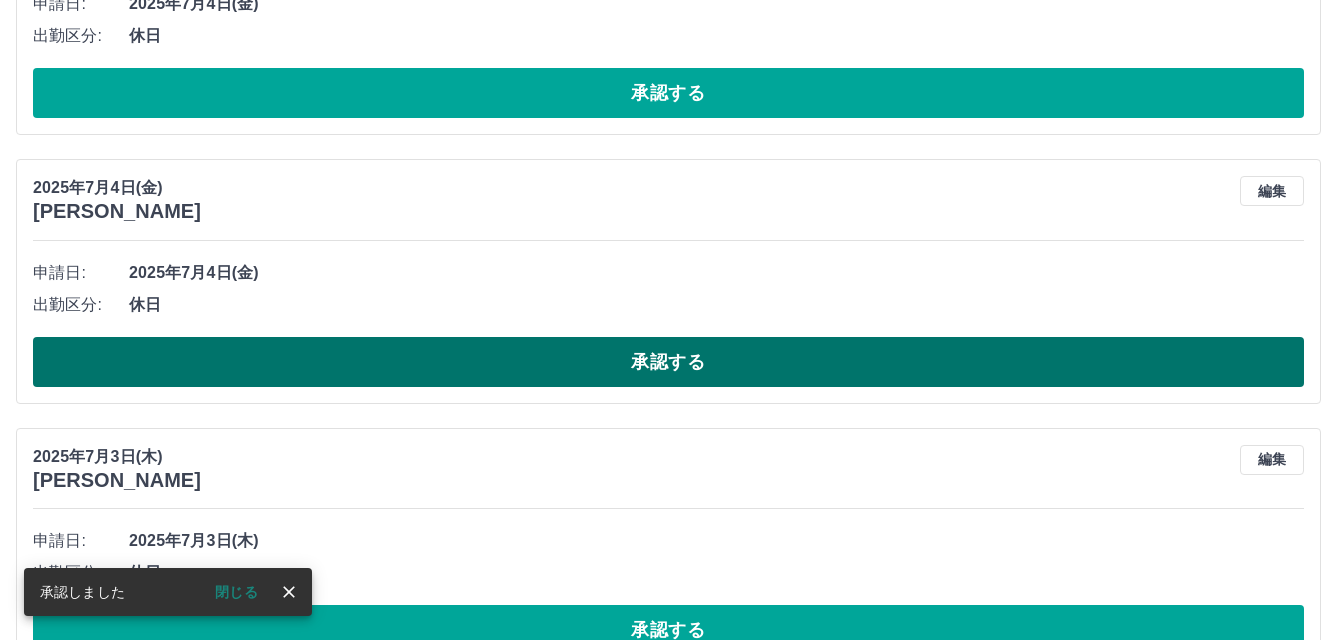 click on "承認する" at bounding box center (668, 362) 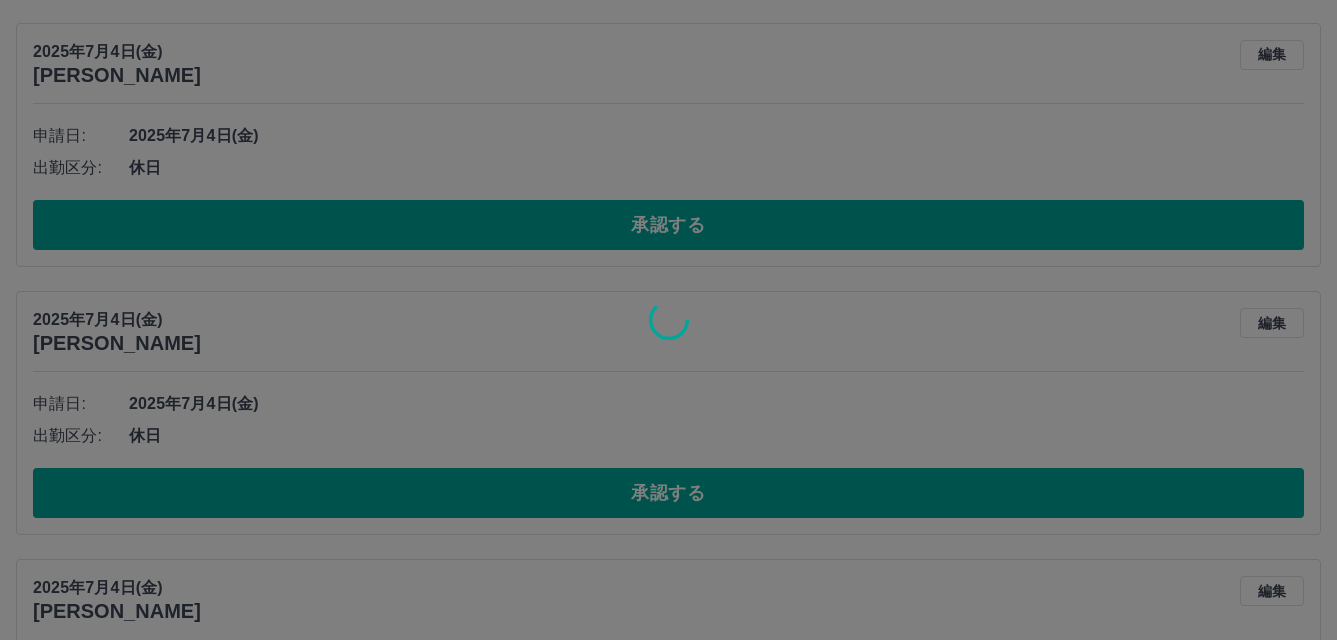 scroll, scrollTop: 2828, scrollLeft: 0, axis: vertical 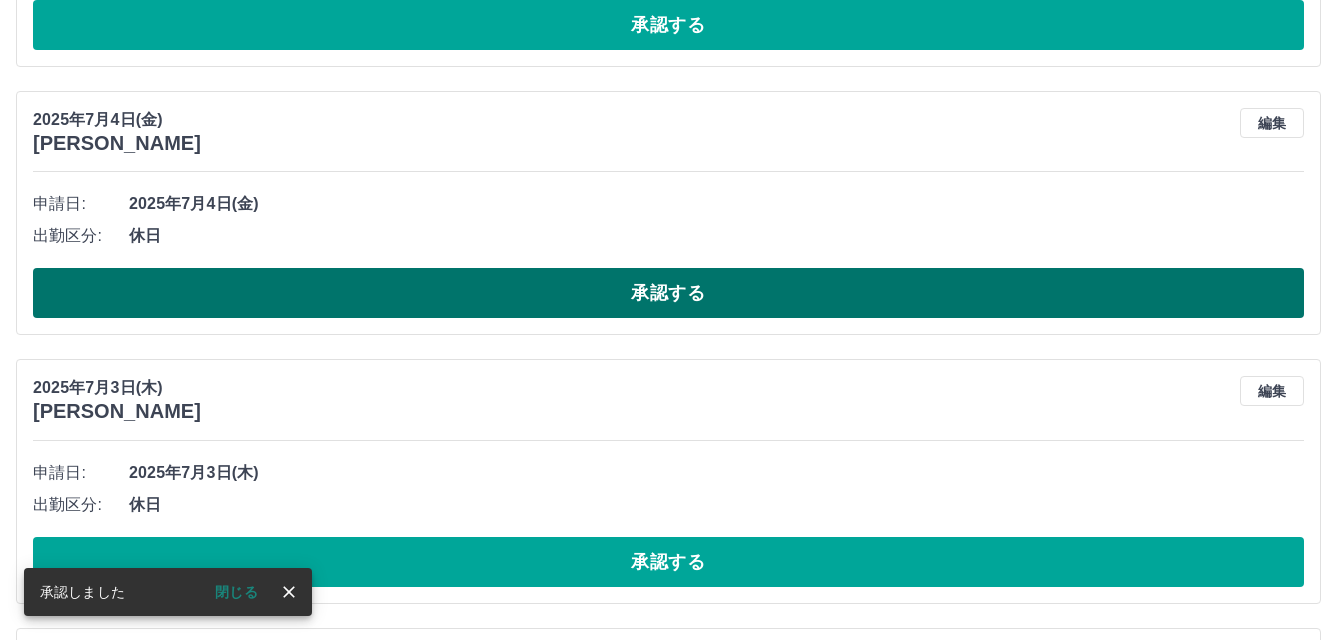 click on "承認する" at bounding box center [668, 293] 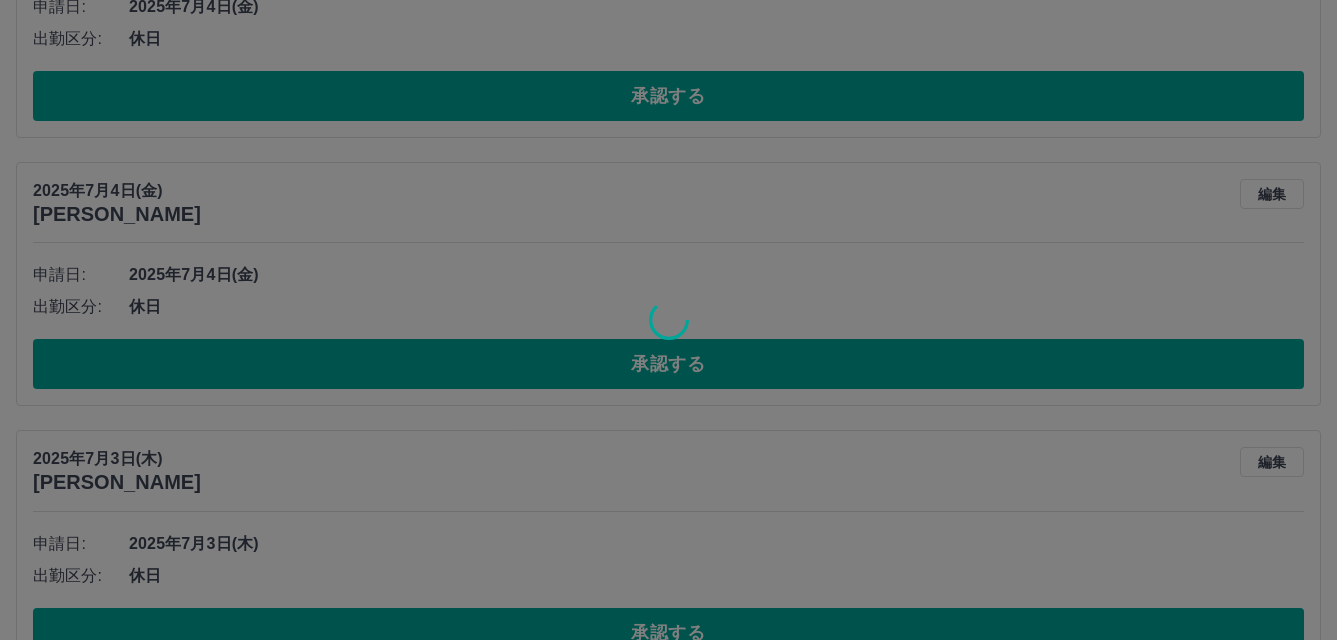 scroll, scrollTop: 2428, scrollLeft: 0, axis: vertical 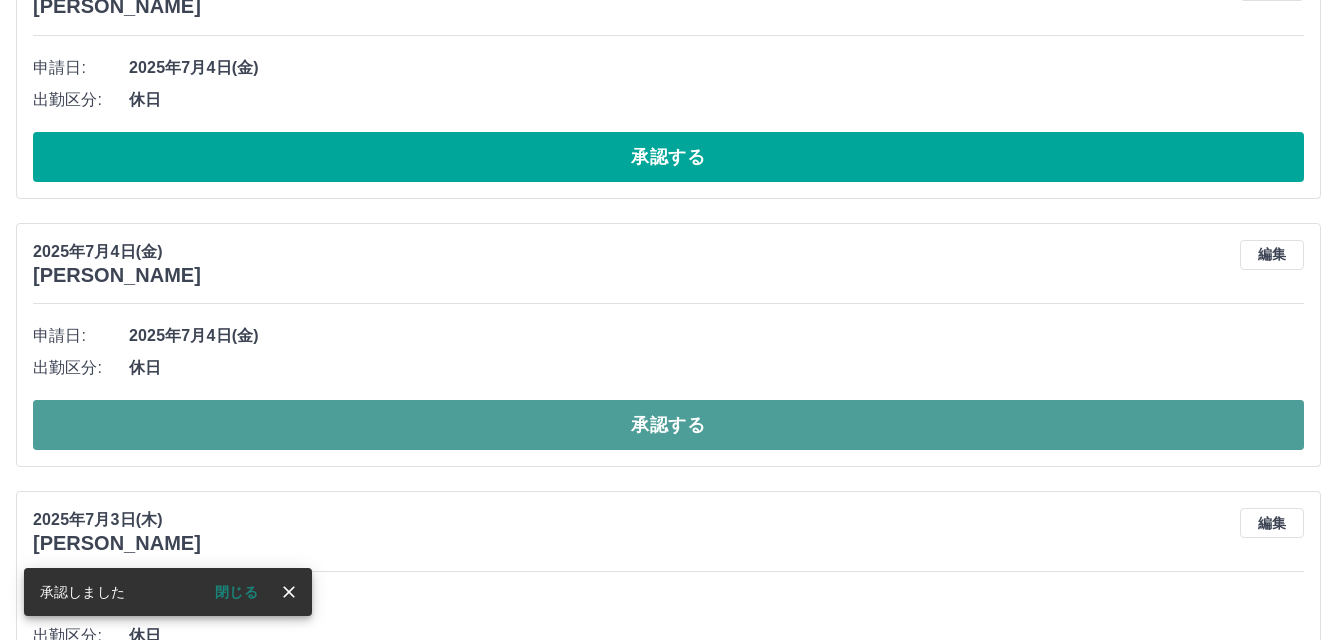 click on "承認する" at bounding box center (668, 425) 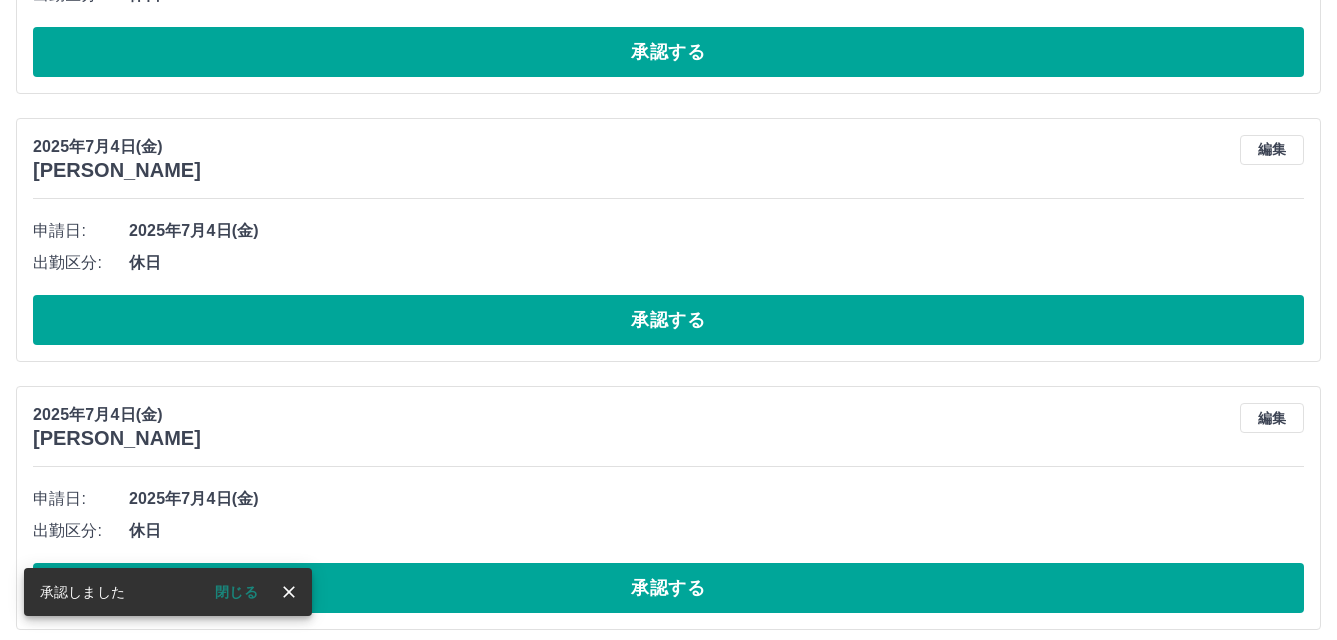 scroll, scrollTop: 1628, scrollLeft: 0, axis: vertical 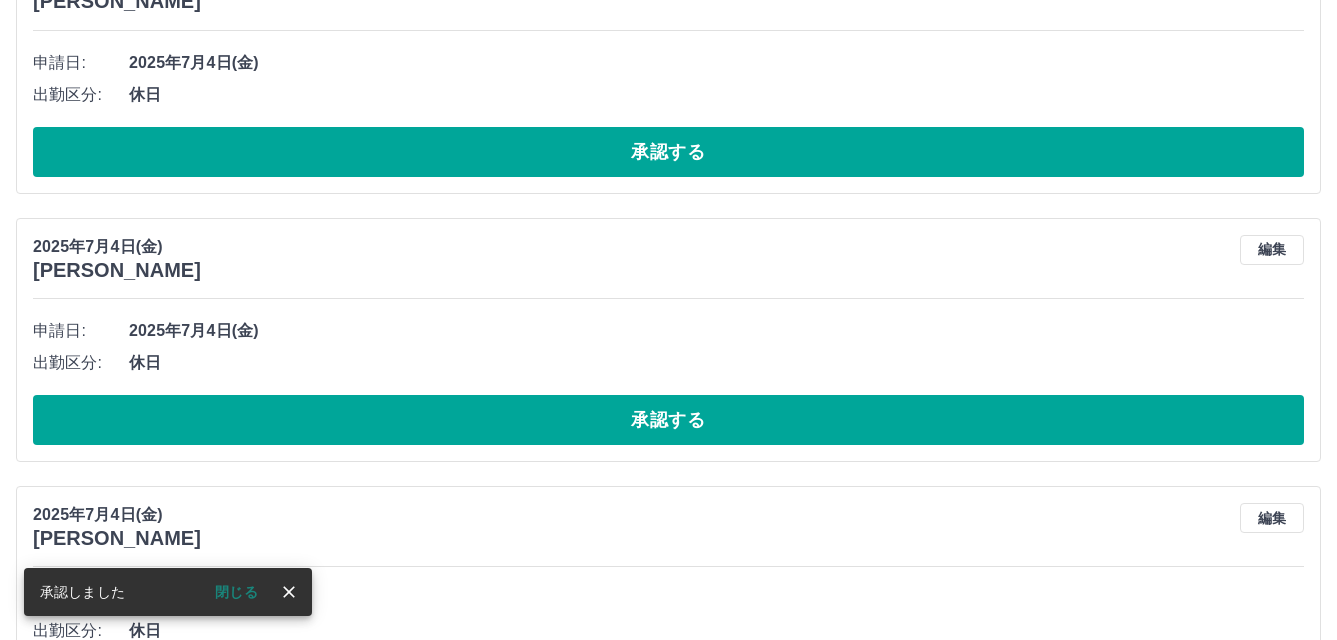 click on "承認する" at bounding box center [668, 420] 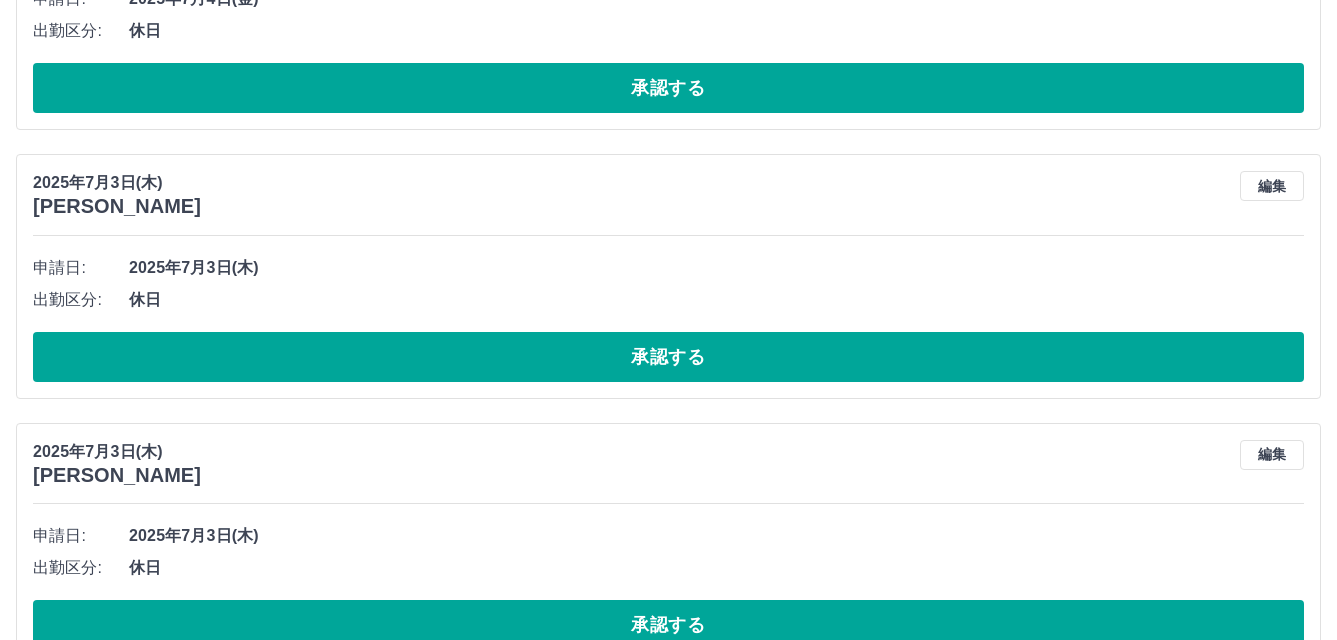 scroll, scrollTop: 2818, scrollLeft: 0, axis: vertical 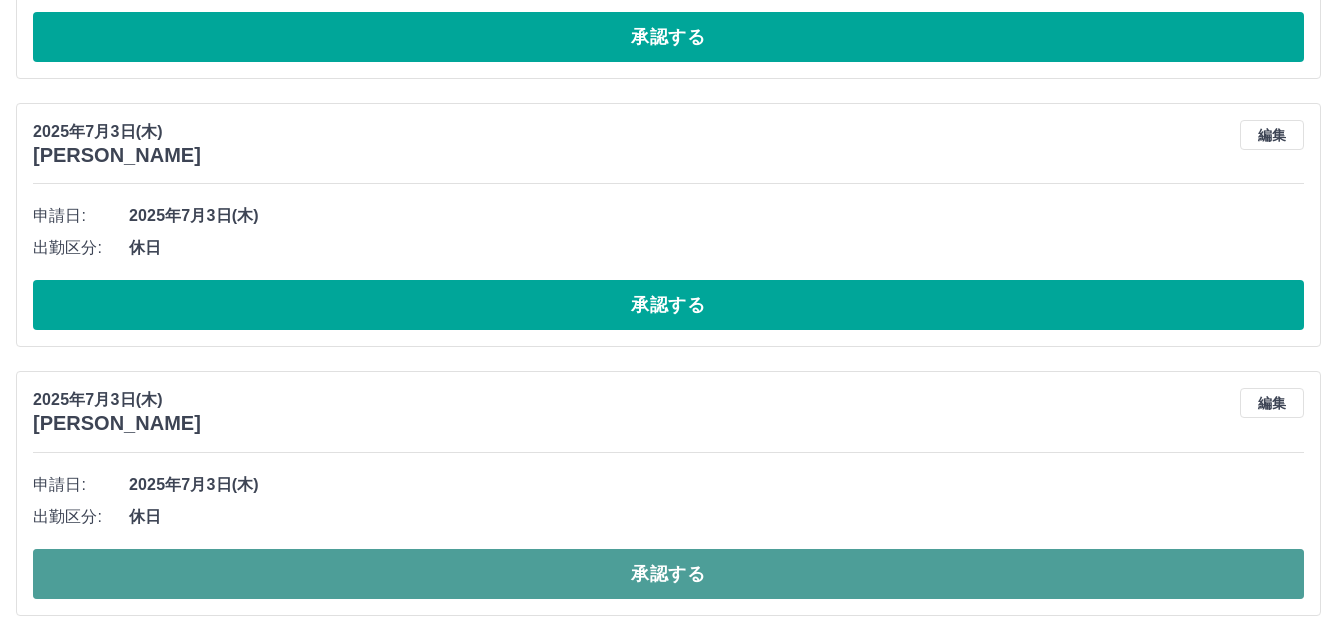 click on "承認する" at bounding box center (668, 574) 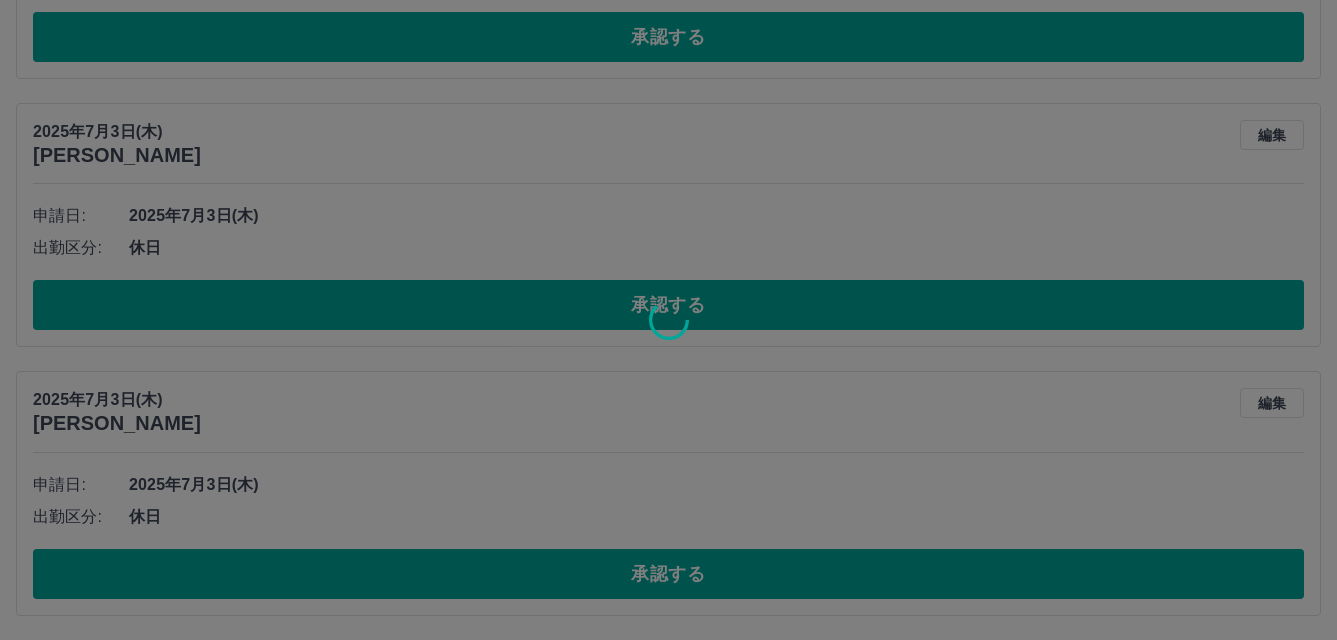 scroll, scrollTop: 2549, scrollLeft: 0, axis: vertical 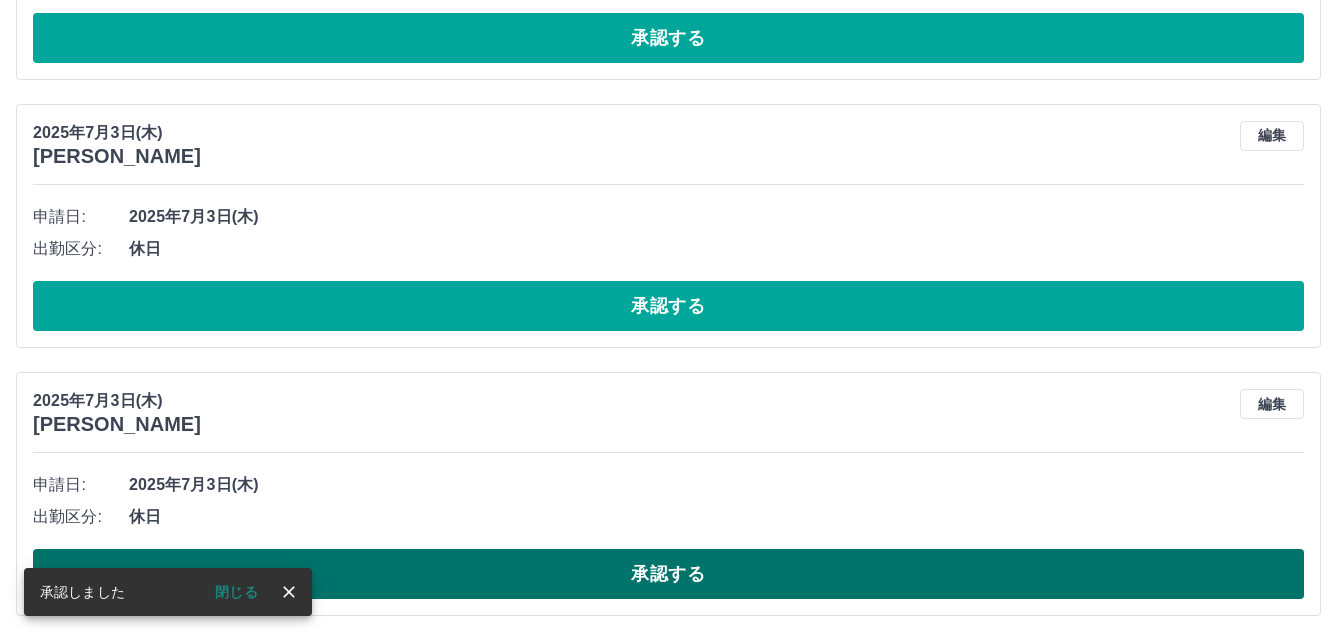 click on "承認する" at bounding box center [668, 574] 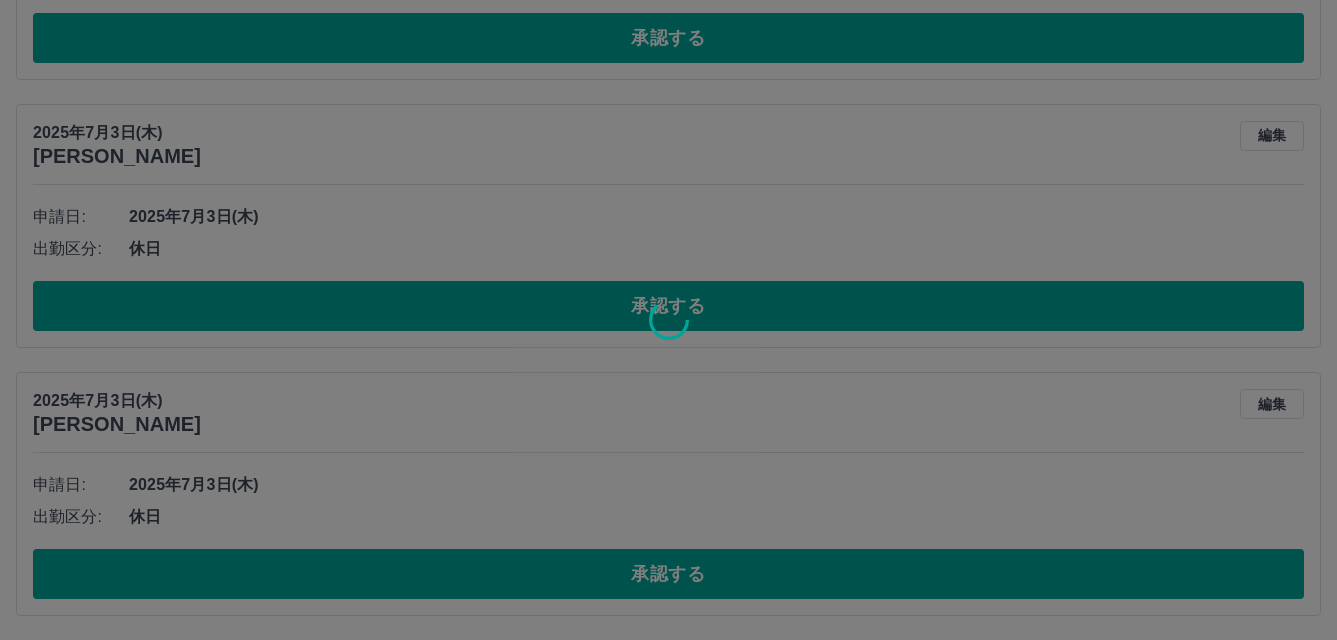scroll, scrollTop: 2281, scrollLeft: 0, axis: vertical 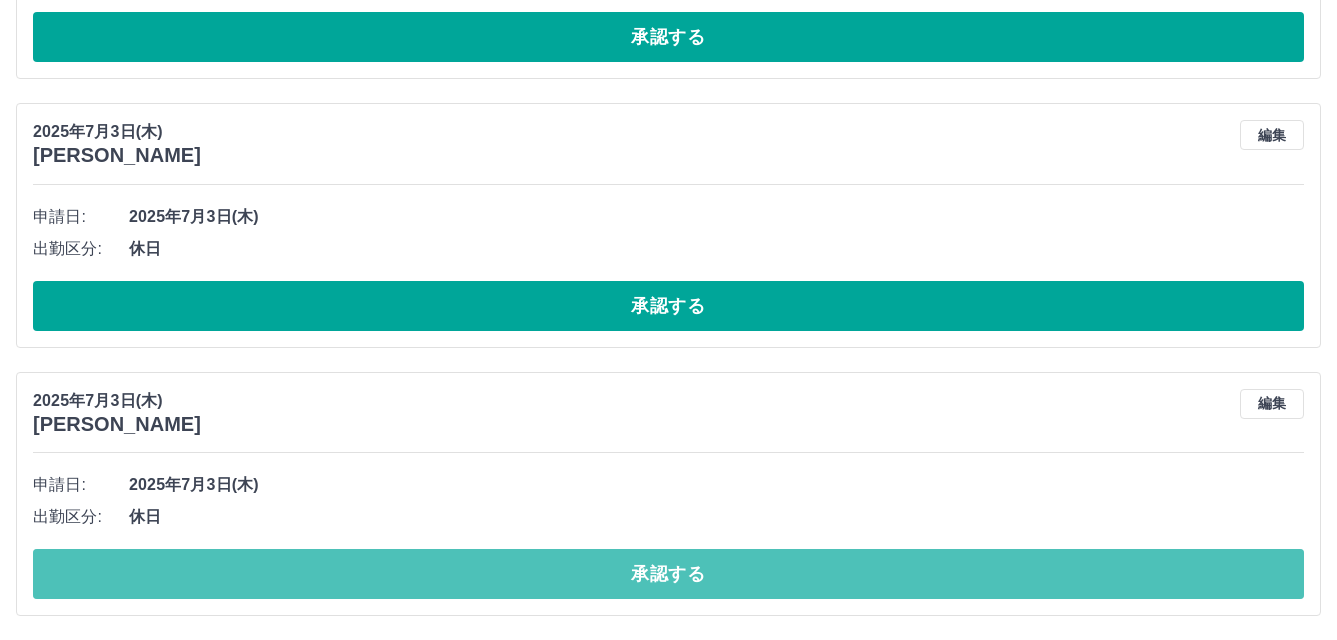 click on "承認する" at bounding box center (668, 574) 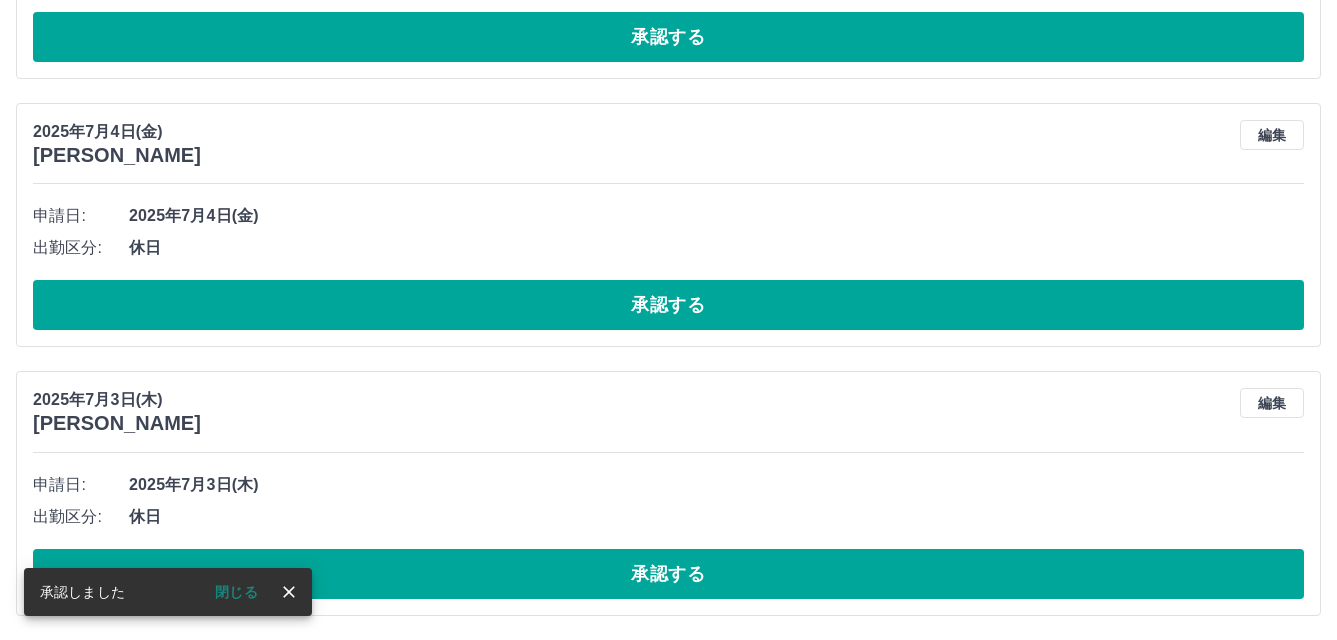 scroll, scrollTop: 2013, scrollLeft: 0, axis: vertical 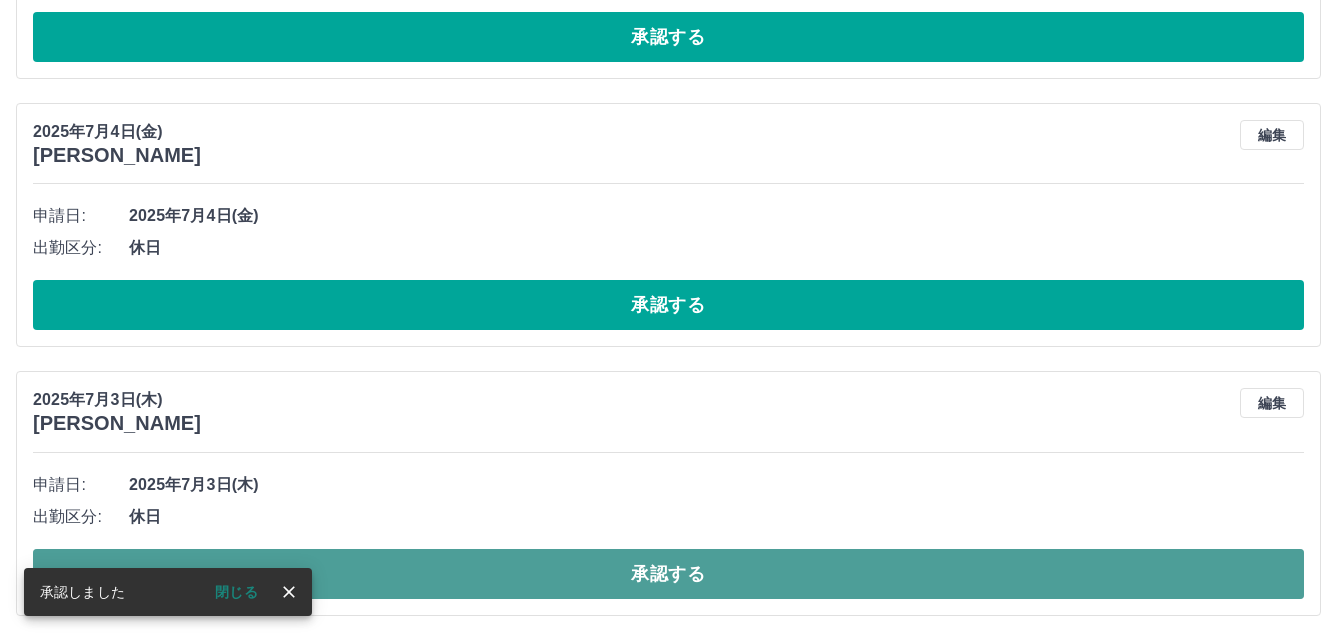 click on "承認する" at bounding box center [668, 574] 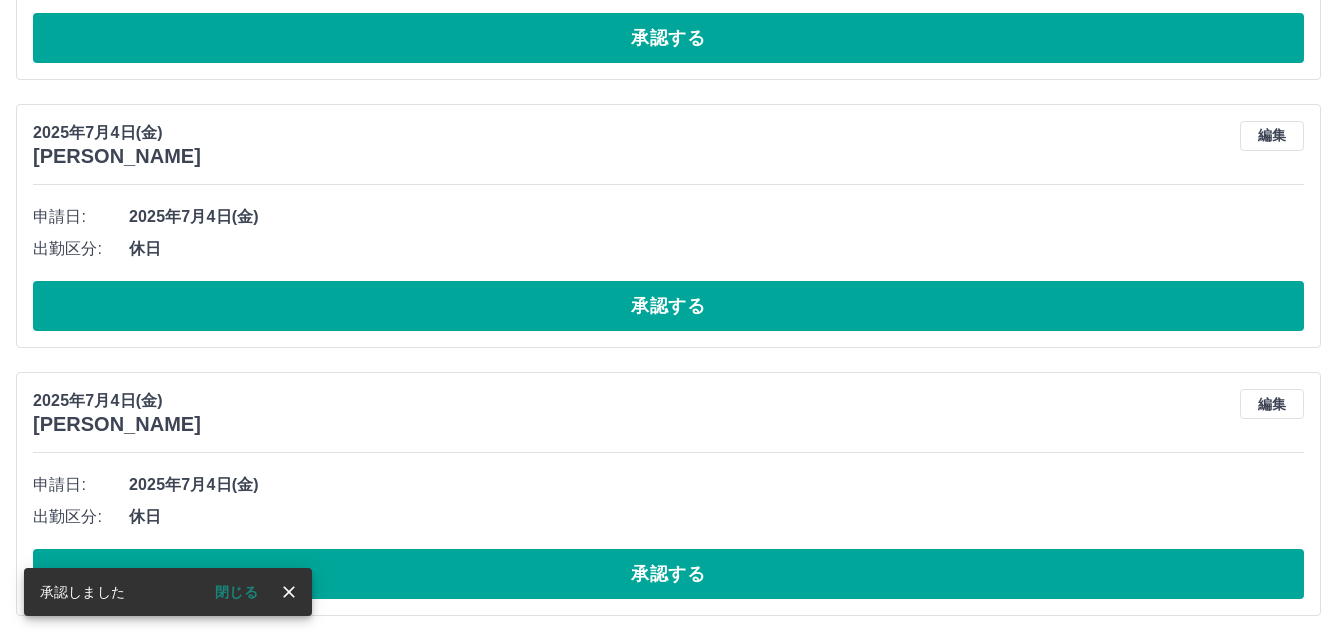 scroll, scrollTop: 1744, scrollLeft: 0, axis: vertical 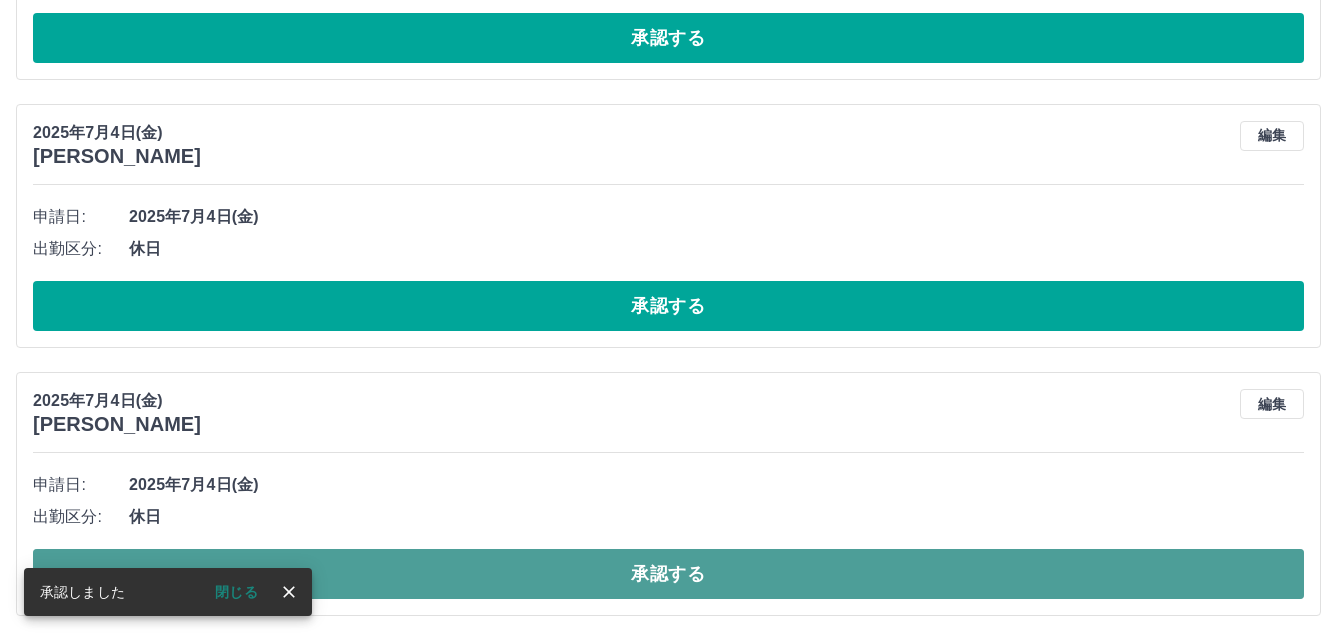 click on "承認する" at bounding box center [668, 574] 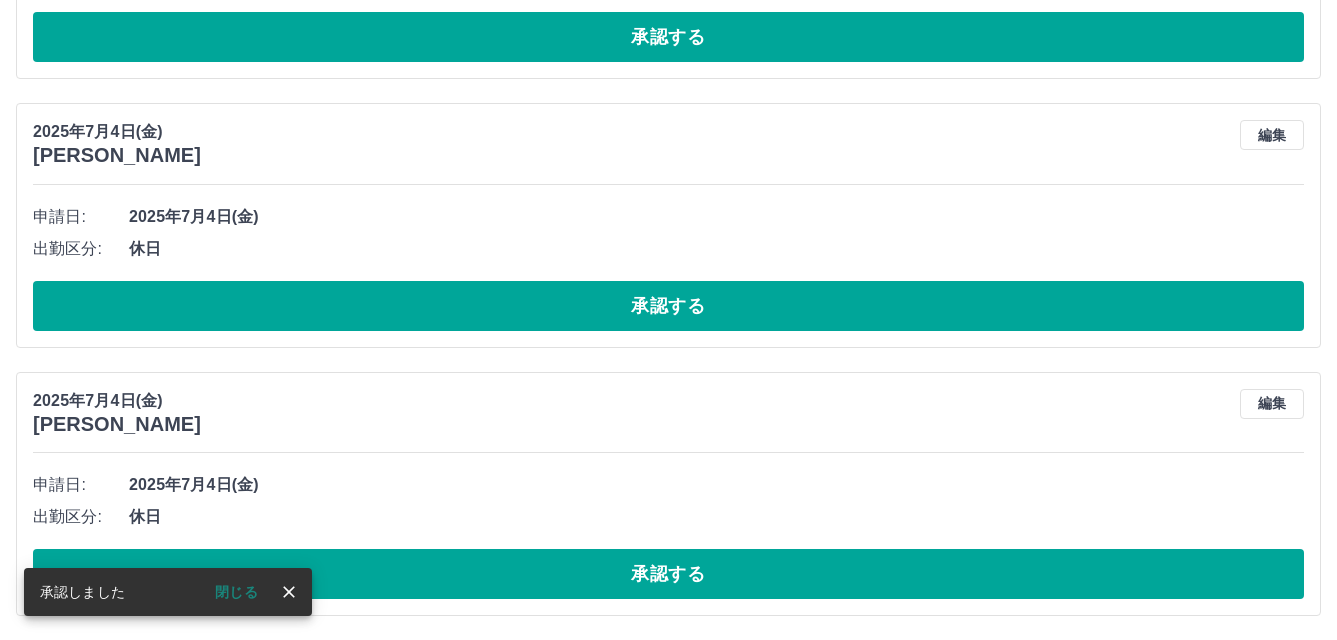scroll, scrollTop: 1476, scrollLeft: 0, axis: vertical 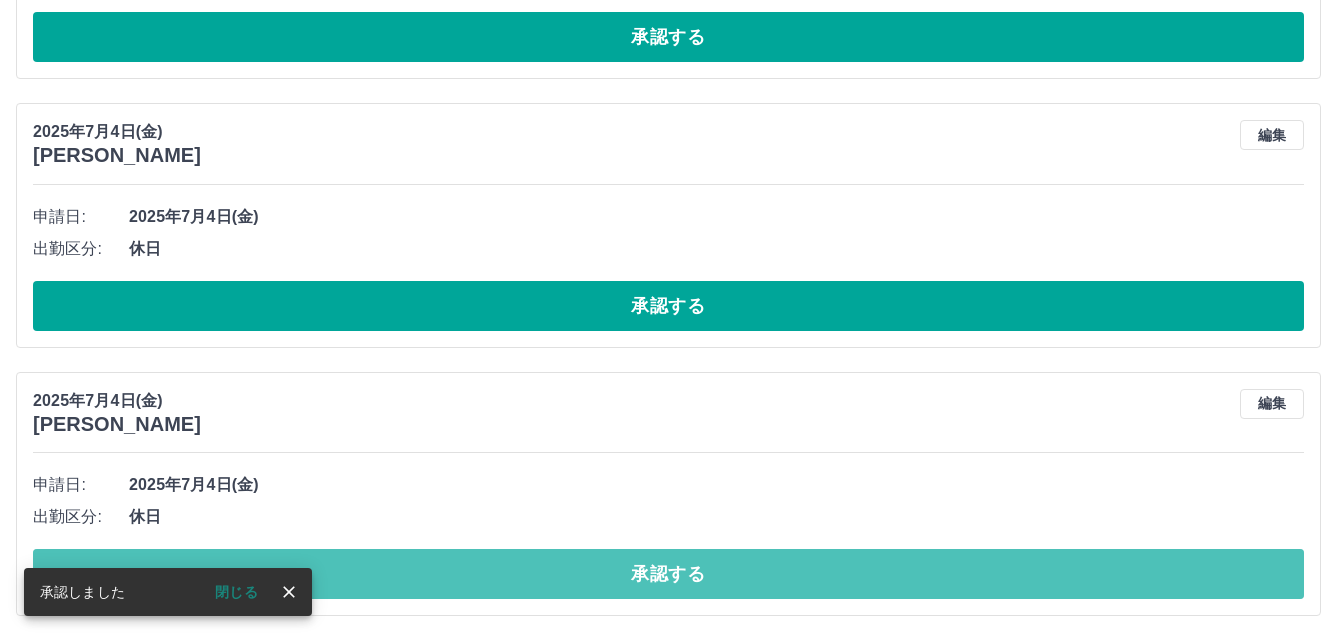 click on "承認する" at bounding box center (668, 574) 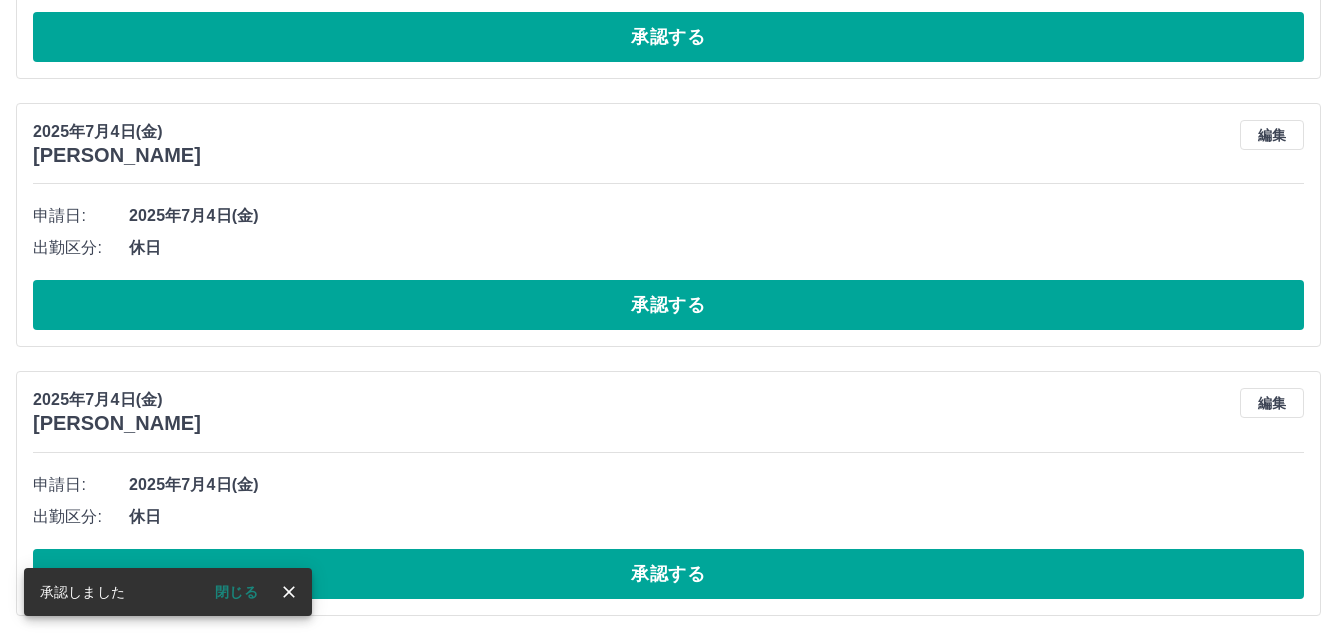 scroll, scrollTop: 1208, scrollLeft: 0, axis: vertical 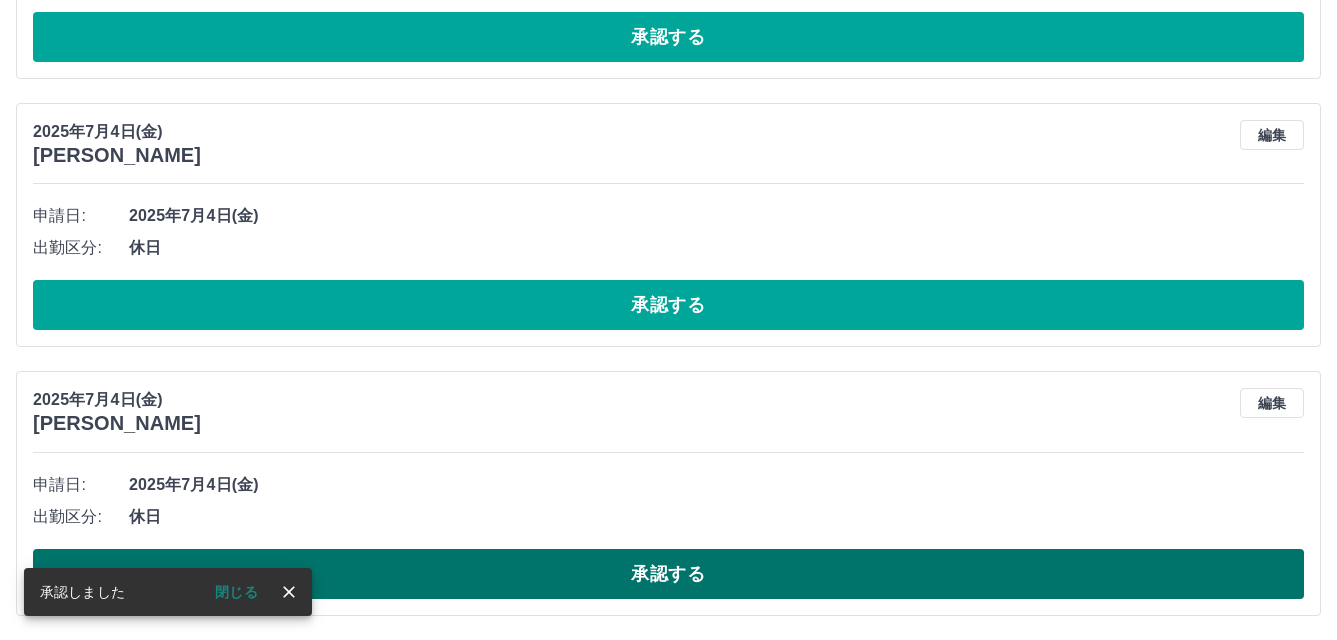 click on "承認する" at bounding box center [668, 574] 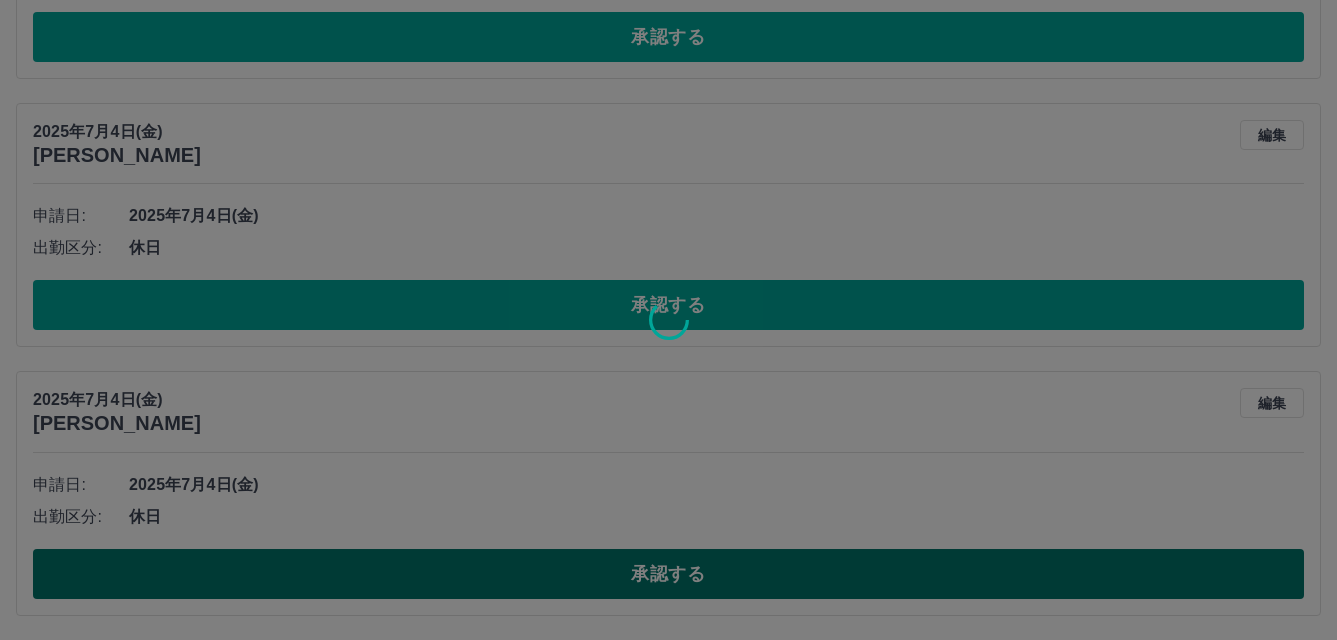 scroll, scrollTop: 939, scrollLeft: 0, axis: vertical 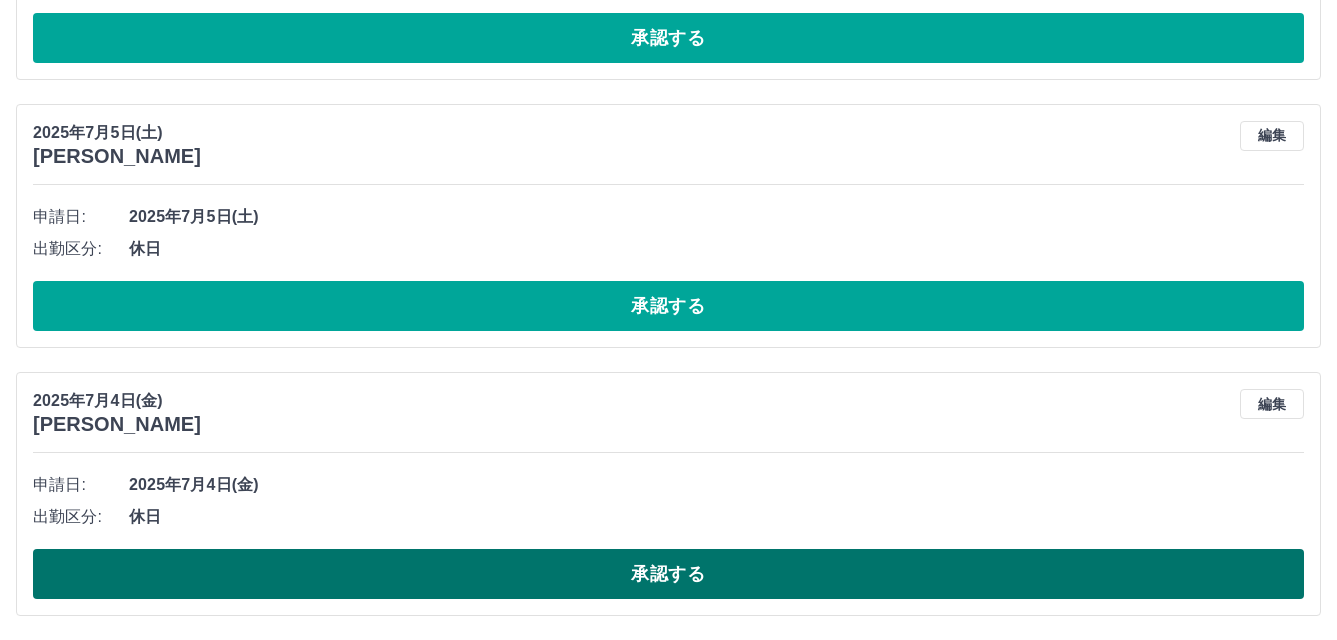 click on "承認する" at bounding box center (668, 574) 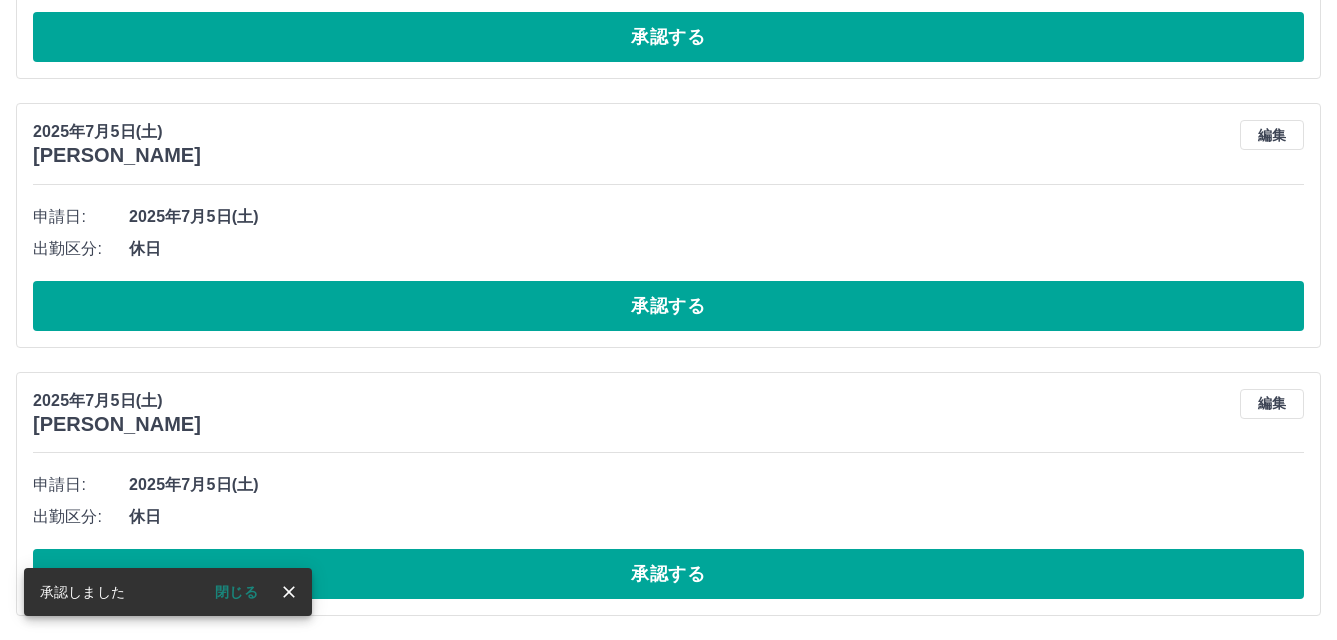 scroll, scrollTop: 671, scrollLeft: 0, axis: vertical 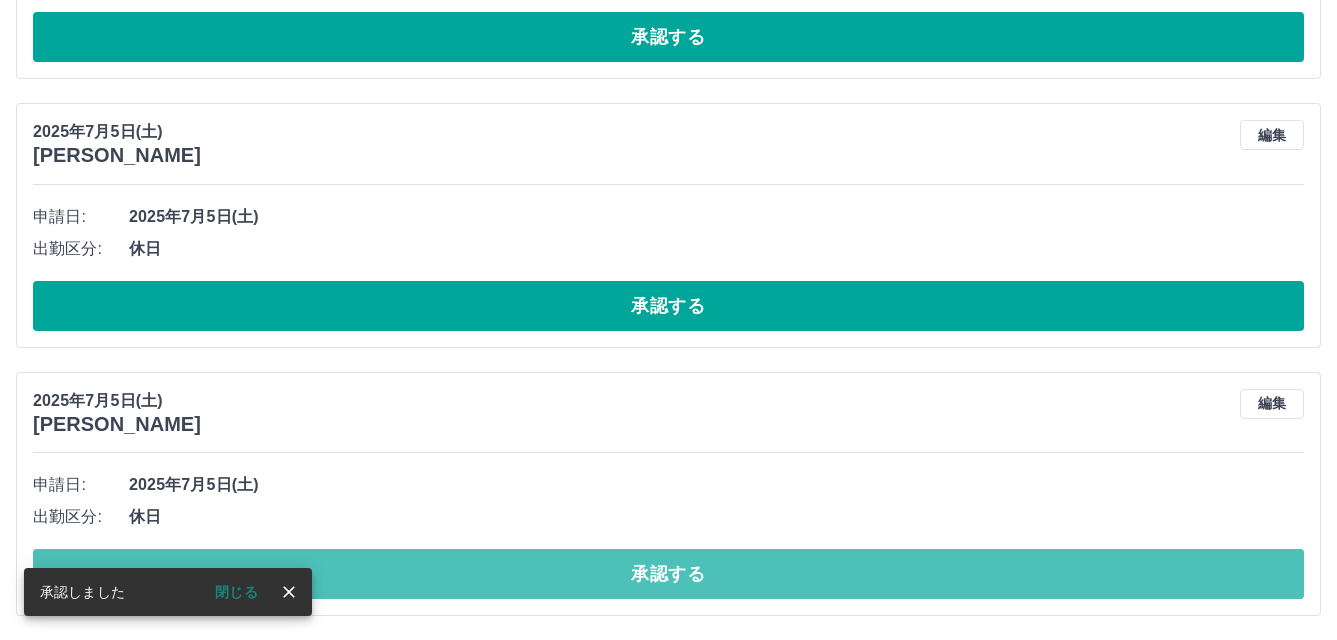click on "承認する" at bounding box center [668, 574] 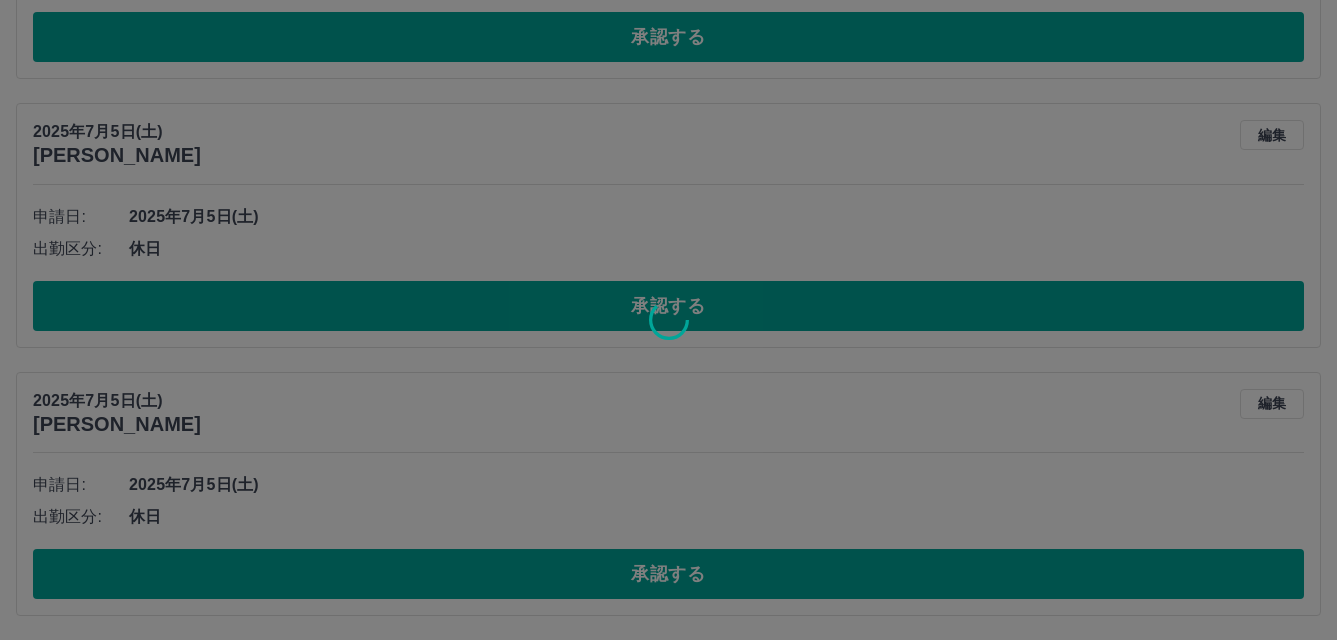 scroll, scrollTop: 403, scrollLeft: 0, axis: vertical 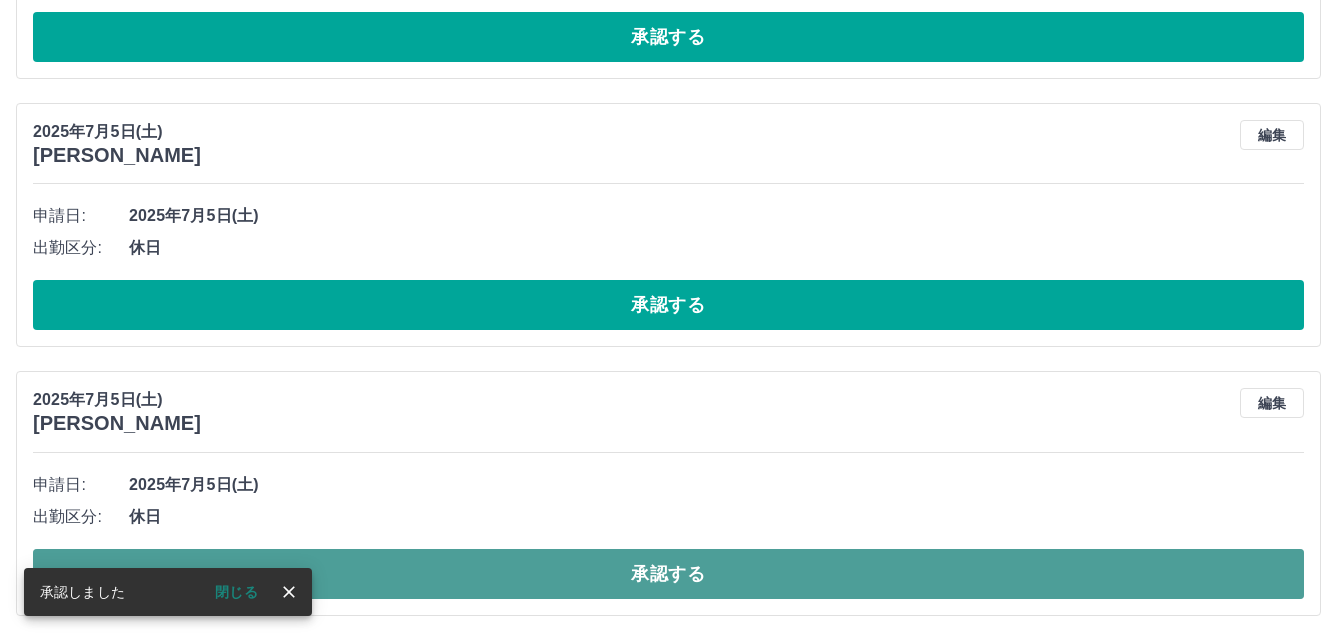 click on "承認する" at bounding box center (668, 574) 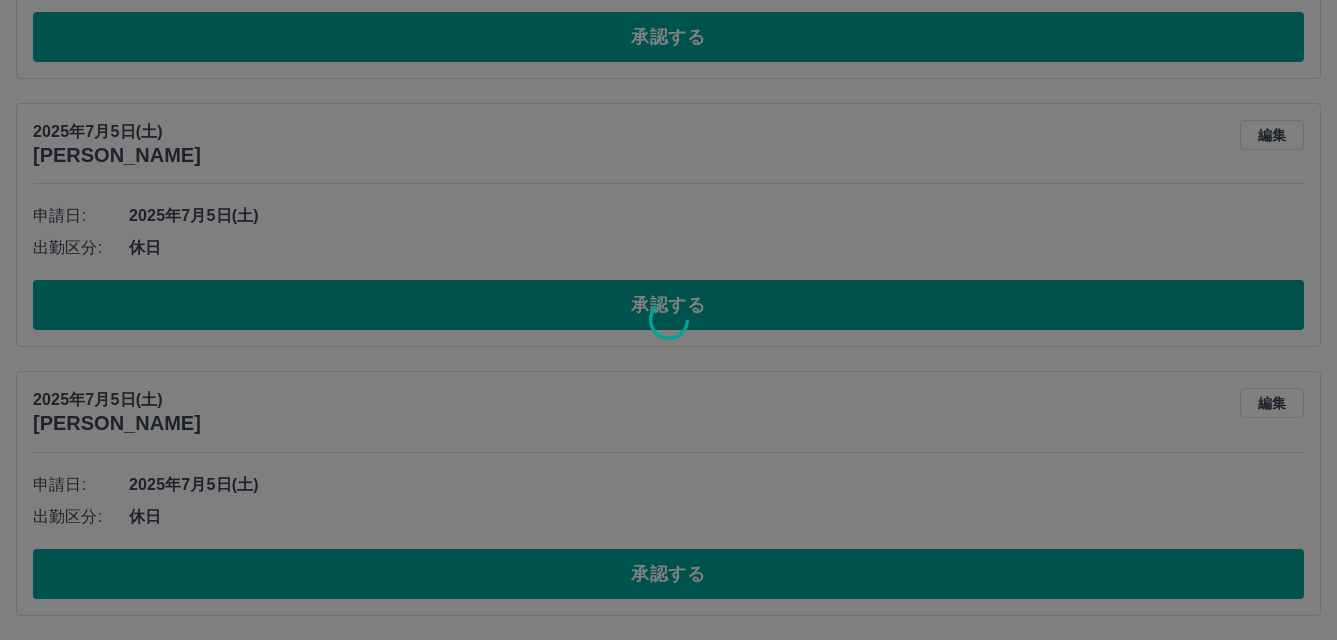 scroll, scrollTop: 134, scrollLeft: 0, axis: vertical 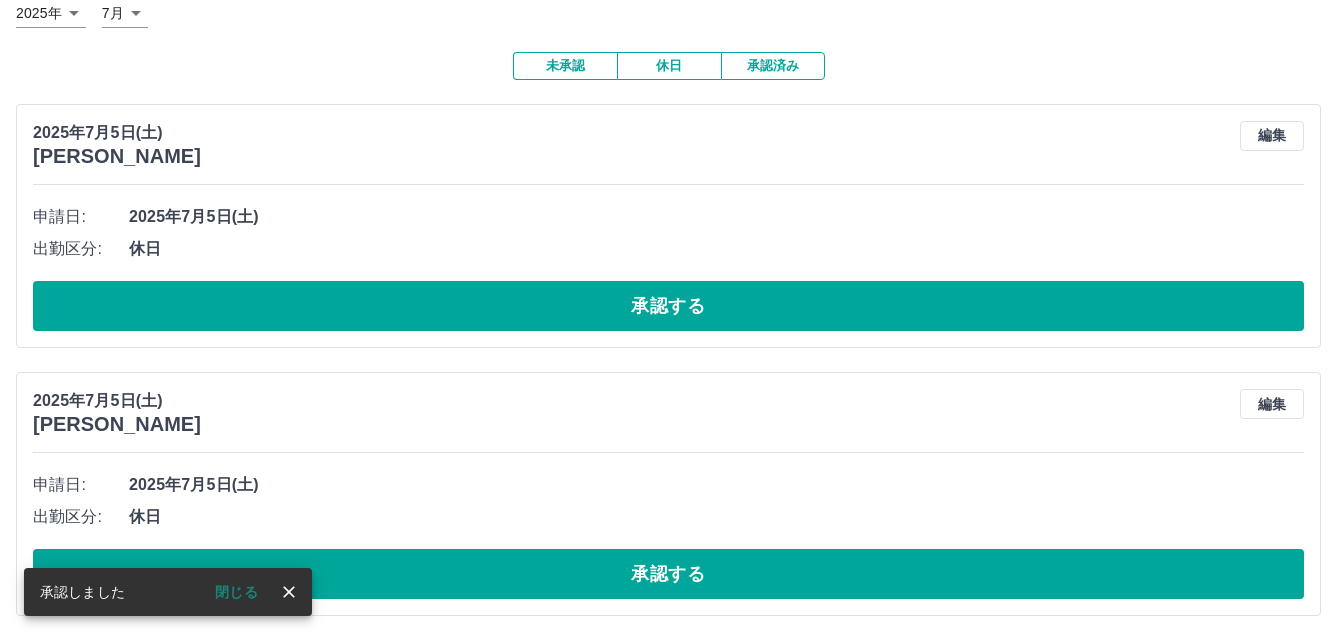 click on "承認する" at bounding box center (668, 574) 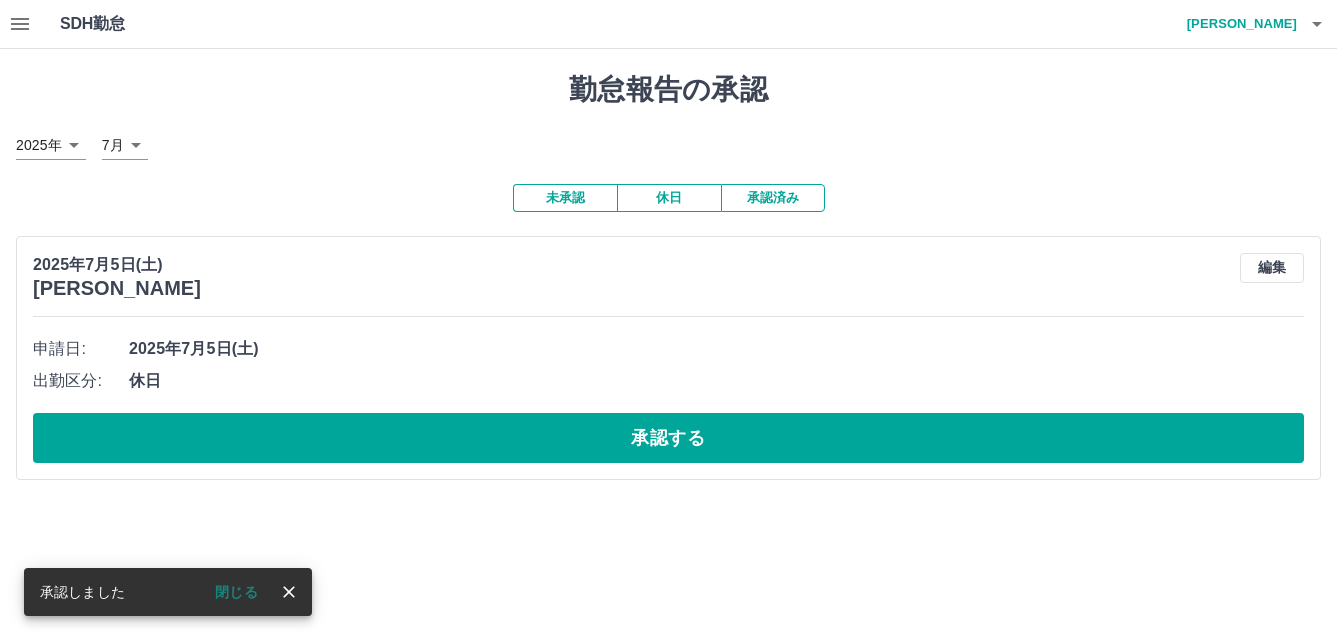 scroll, scrollTop: 0, scrollLeft: 0, axis: both 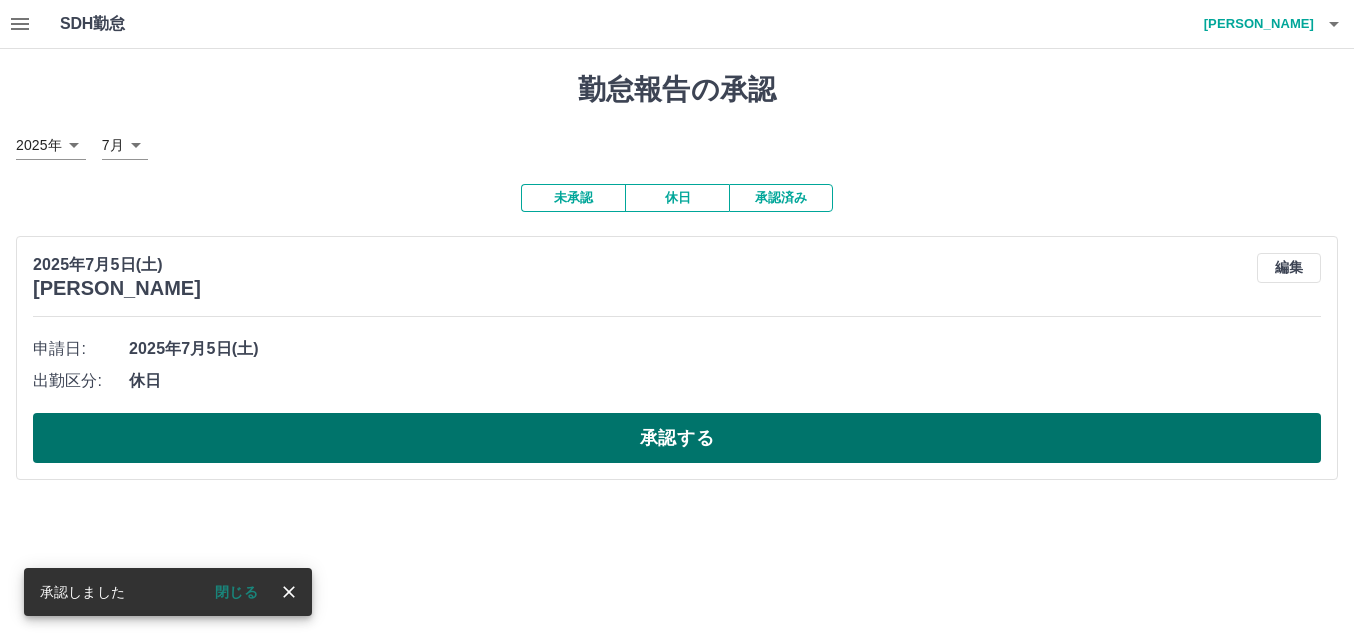 click on "承認する" at bounding box center [677, 438] 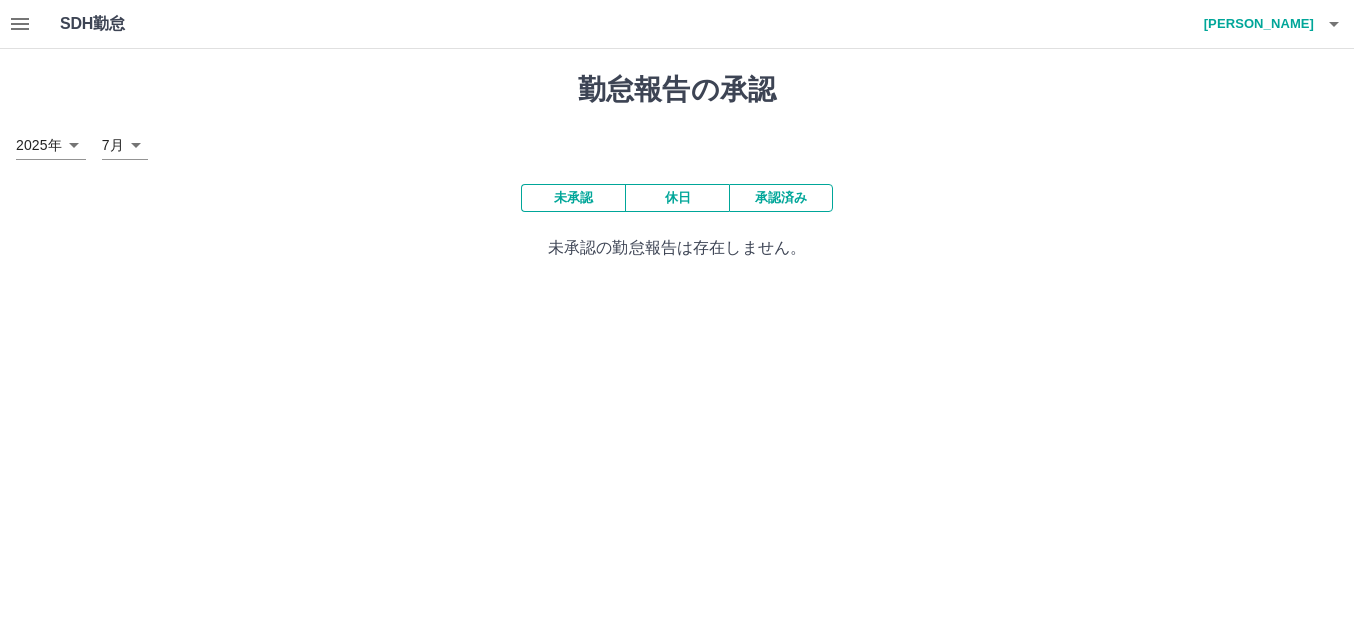 click 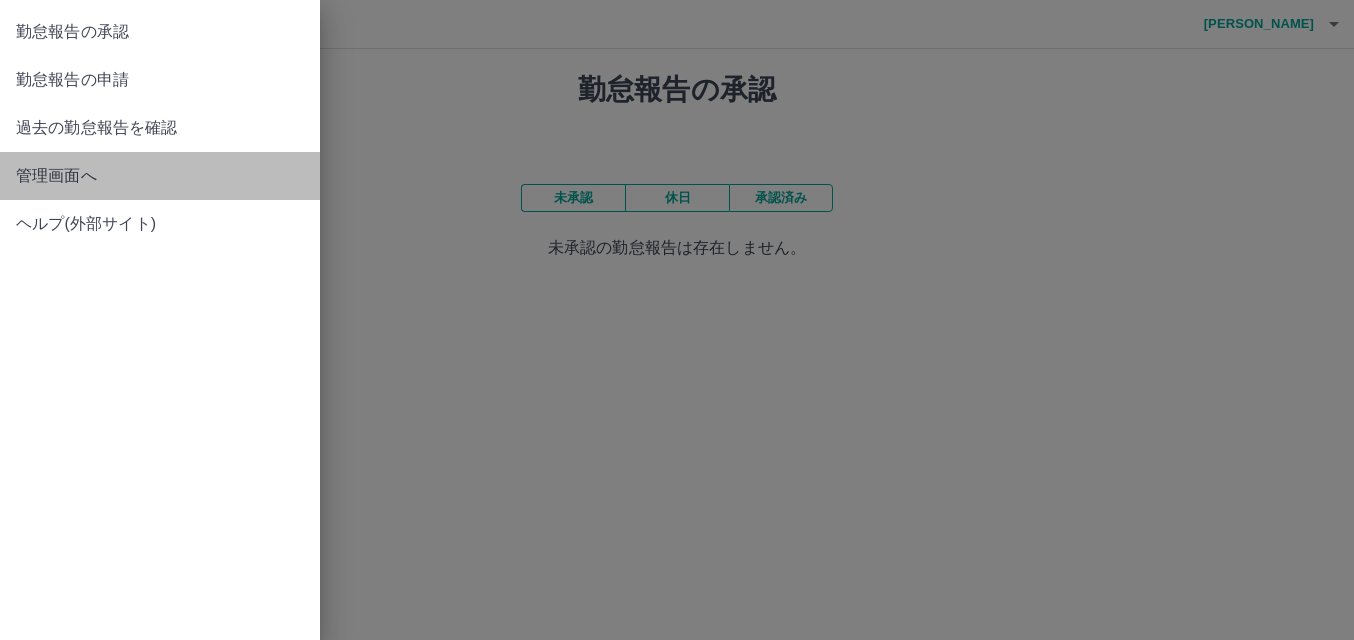 click on "管理画面へ" at bounding box center (160, 176) 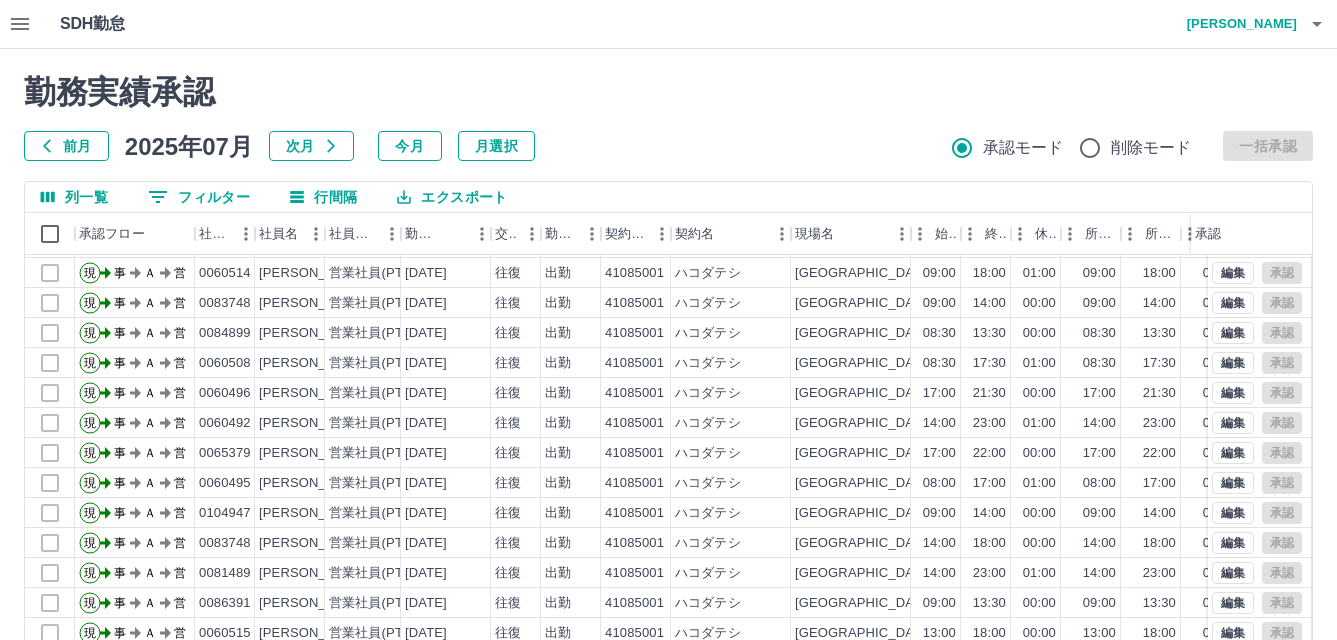 scroll, scrollTop: 104, scrollLeft: 0, axis: vertical 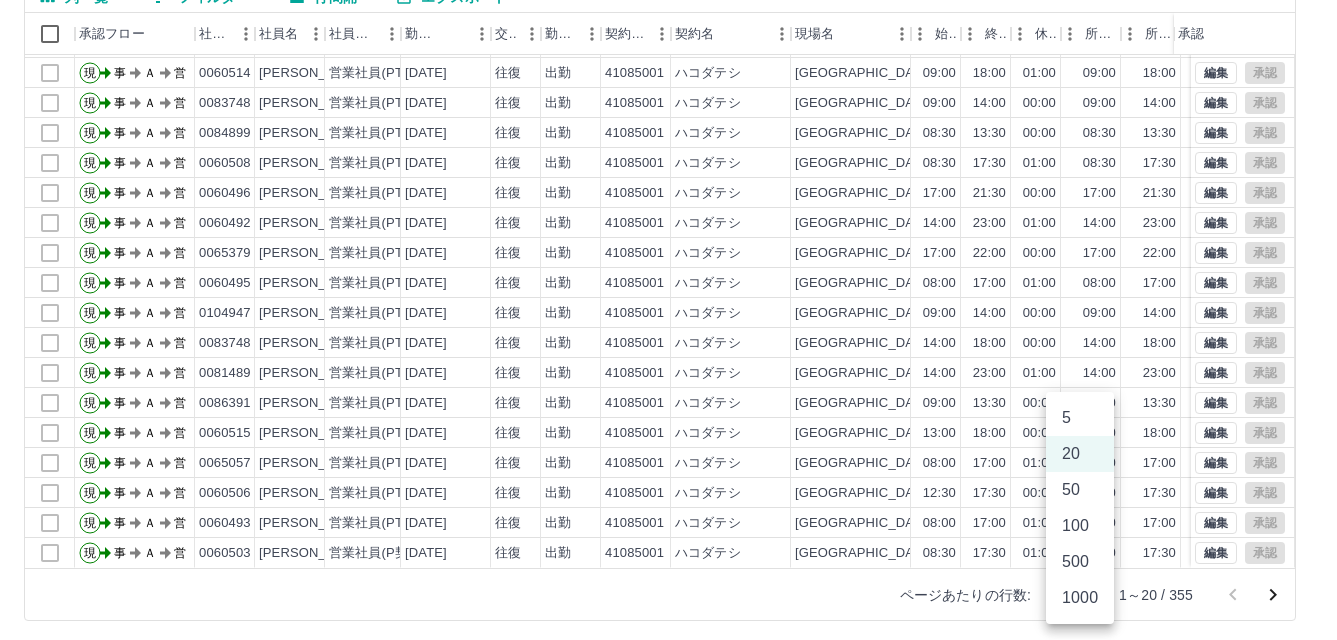 click on "SDH勤怠 [PERSON_NAME] 勤務実績承認 前月 [DATE] 次月 今月 月選択 承認モード 削除モード 一括承認 列一覧 0 フィルター 行間隔 エクスポート 承認フロー 社員番号 社員名 社員区分 勤務日 交通費 勤務区分 契約コード 契約名 現場名 始業 終業 休憩 所定開始 所定終業 所定休憩 拘束 勤務 遅刻等 コメント ステータス 承認 現 事 Ａ 営 0060502 [PERSON_NAME] 営業社員(PT契約) [DATE]  -  欠勤 41085001 ハコダテシ [GEOGRAPHIC_DATA][PERSON_NAME][GEOGRAPHIC_DATA] - - - 08:00 17:00 01:00 00:00 00:00 00:00 事務担当者承認待 現 事 Ａ 営 0060519 [PERSON_NAME] 営業社員(PT契約) [DATE] 往復 出勤 41085002 [GEOGRAPHIC_DATA][PERSON_NAME][GEOGRAPHIC_DATA] 10:00 16:00 00:00 10:00 16:00 00:00 06:00 06:00 00:00 事務担当者承認待 現 事 Ａ 営 0060514 [PERSON_NAME] 営業社員(PT契約) [DATE] 往復 出勤 41085001 ハコダテシ [GEOGRAPHIC_DATA][PERSON_NAME]交流プラザ" at bounding box center (668, 222) 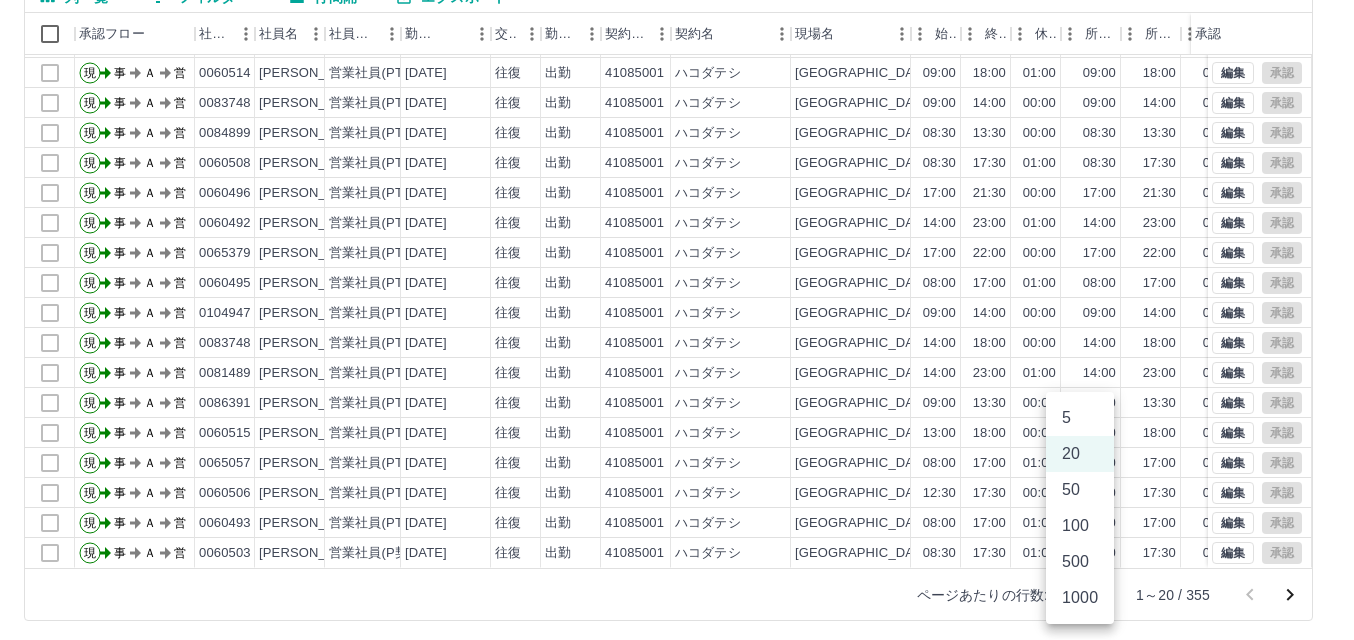 click on "1000" at bounding box center [1080, 598] 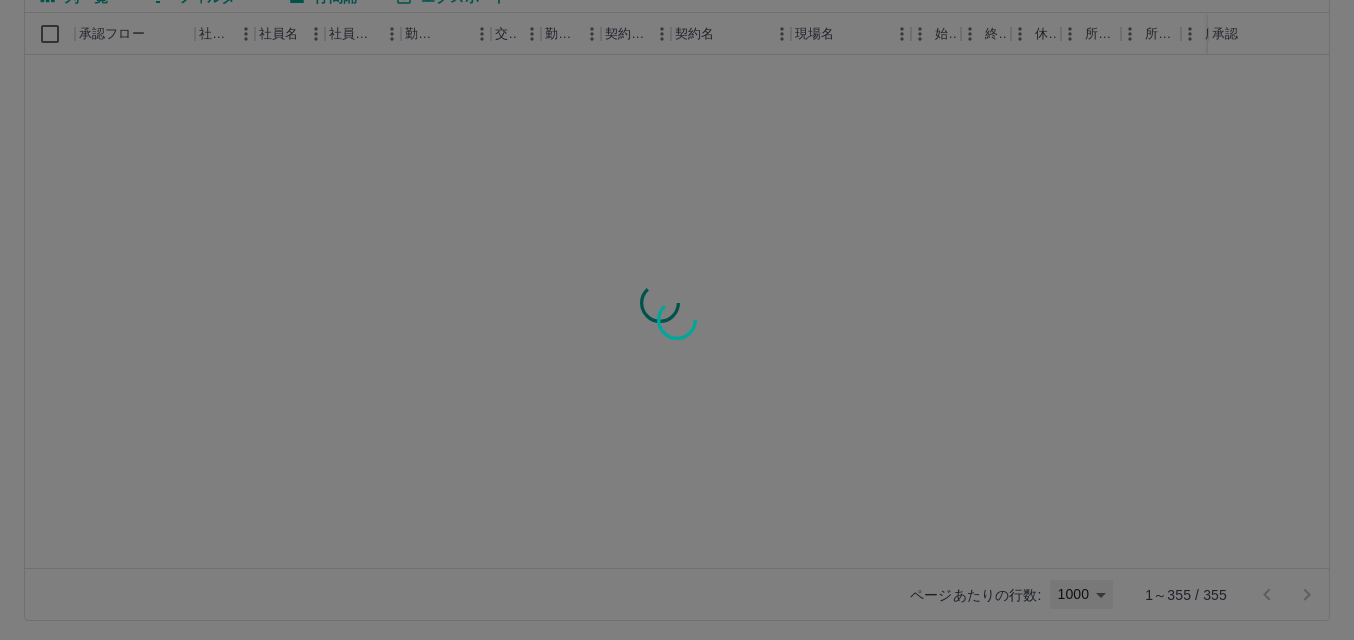 type on "****" 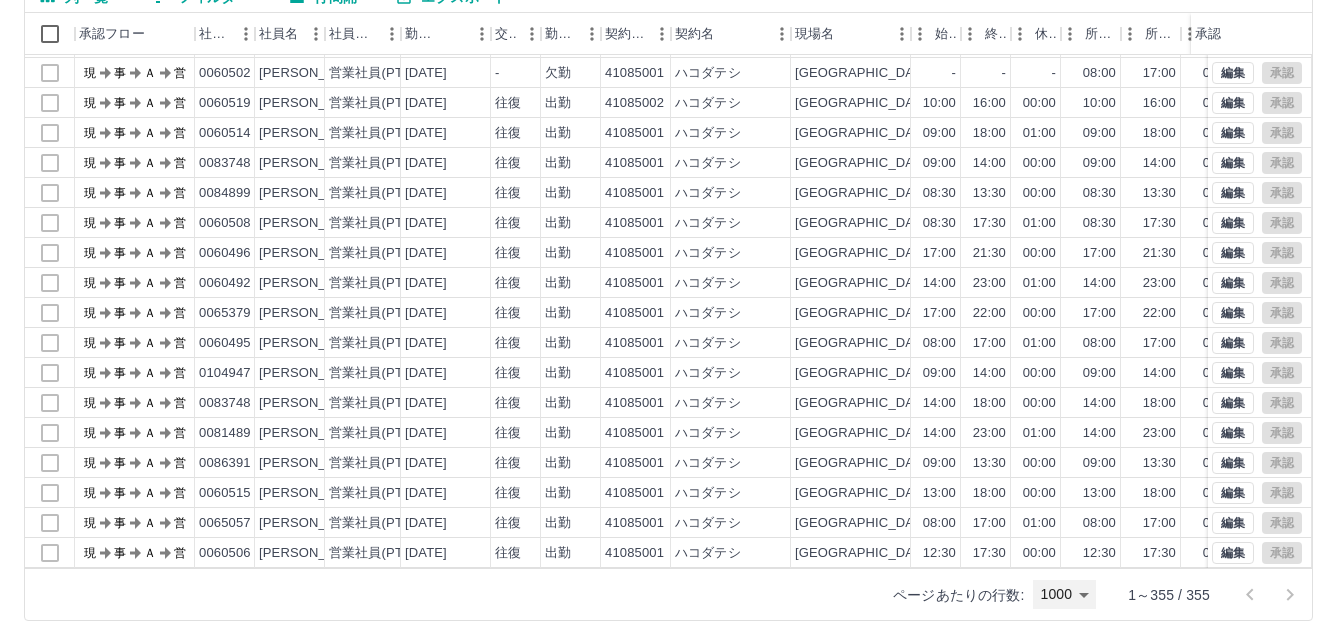 scroll, scrollTop: 0, scrollLeft: 0, axis: both 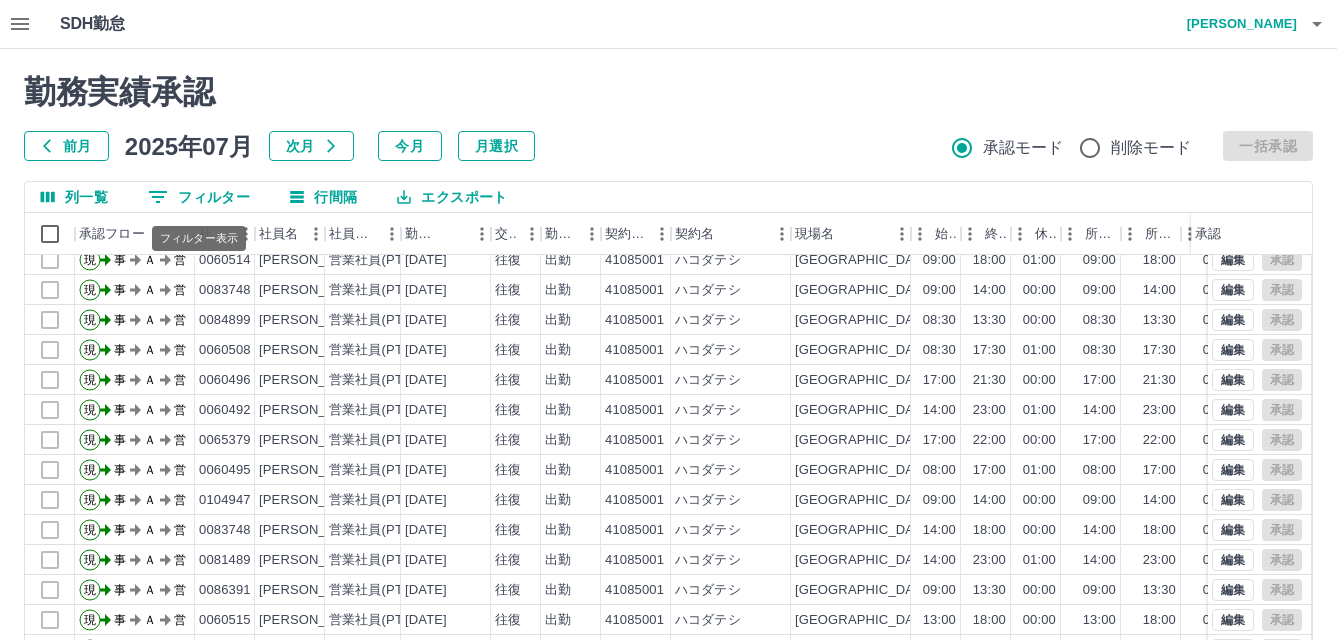 click on "0 フィルター" at bounding box center (199, 197) 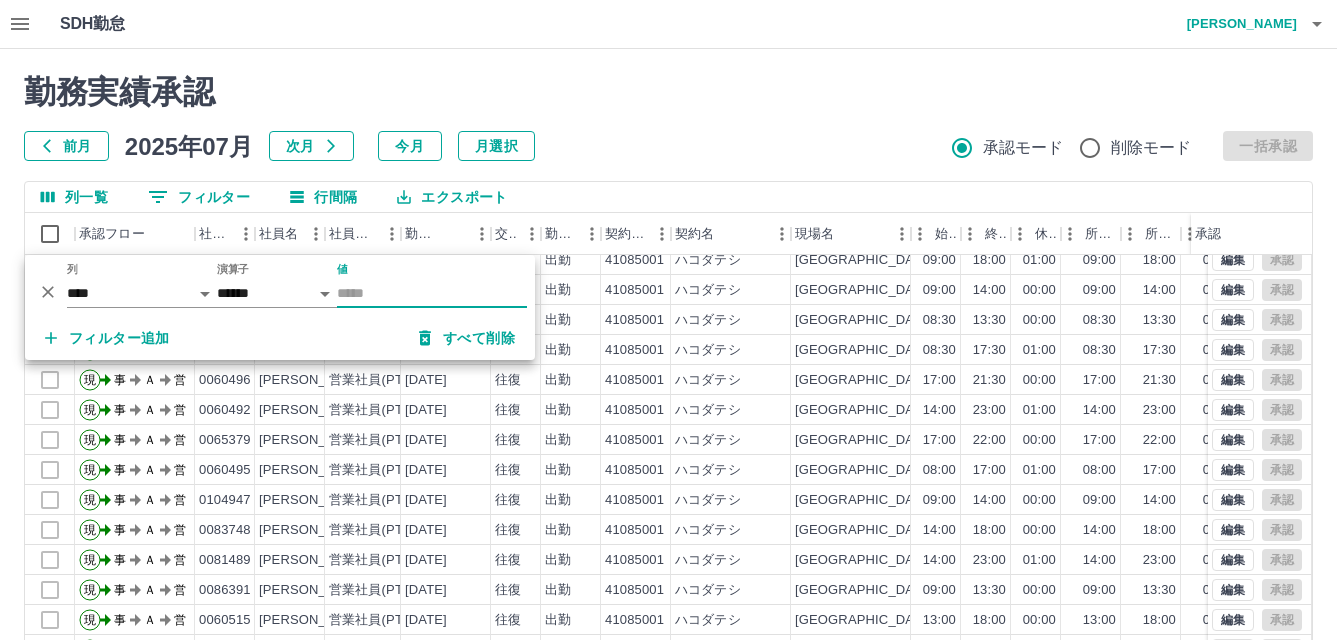 click on "値" at bounding box center [432, 293] 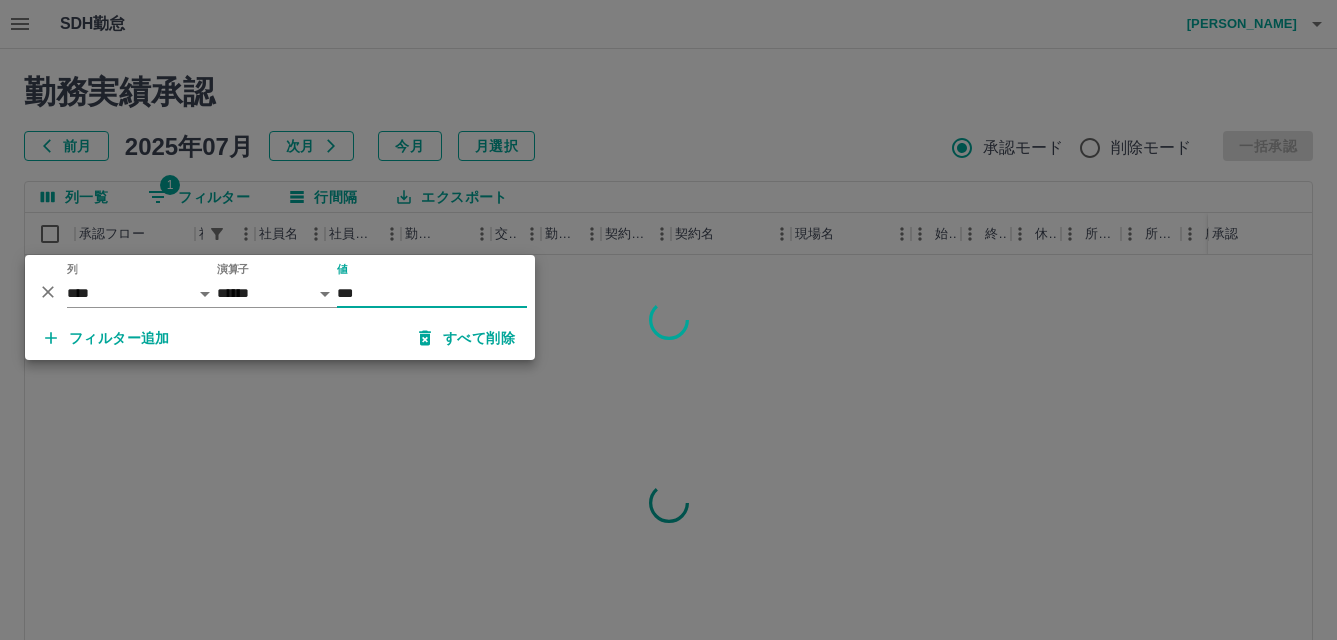 scroll, scrollTop: 0, scrollLeft: 0, axis: both 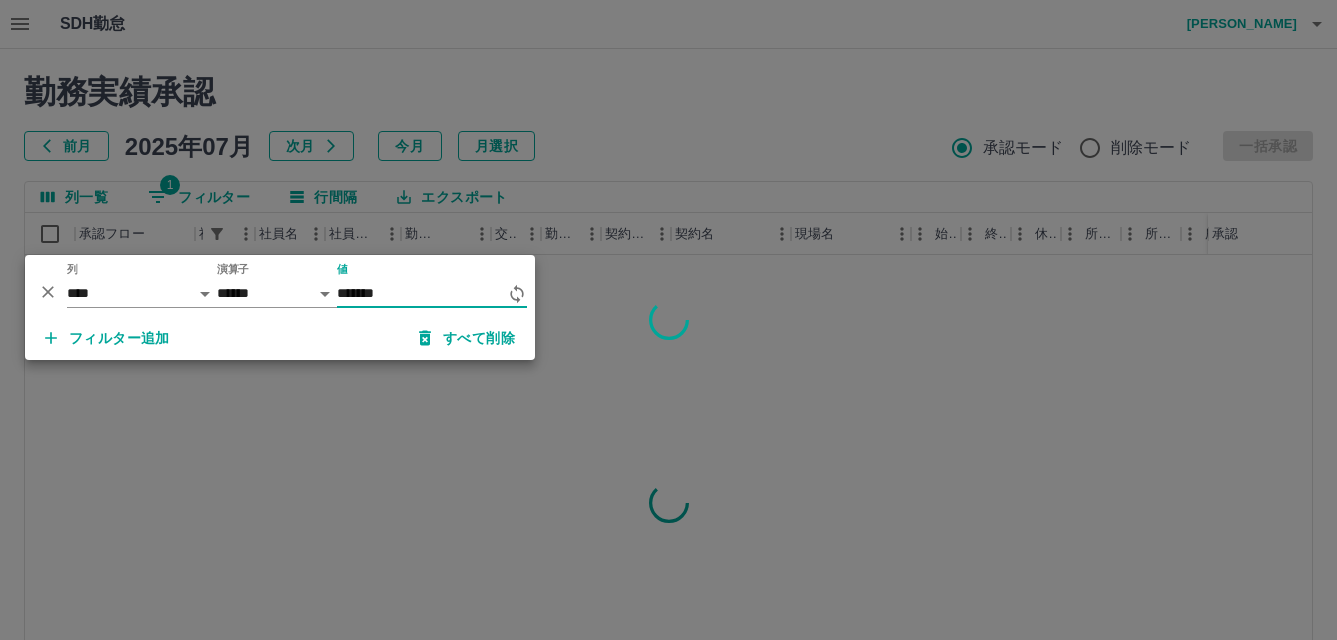 type on "*******" 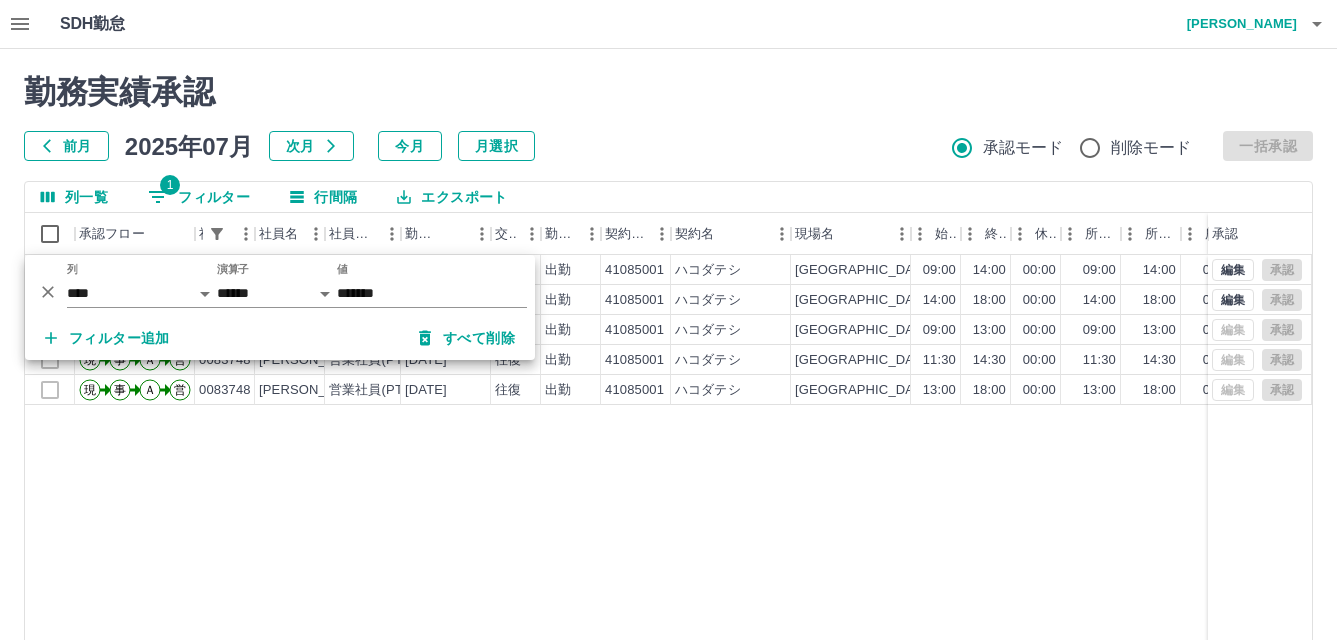 click on "現 事 Ａ 営 0083748 [PERSON_NAME] 営業社員(PT契約) [DATE] 往復 出勤 41085001 ハコダテシ [GEOGRAPHIC_DATA][PERSON_NAME][GEOGRAPHIC_DATA] 09:00 14:00 00:00 09:00 14:00 00:00 05:00 05:00 00:00 事務担当者承認待 現 事 Ａ 営 0083748 [PERSON_NAME] 営業社員(PT契約) [DATE] 往復 出勤 41085001 [GEOGRAPHIC_DATA][PERSON_NAME][GEOGRAPHIC_DATA] 14:00 18:00 00:00 14:00 18:00 00:00 04:00 04:00 00:00 事務担当者承認待 現 事 Ａ 営 0083748 [PERSON_NAME] 営業社員(PT契約) [DATE] 往復 出勤 41085001 ハコダテシ [GEOGRAPHIC_DATA][PERSON_NAME][GEOGRAPHIC_DATA] 09:00 13:00 00:00 09:00 13:00 00:00 04:00 04:00 00:00 全承認済 現 事 Ａ 営 0083748 [PERSON_NAME] 営業社員(PT契約) [DATE] 往復 出勤 41085001 ハコダテシ [GEOGRAPHIC_DATA][PERSON_NAME][GEOGRAPHIC_DATA] 11:30 14:30 00:00 11:30 14:30 00:00 03:00 03:00 00:00 全承認済 現 事 Ａ 営 0083748 [PERSON_NAME] 営業社員(PT契約) [DATE] 往復 出勤 41085001 ハコダテシ [GEOGRAPHIC_DATA][PERSON_NAME][GEOGRAPHIC_DATA] 13:00 18:00" at bounding box center (898, 511) 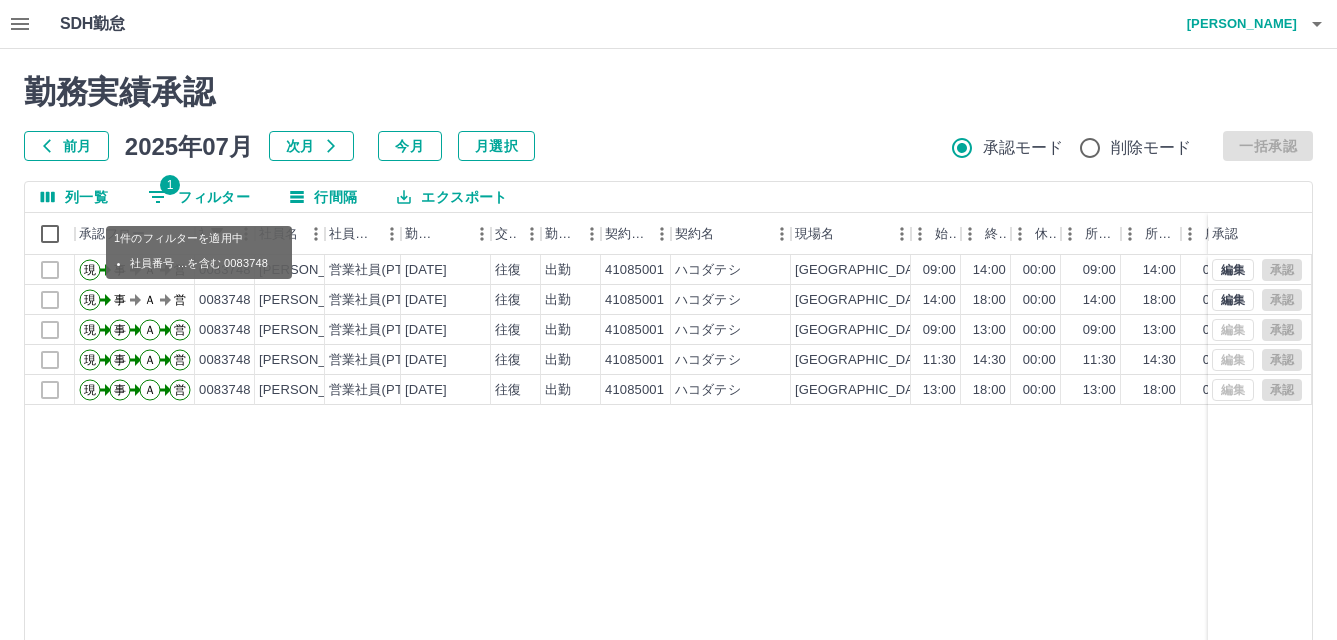 click on "1 フィルター" at bounding box center (199, 197) 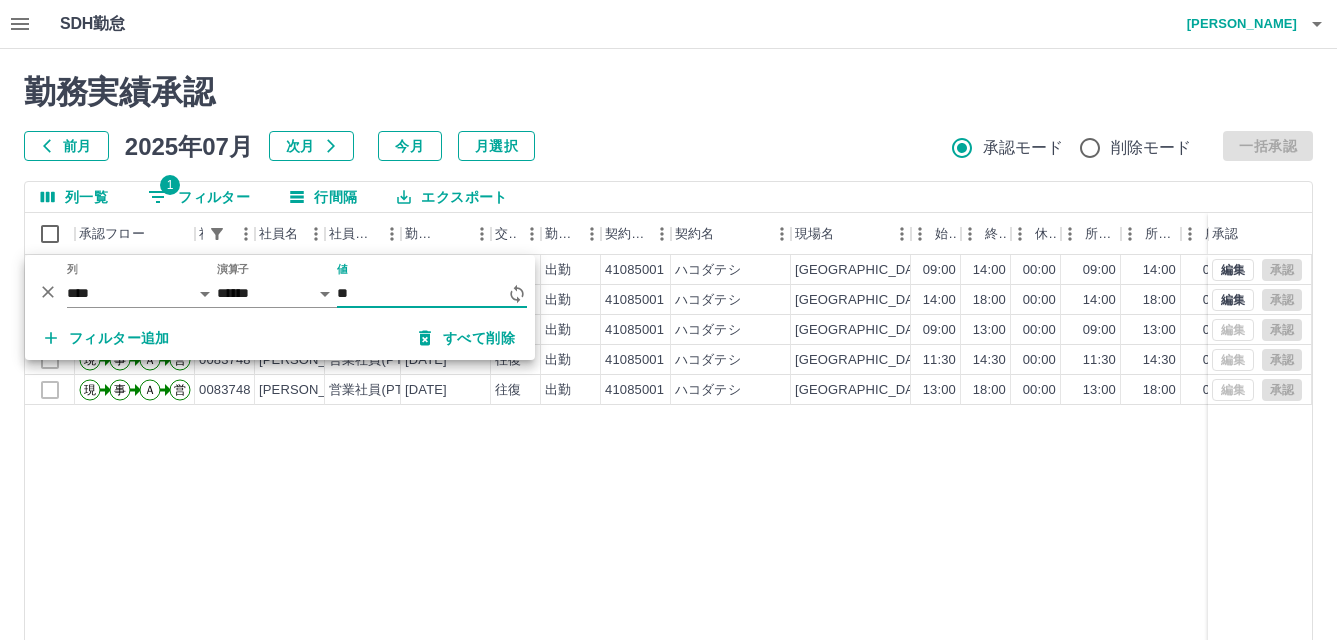 type on "*" 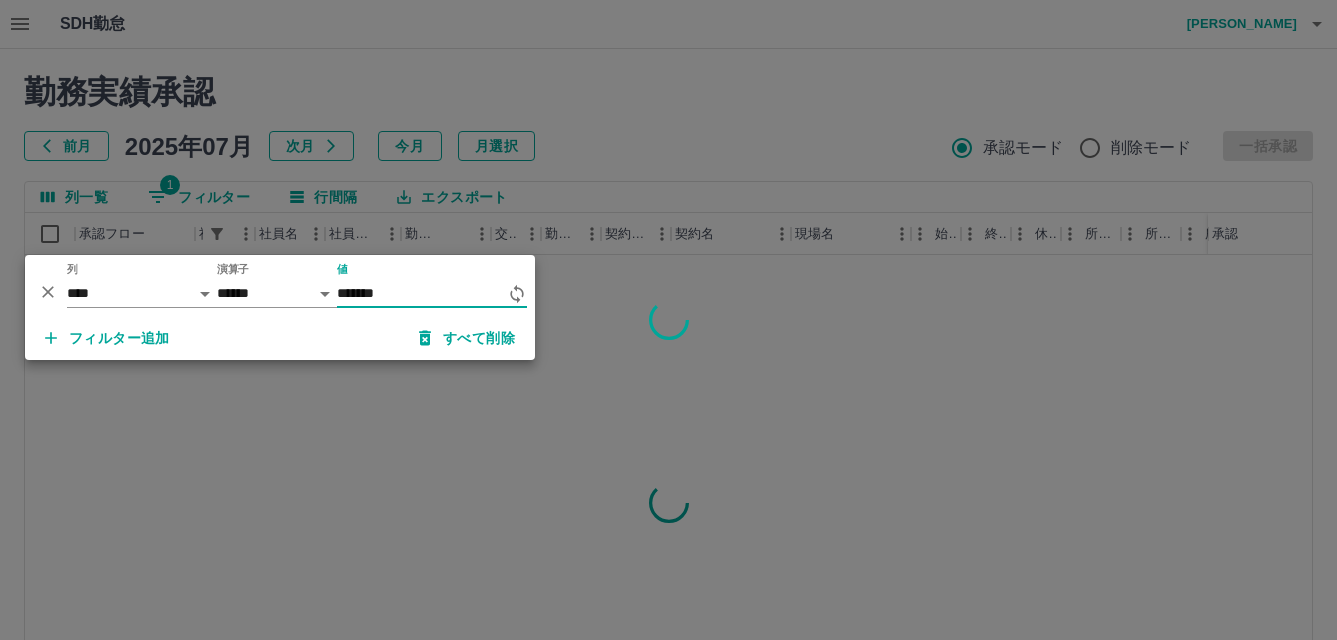 type on "*******" 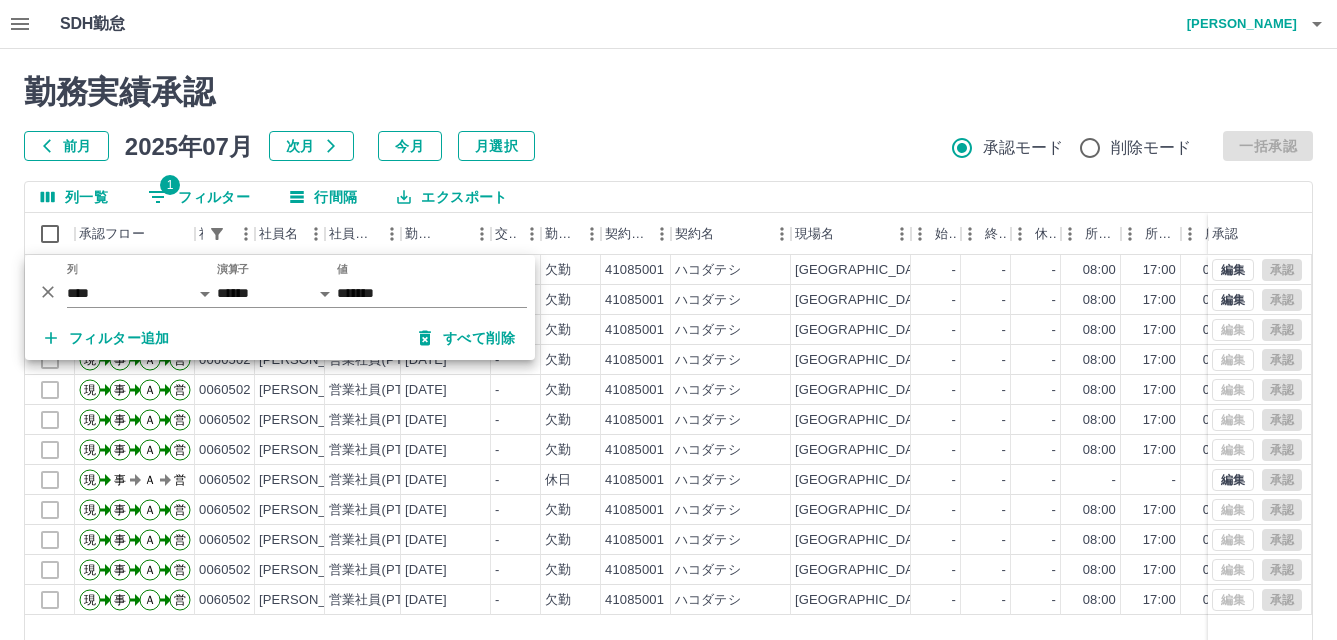 click on "勤務実績承認" at bounding box center (668, 92) 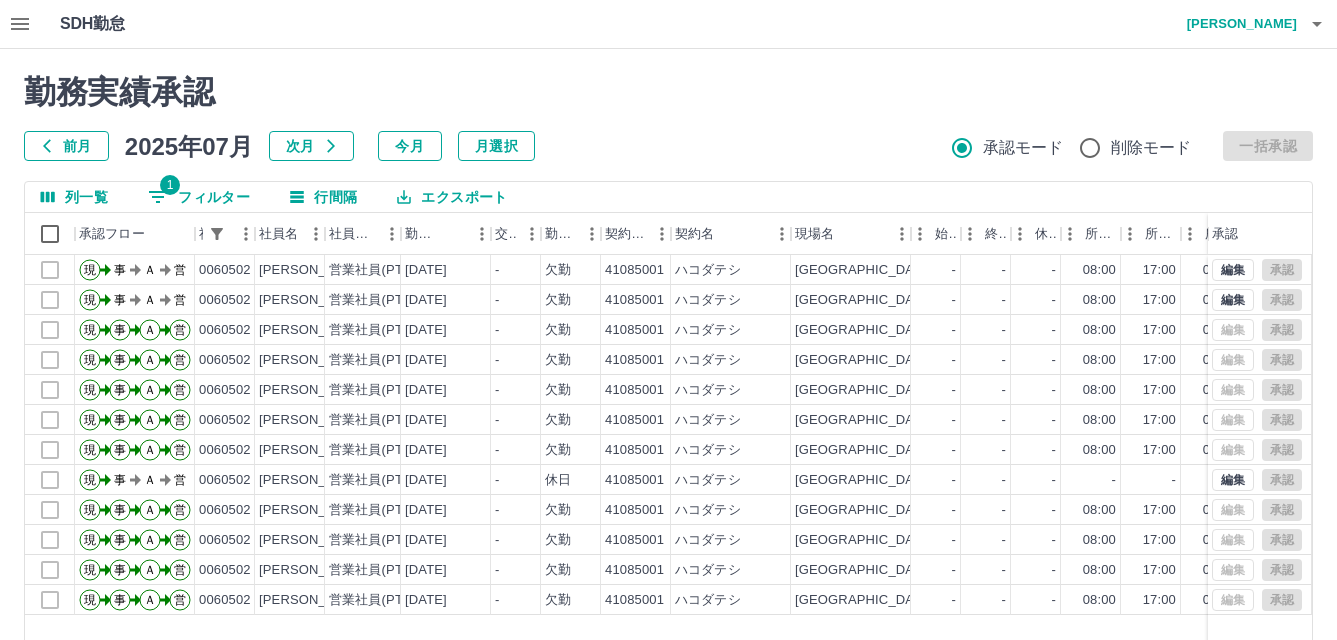 scroll, scrollTop: 100, scrollLeft: 0, axis: vertical 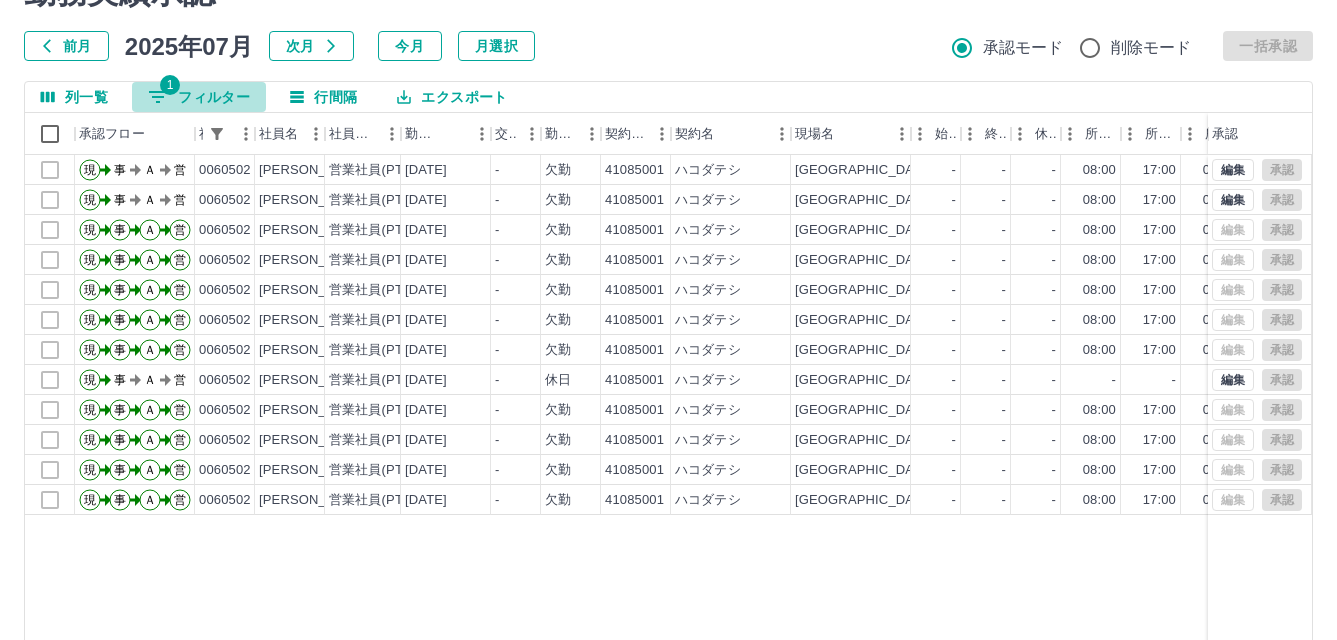 click on "1 フィルター" at bounding box center (199, 97) 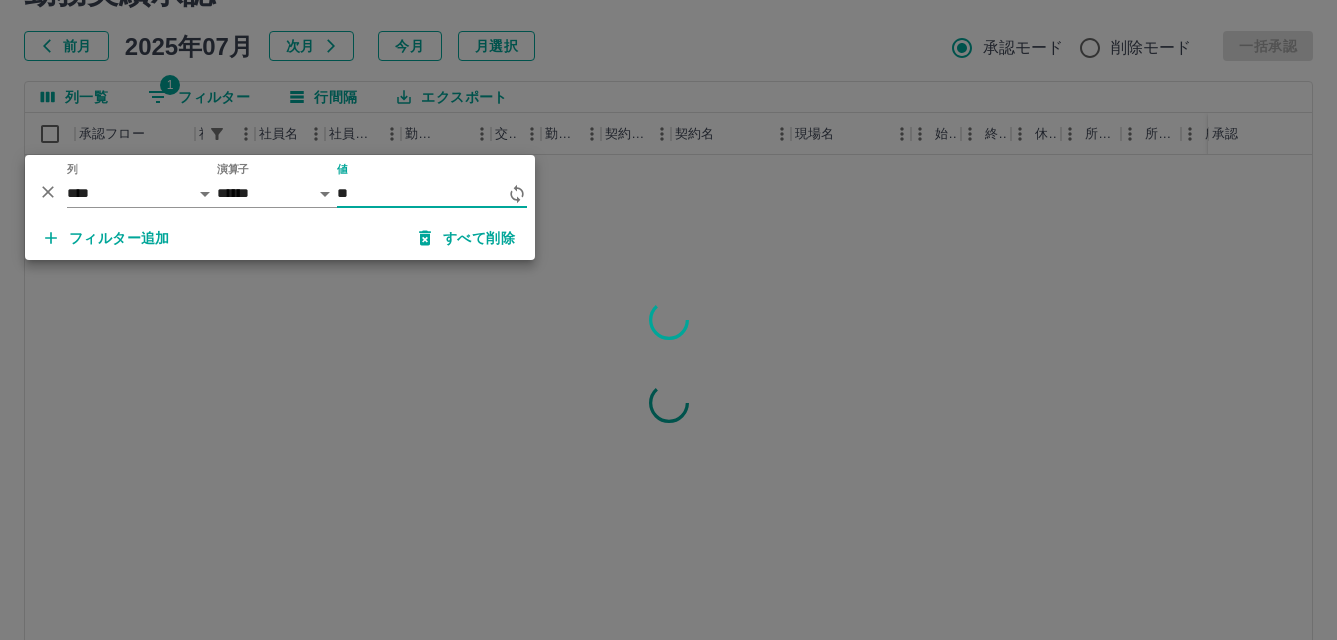 type on "*" 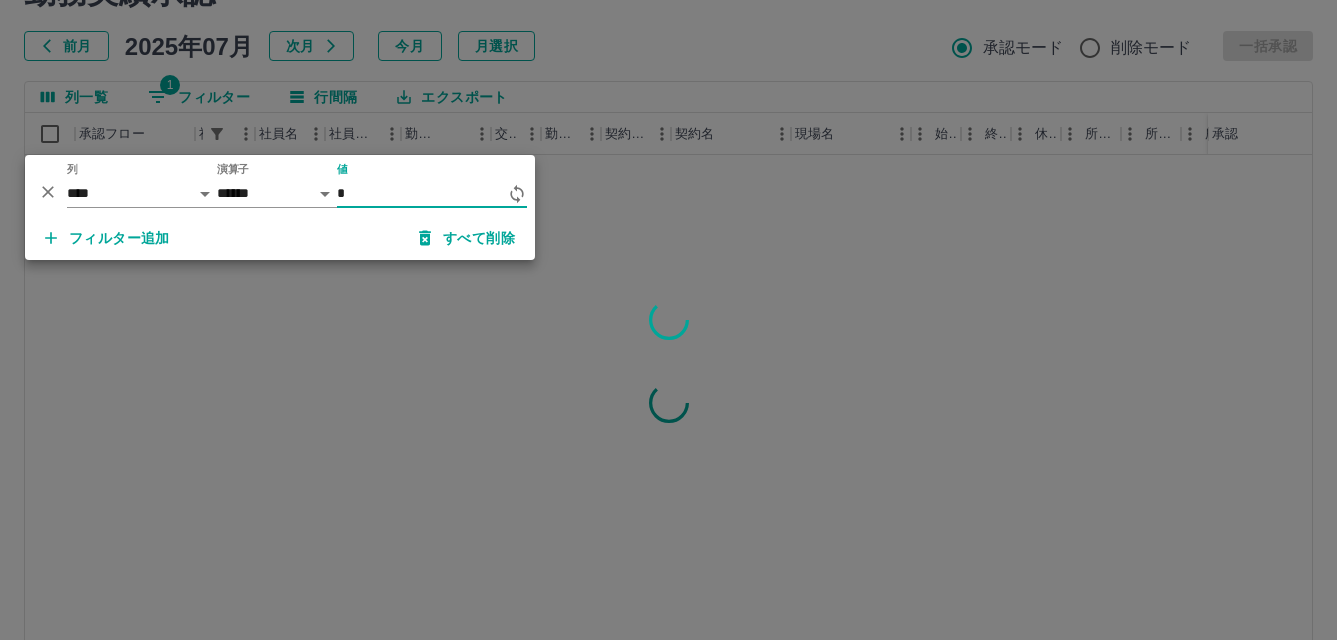 type 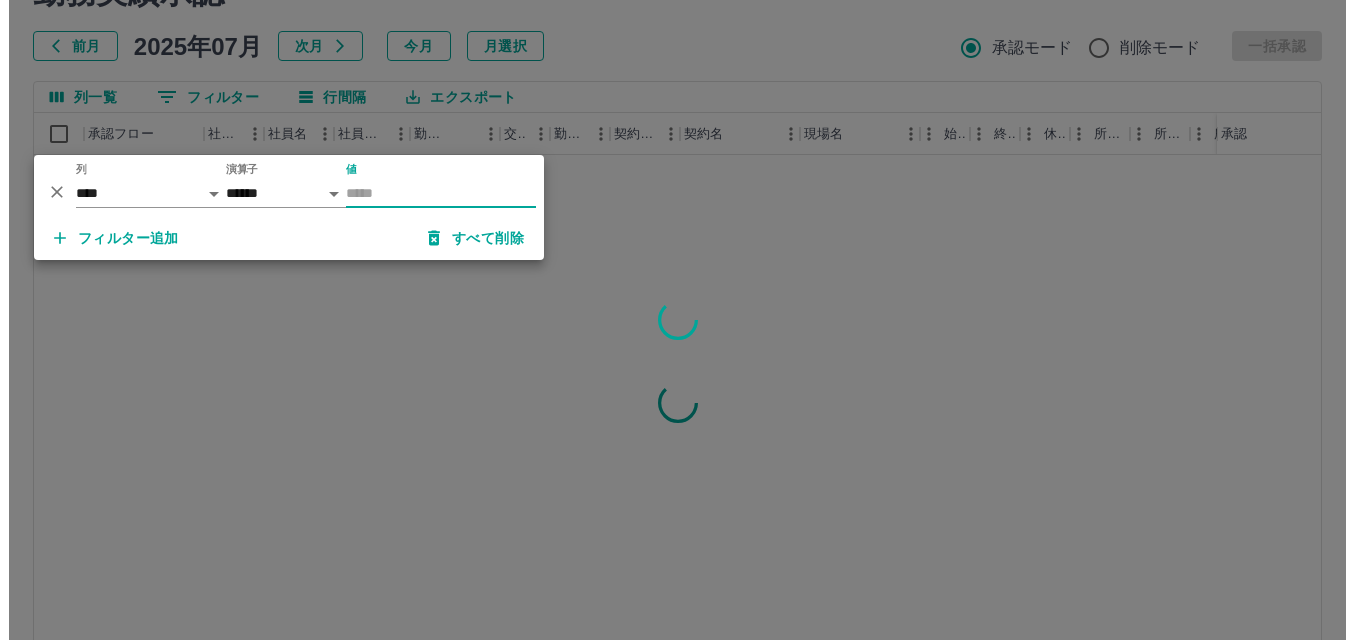 scroll, scrollTop: 0, scrollLeft: 0, axis: both 